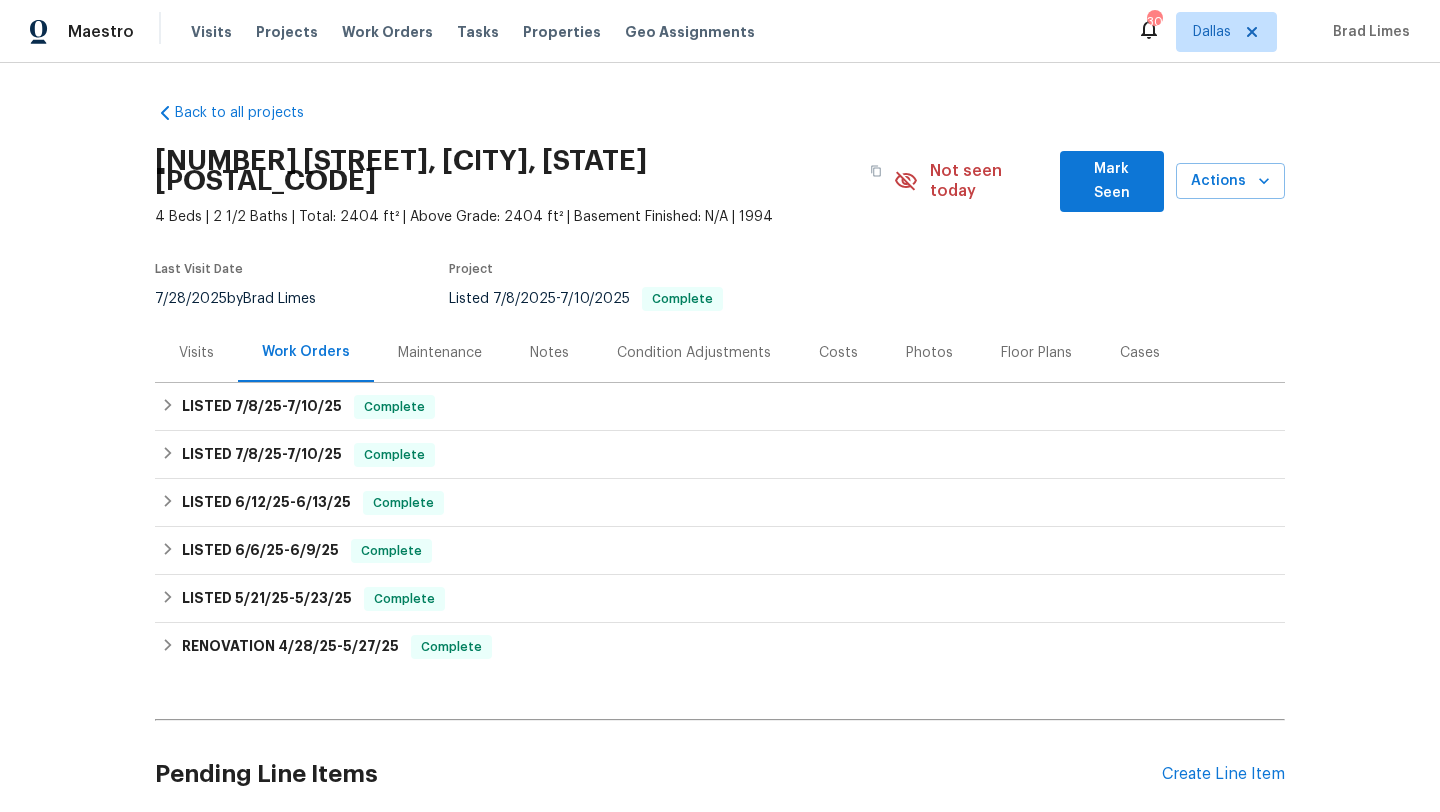 scroll, scrollTop: 0, scrollLeft: 0, axis: both 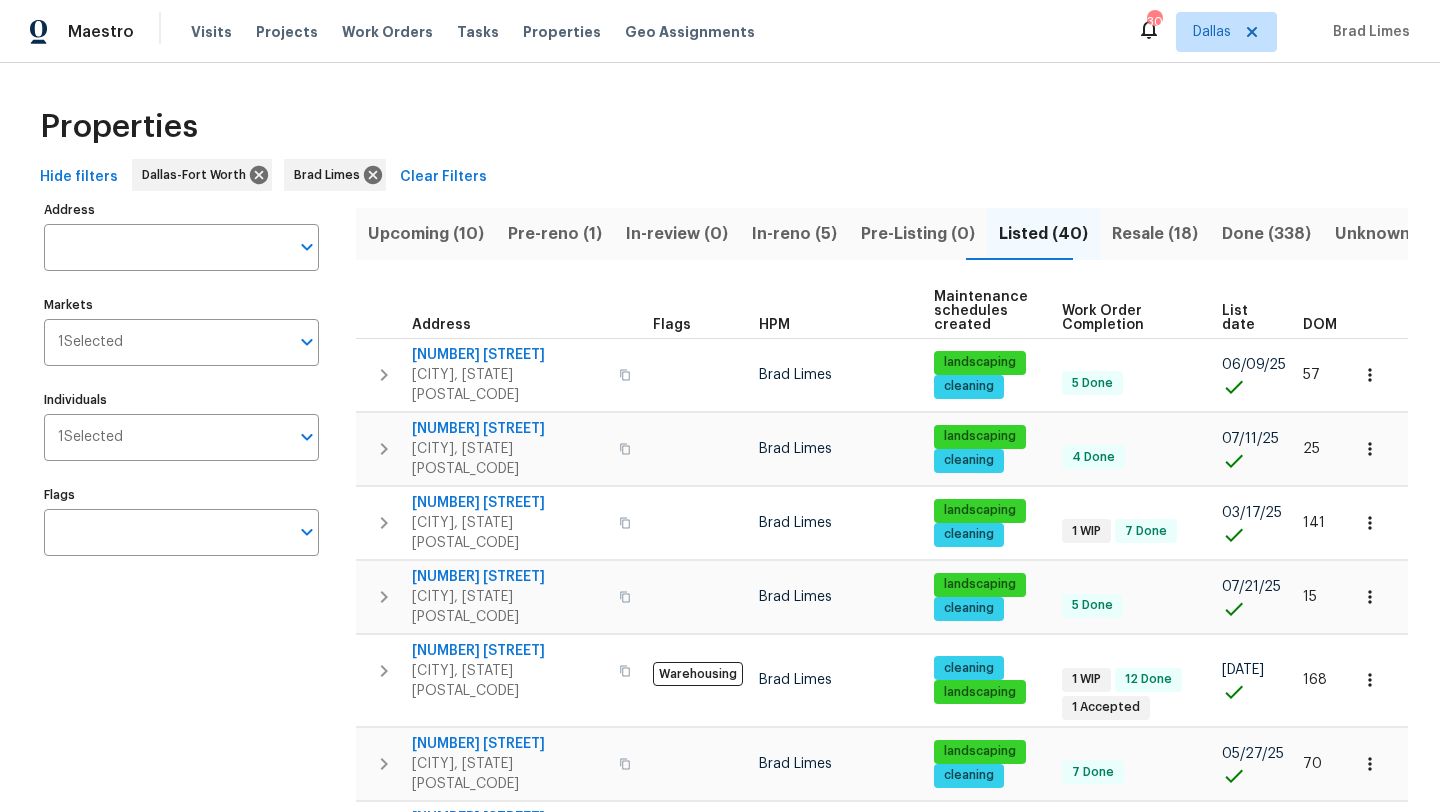 click on "Resale (18)" at bounding box center [1155, 234] 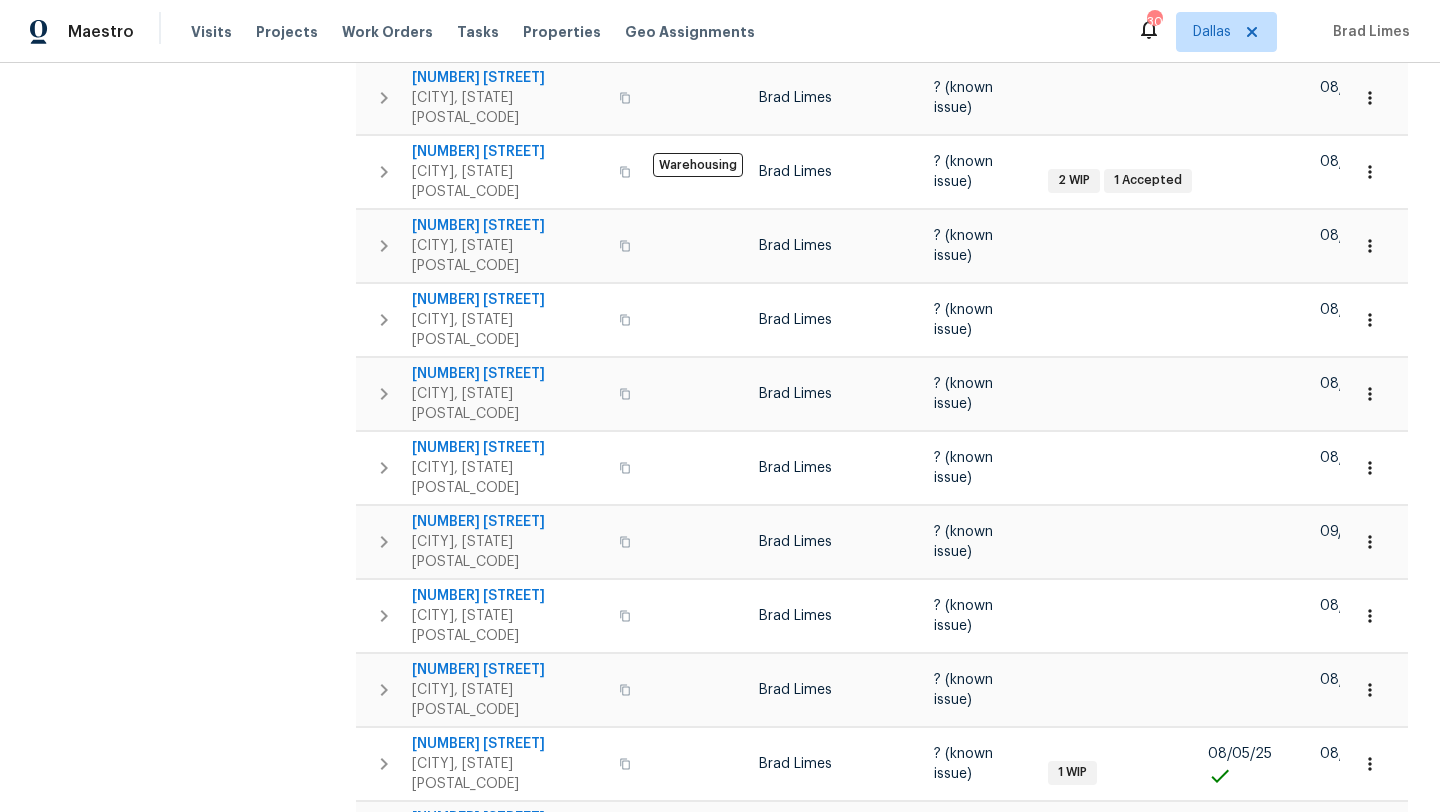 scroll, scrollTop: 637, scrollLeft: 0, axis: vertical 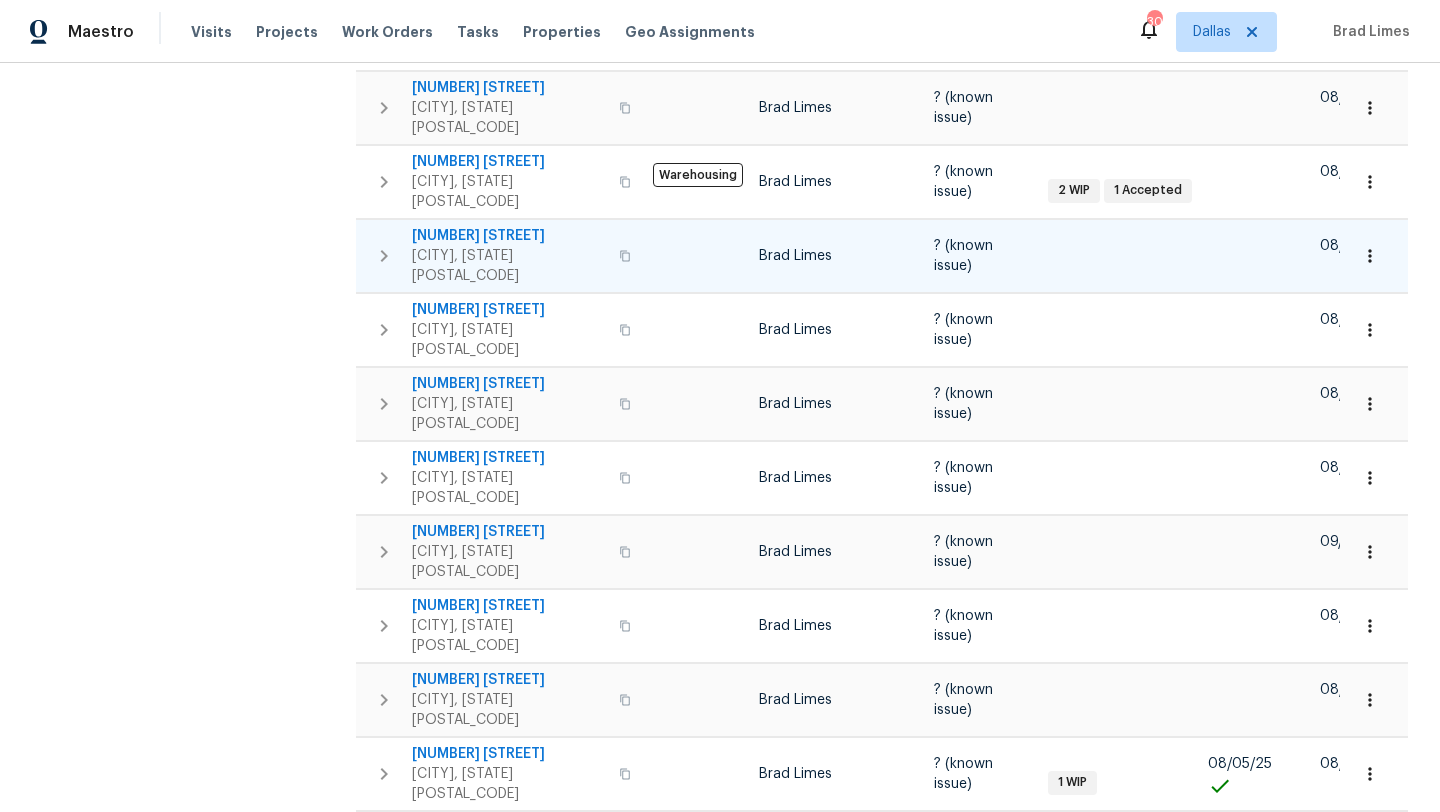 type 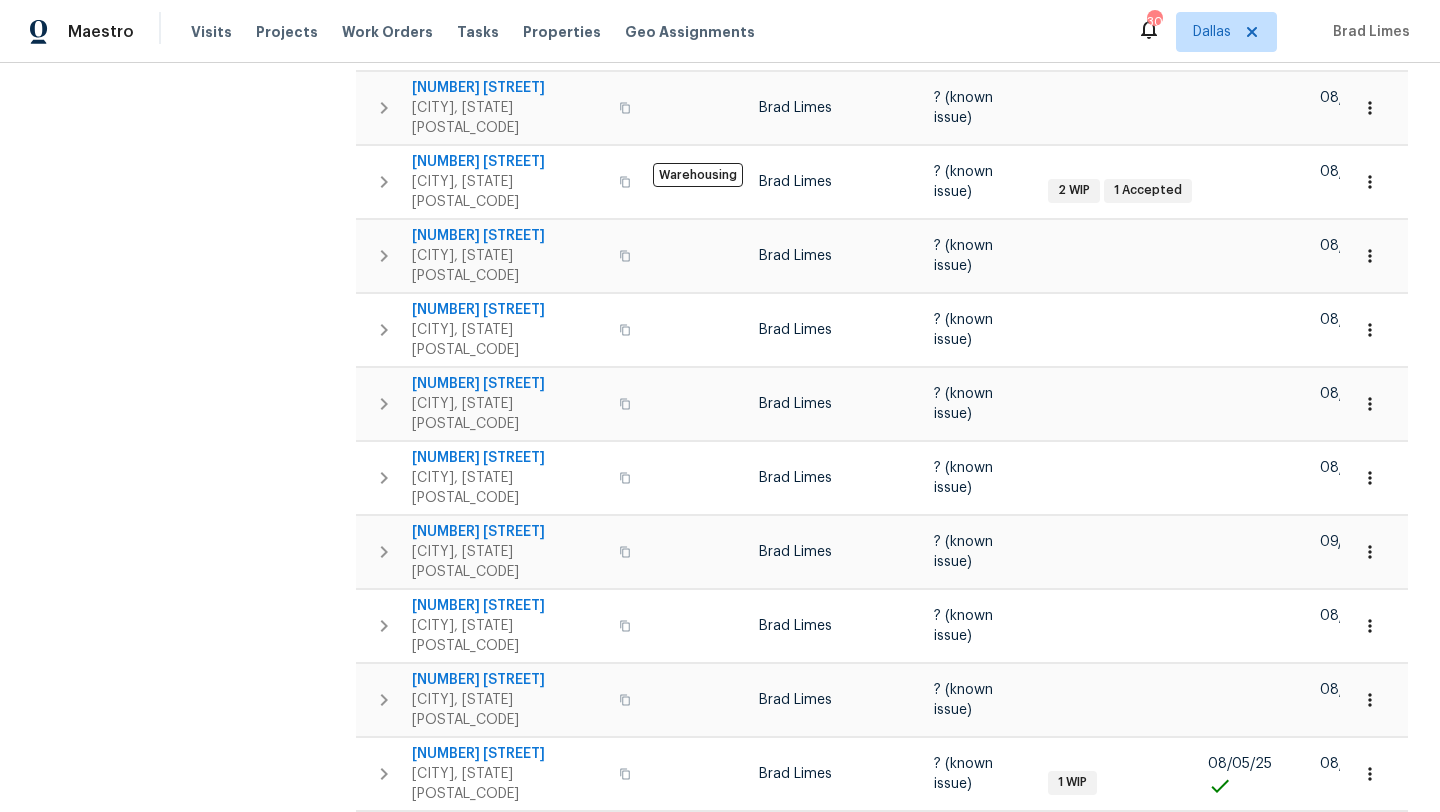 scroll, scrollTop: 0, scrollLeft: 0, axis: both 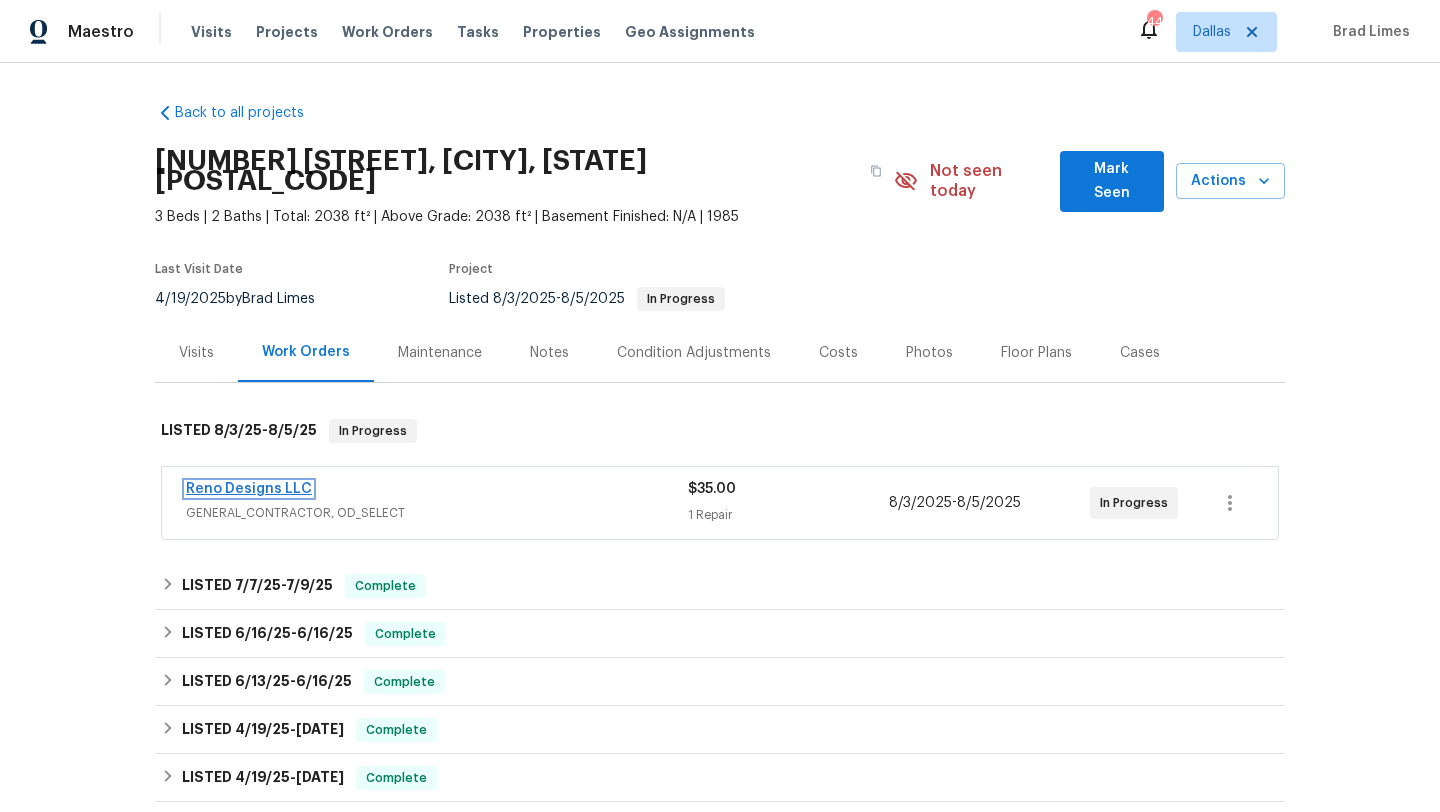 click on "Reno Designs LLC" at bounding box center (249, 489) 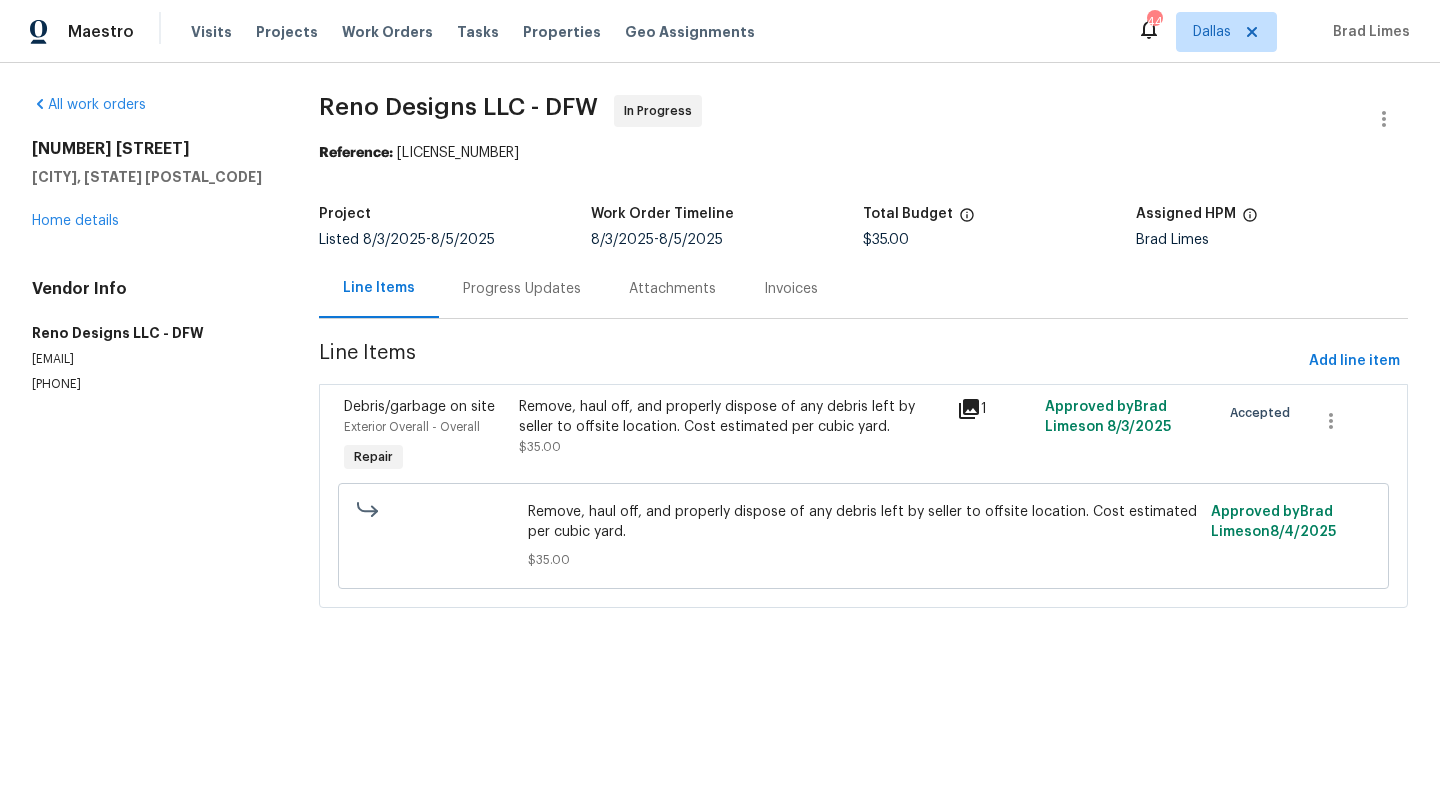 click on "Remove, haul off, and properly dispose of any debris left by seller to offsite location. Cost estimated per cubic yard." at bounding box center [732, 417] 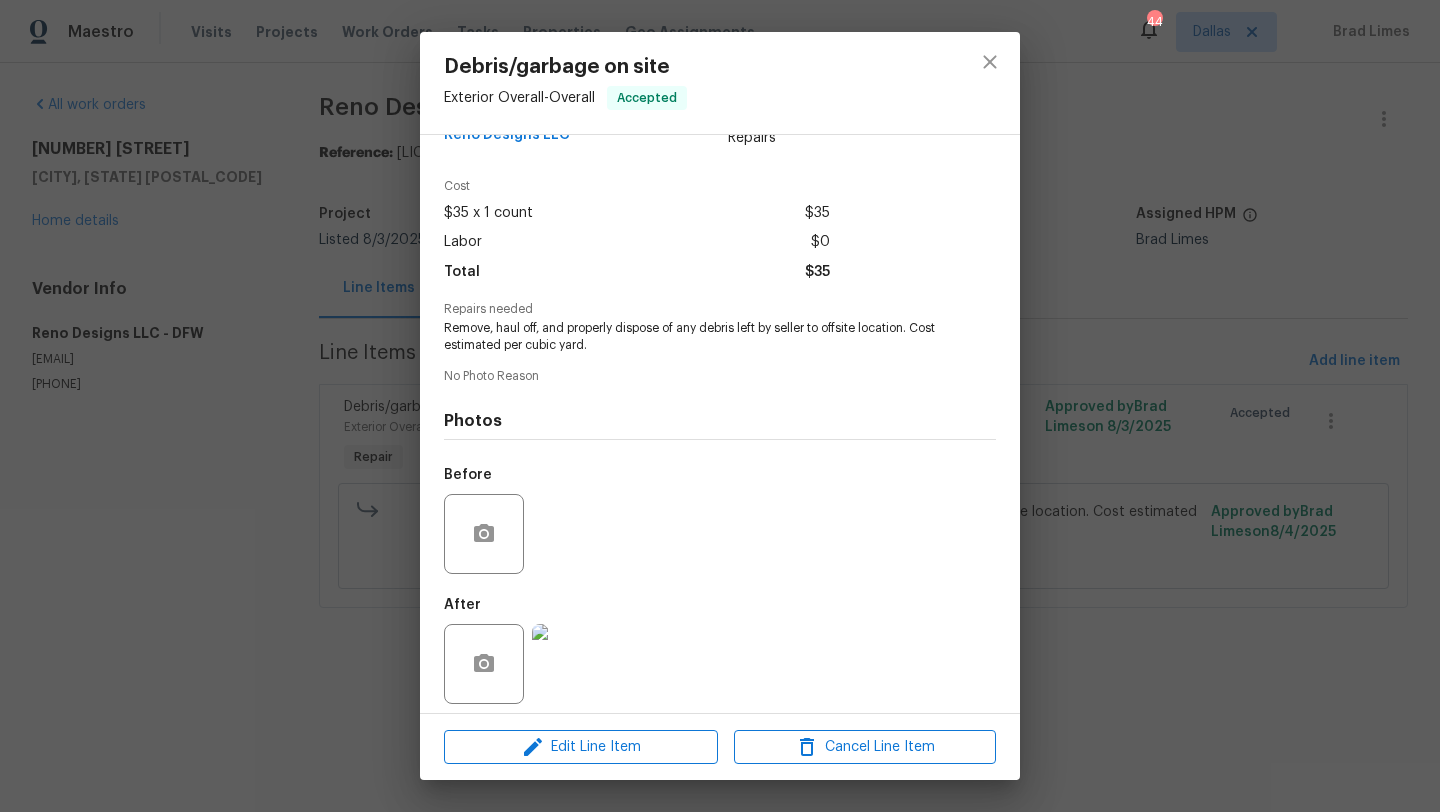 scroll, scrollTop: 42, scrollLeft: 0, axis: vertical 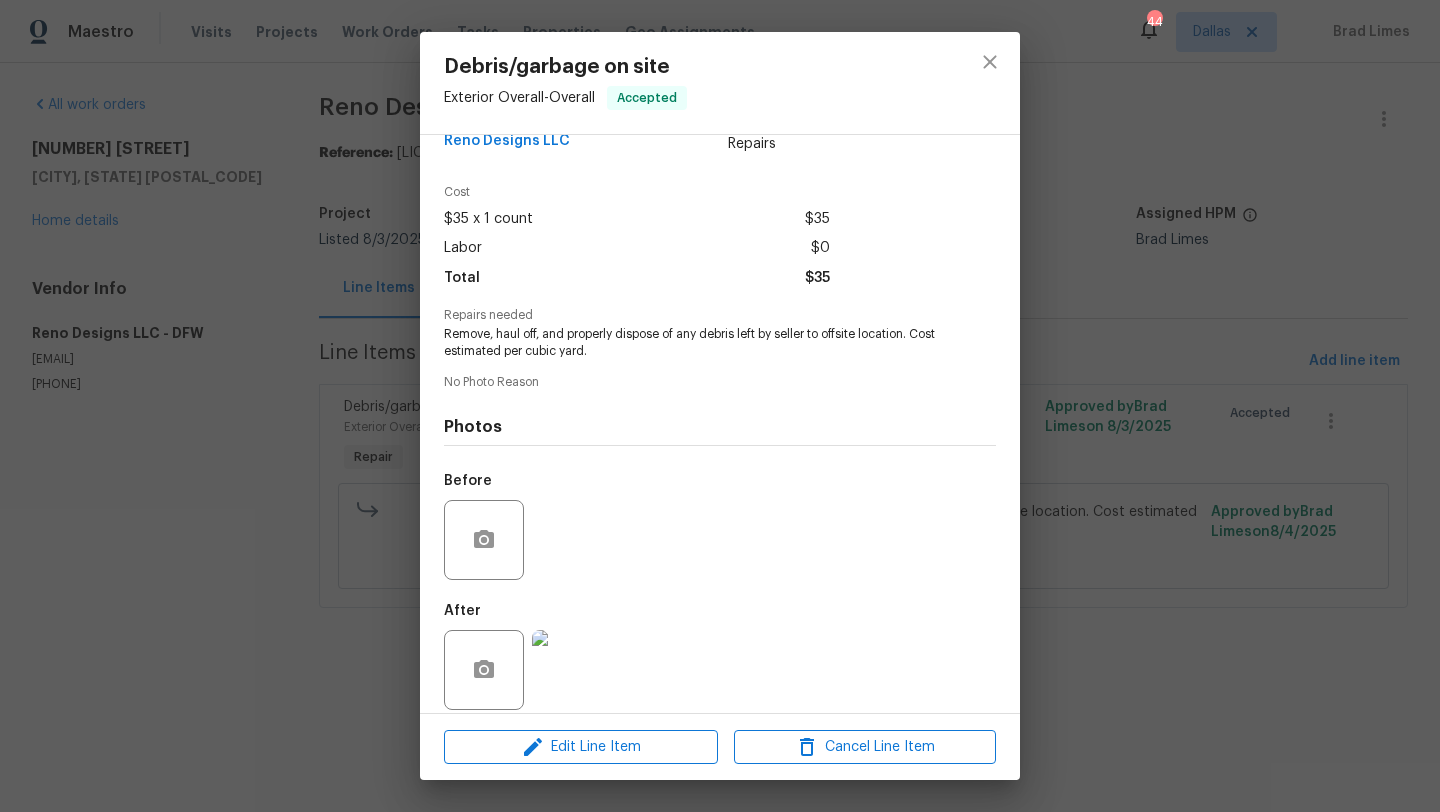 click at bounding box center (572, 670) 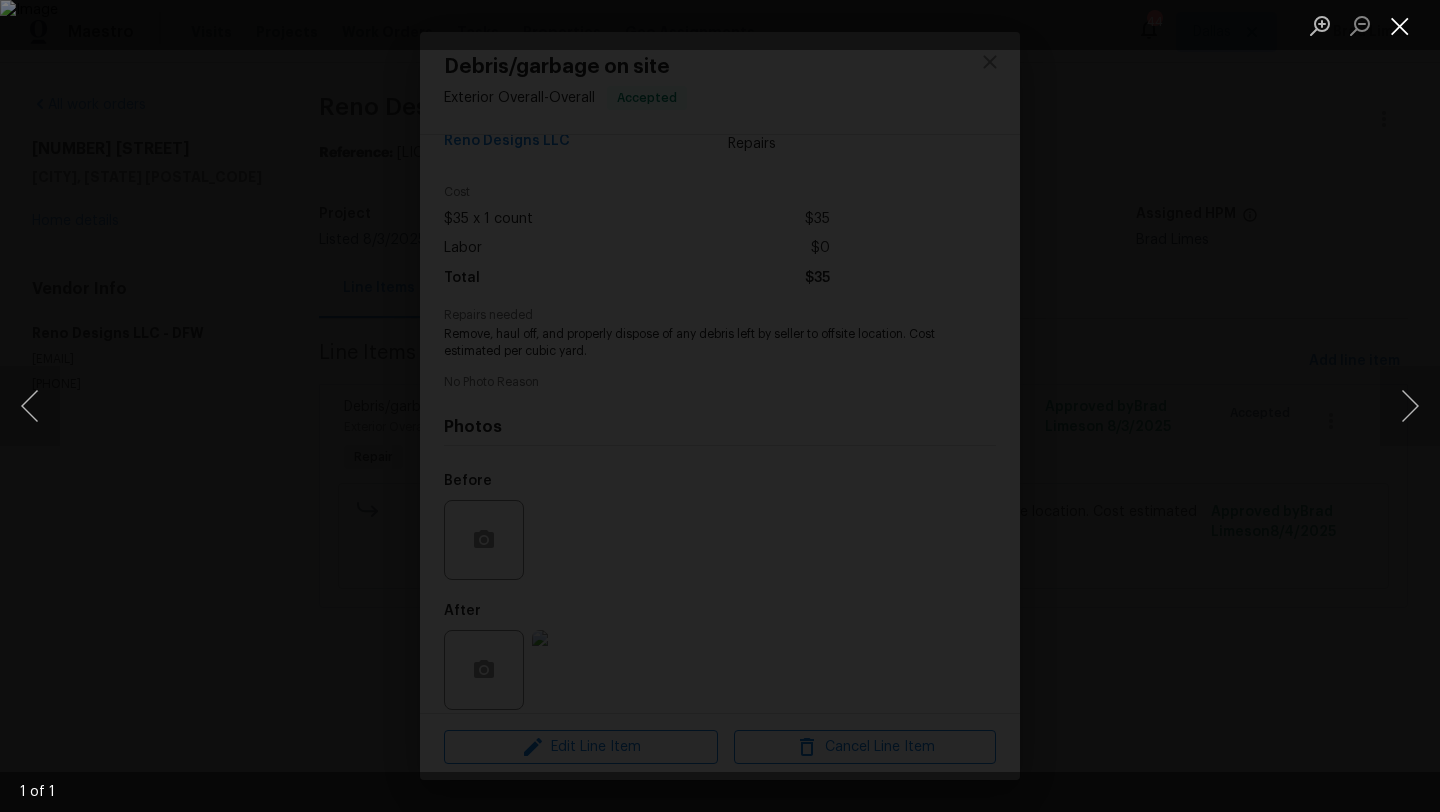 click at bounding box center (1400, 25) 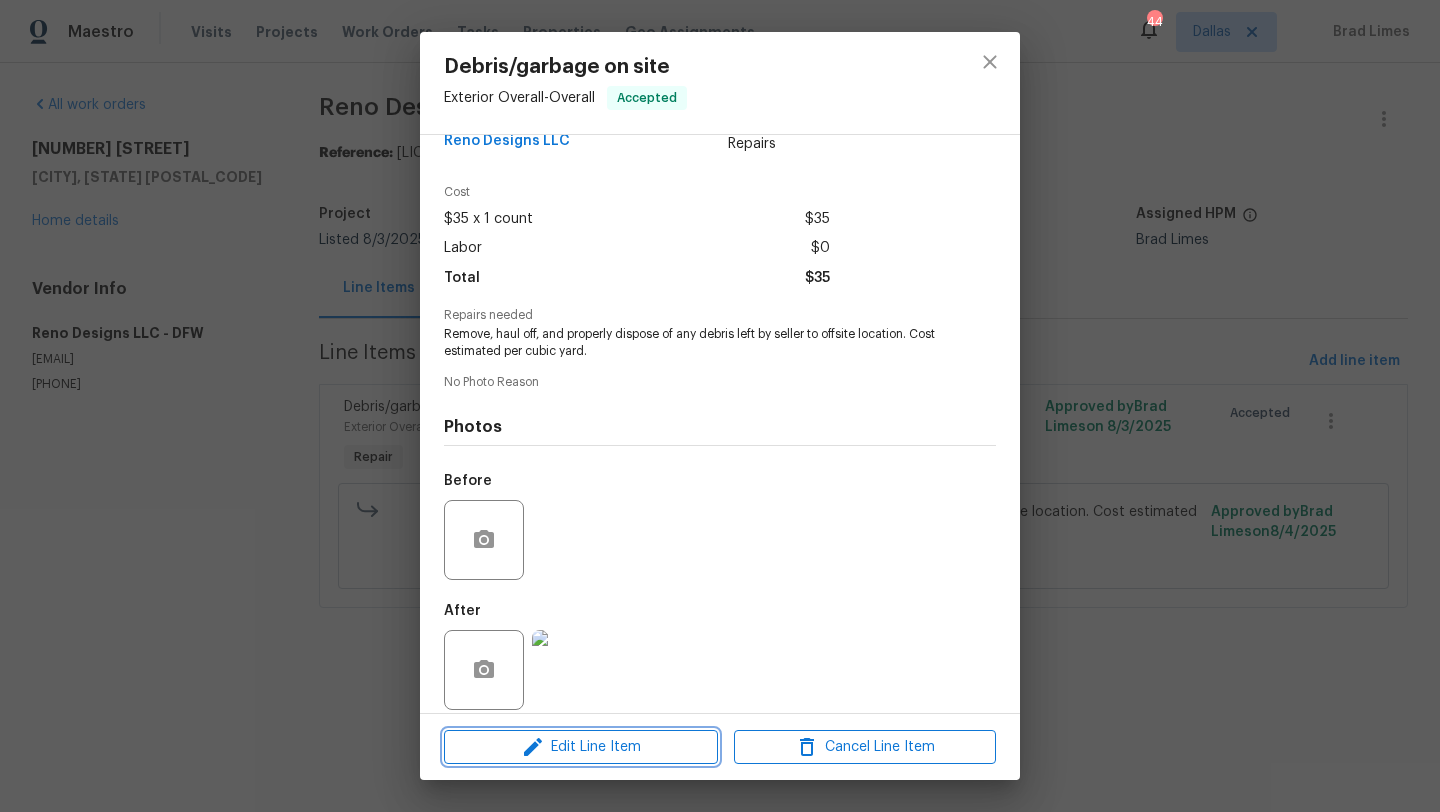 click on "Edit Line Item" at bounding box center (581, 747) 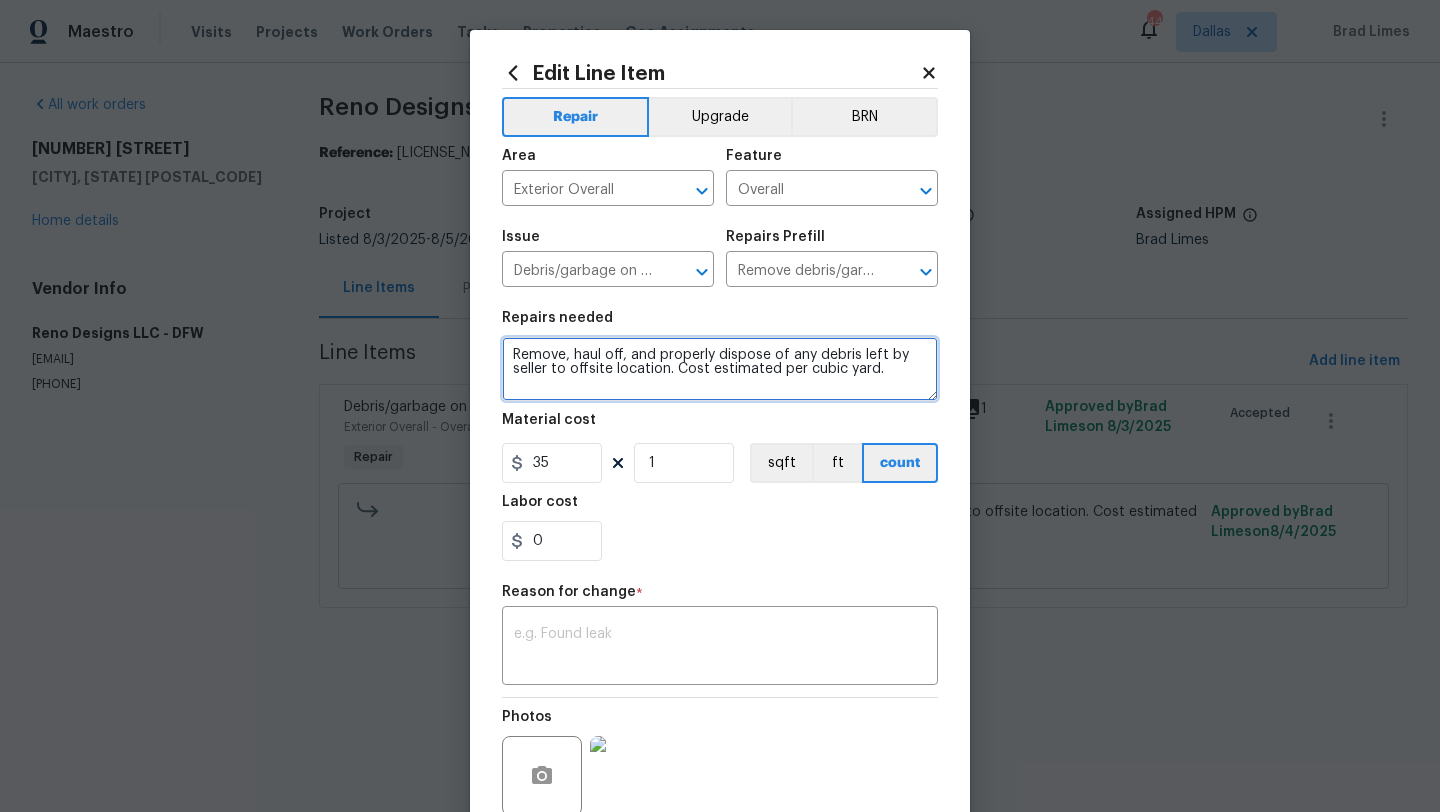 drag, startPoint x: 888, startPoint y: 374, endPoint x: 492, endPoint y: 351, distance: 396.66736 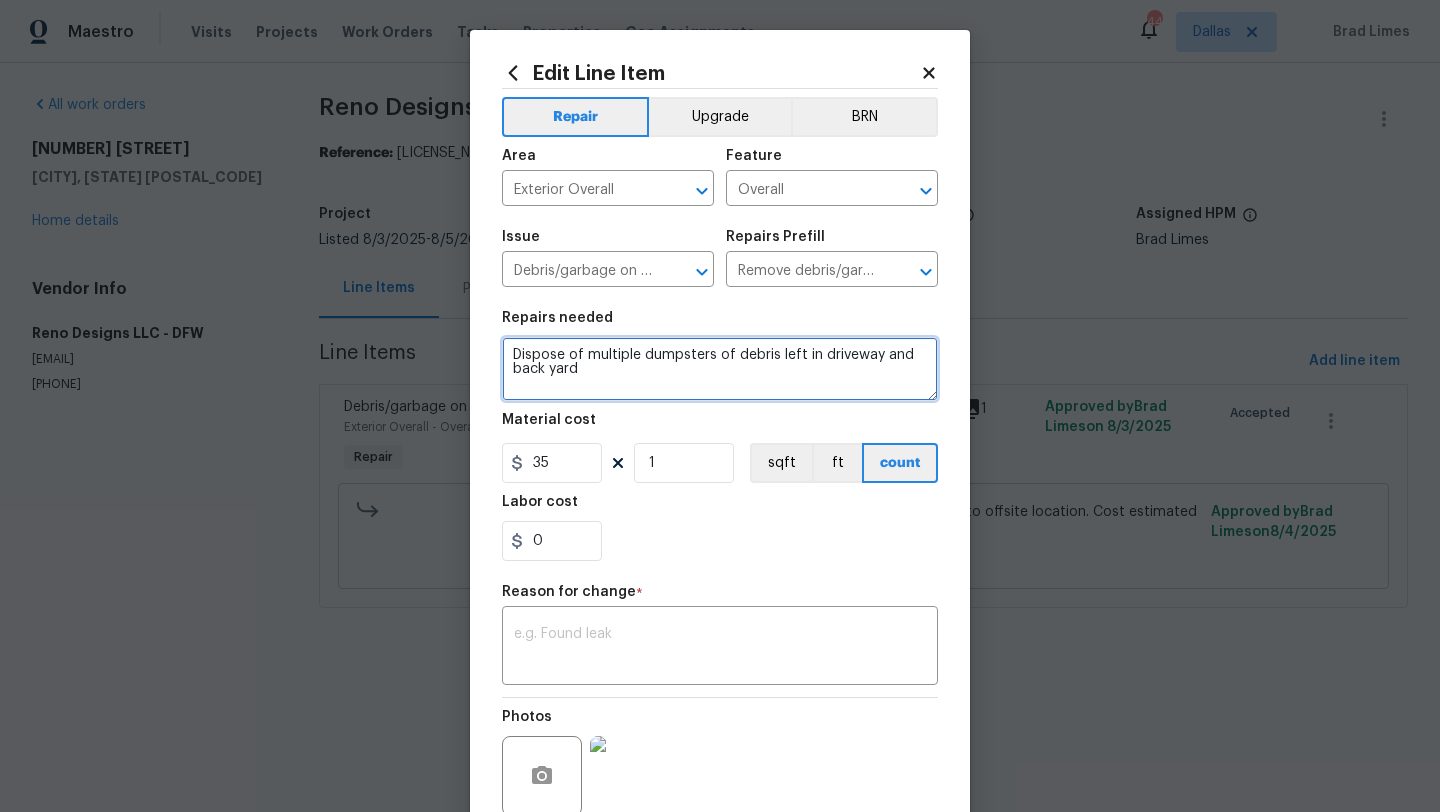 type on "Dispose of multiple dumpsters of debris left in driveway and back yard" 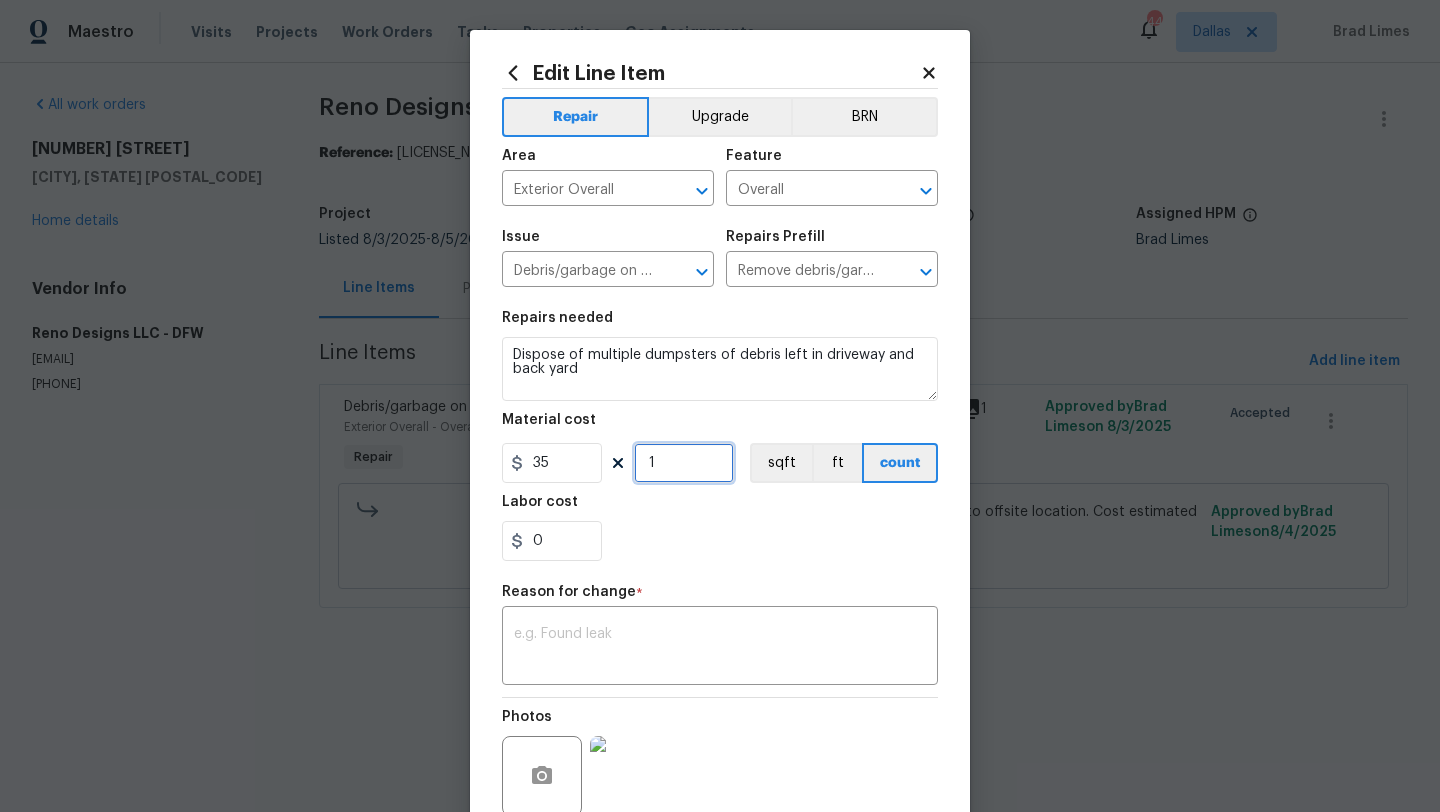 drag, startPoint x: 668, startPoint y: 471, endPoint x: 595, endPoint y: 467, distance: 73.109505 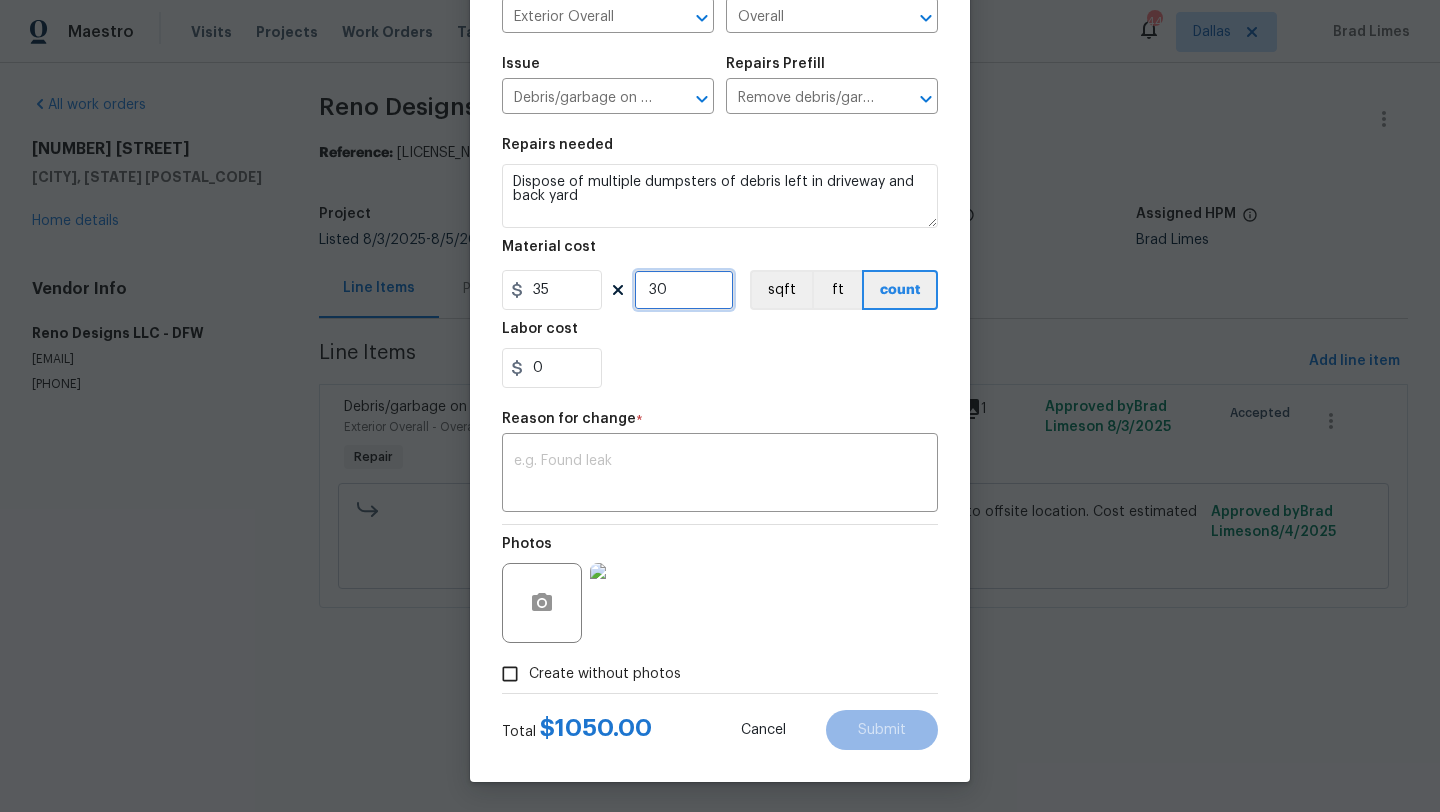 scroll, scrollTop: 174, scrollLeft: 0, axis: vertical 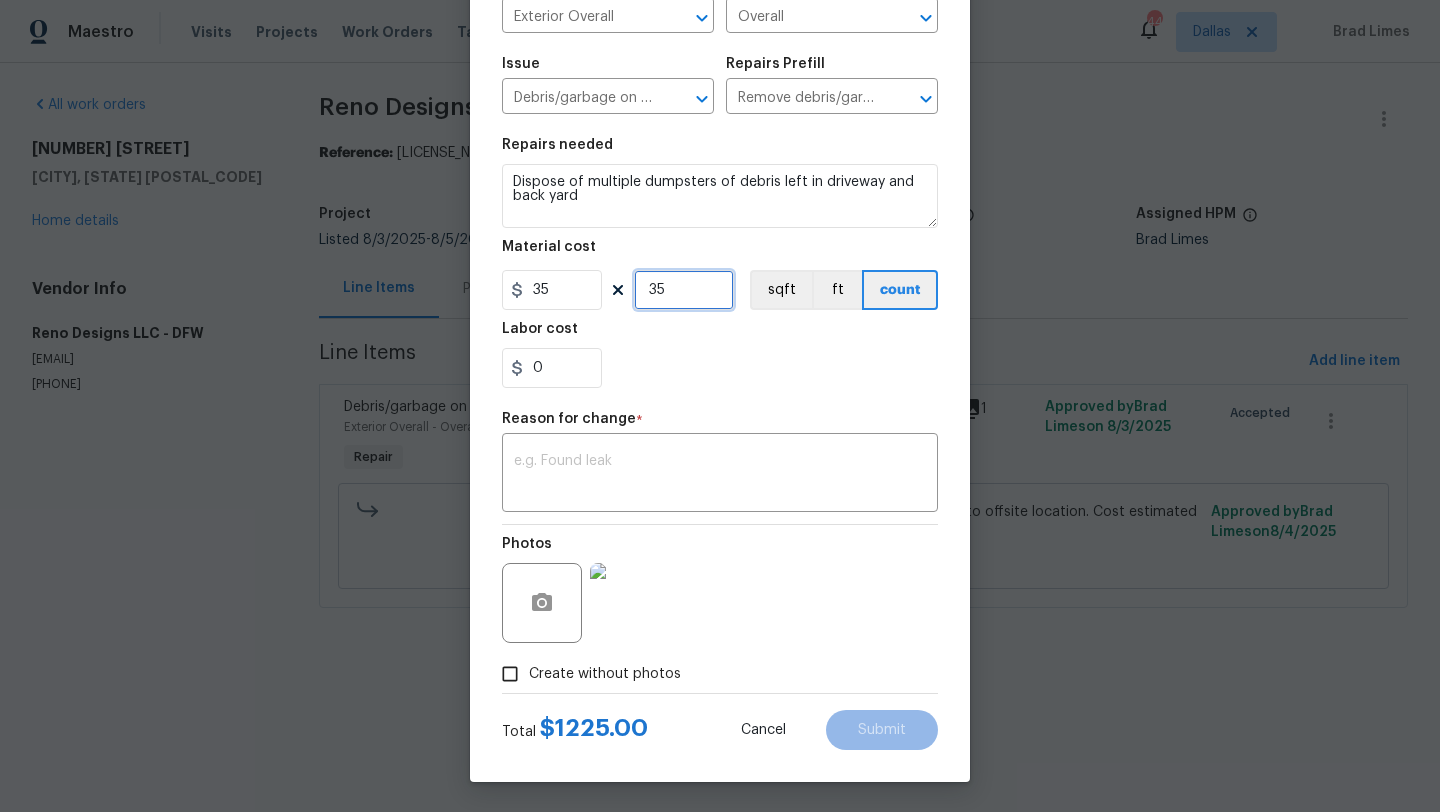 type on "35" 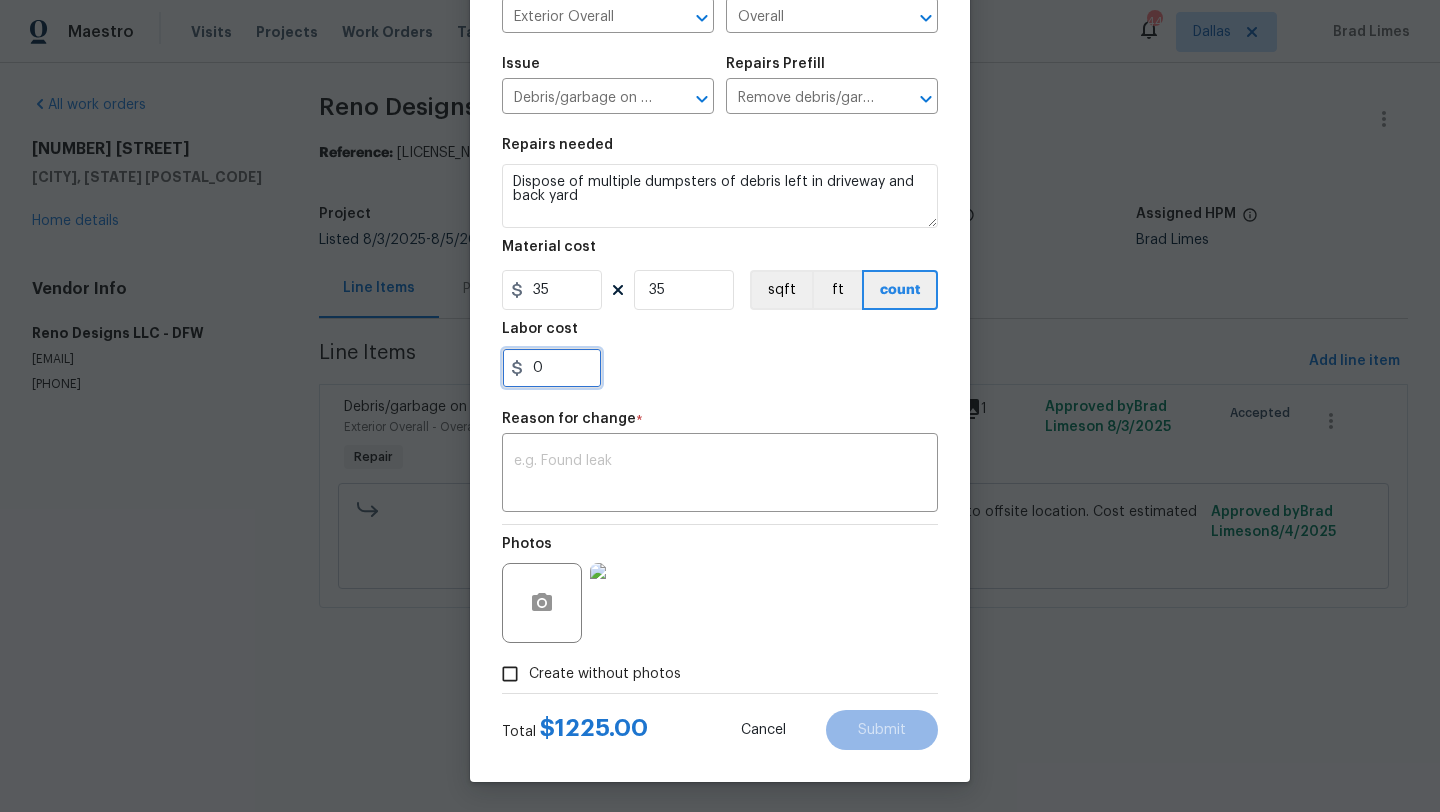 drag, startPoint x: 558, startPoint y: 366, endPoint x: 468, endPoint y: 366, distance: 90 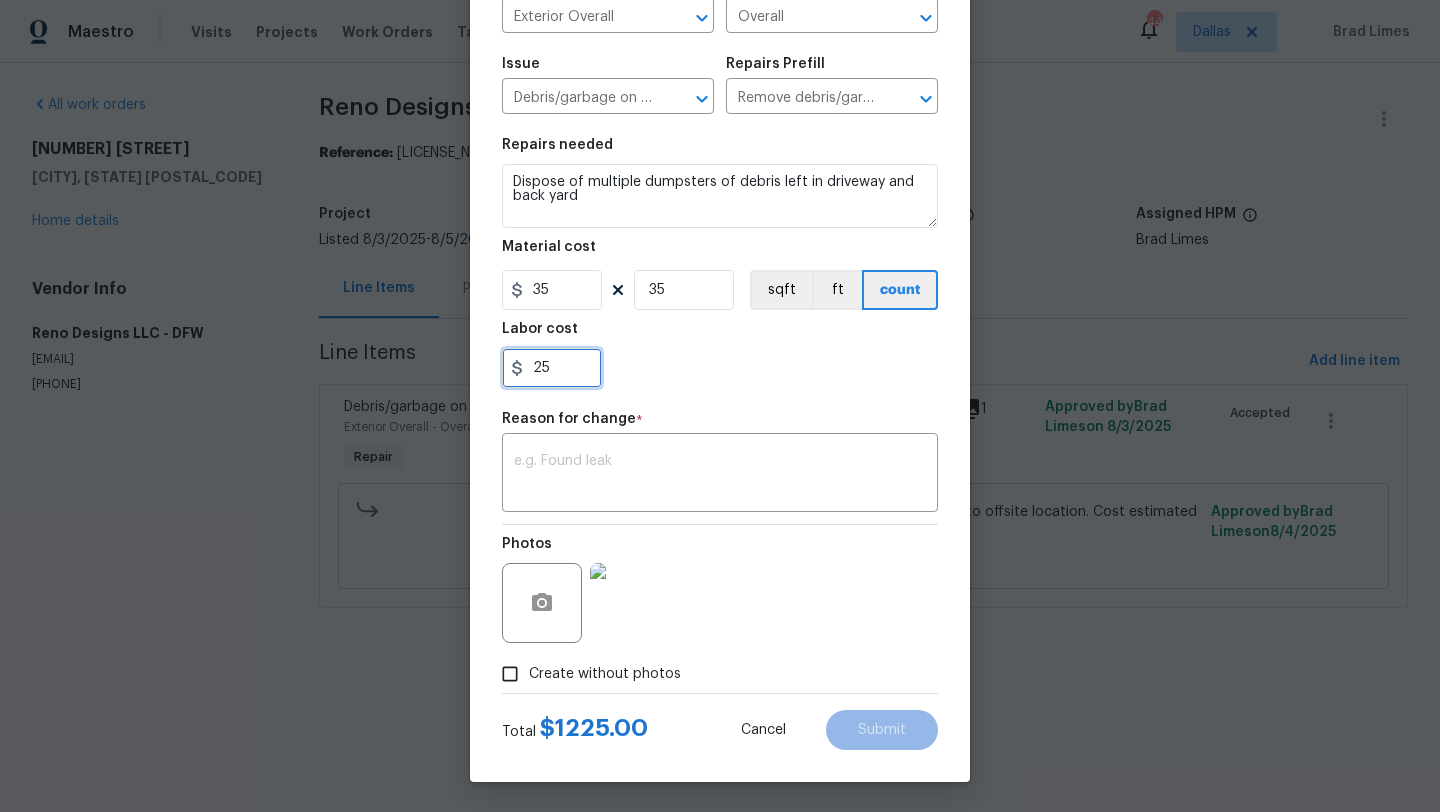 type on "25" 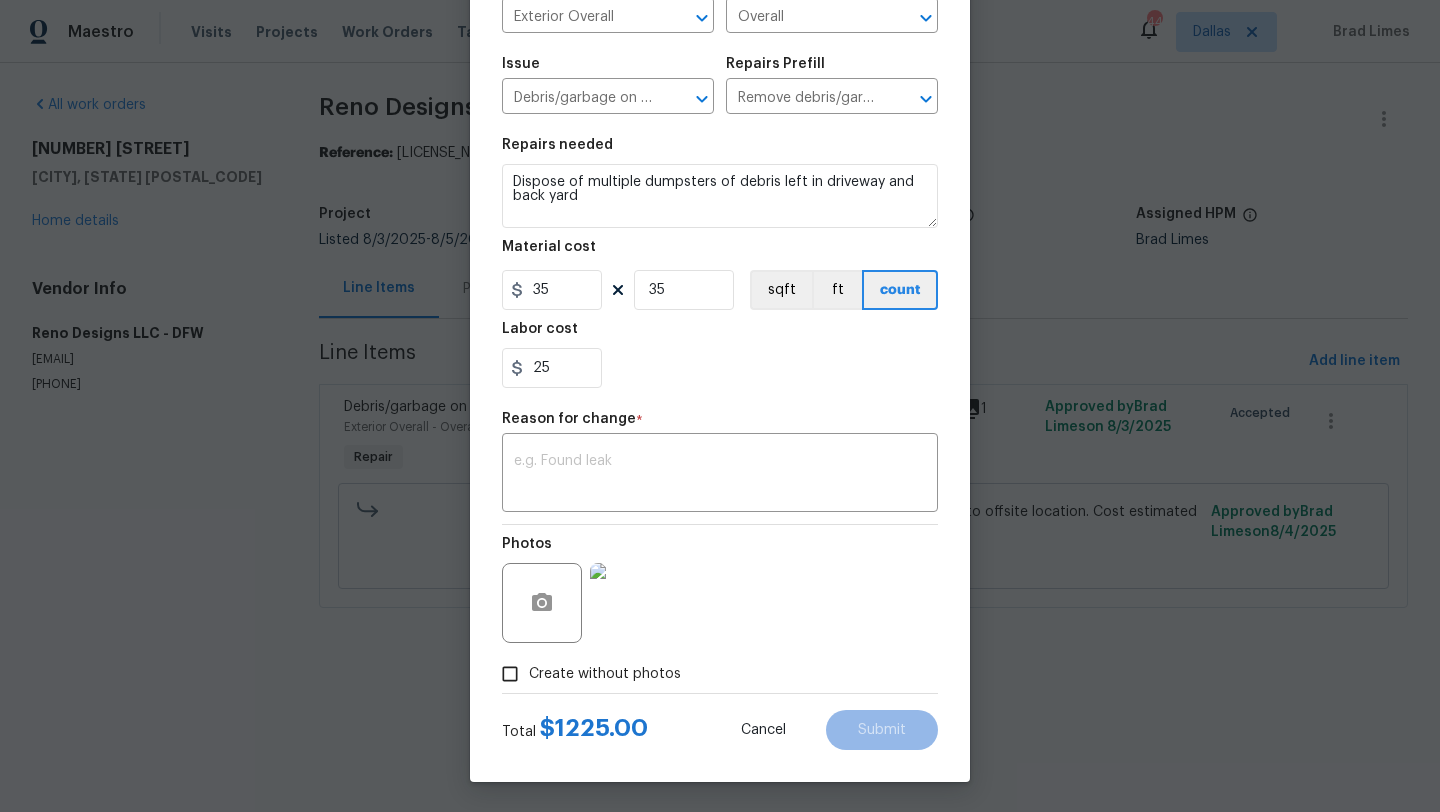 click on "25" at bounding box center (720, 368) 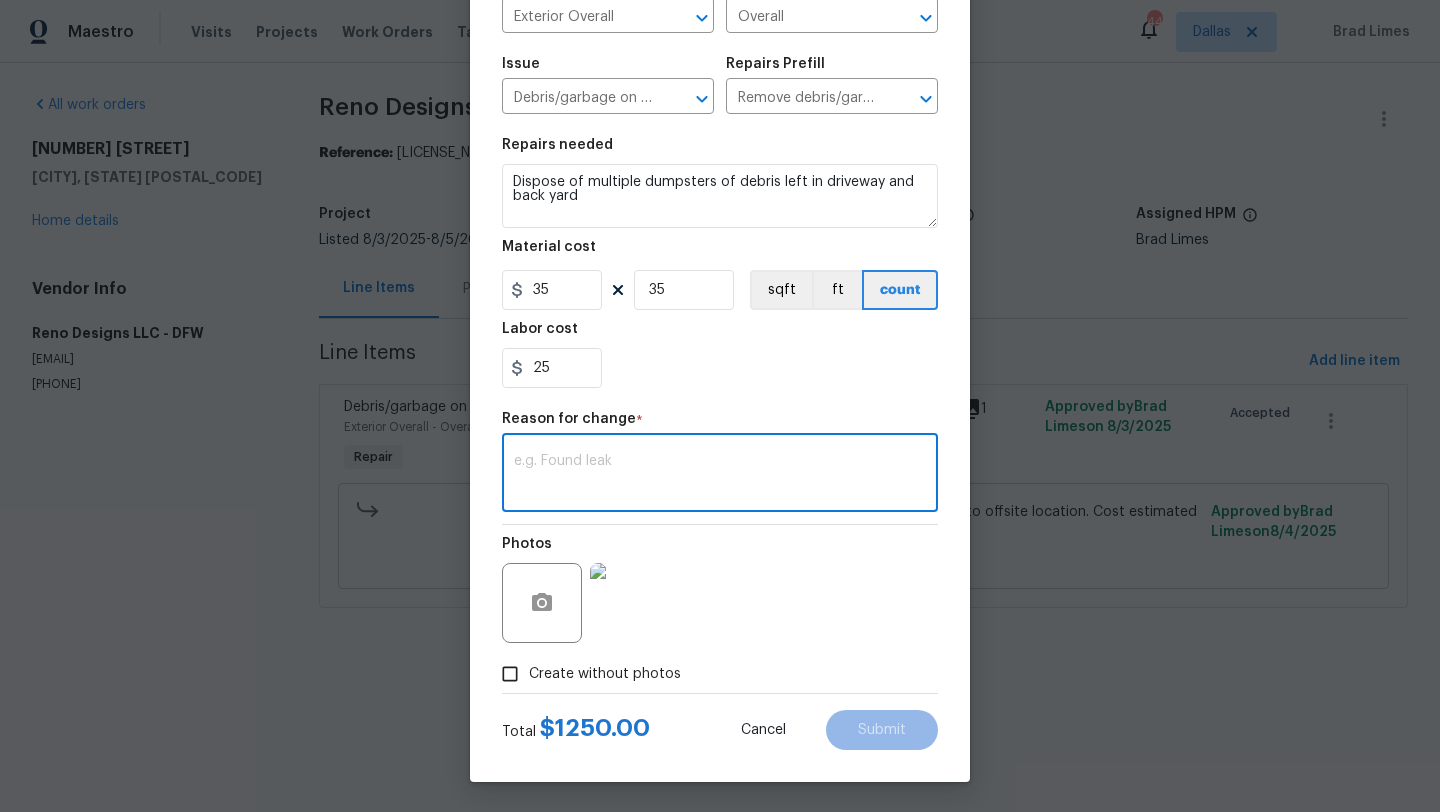 click at bounding box center (720, 475) 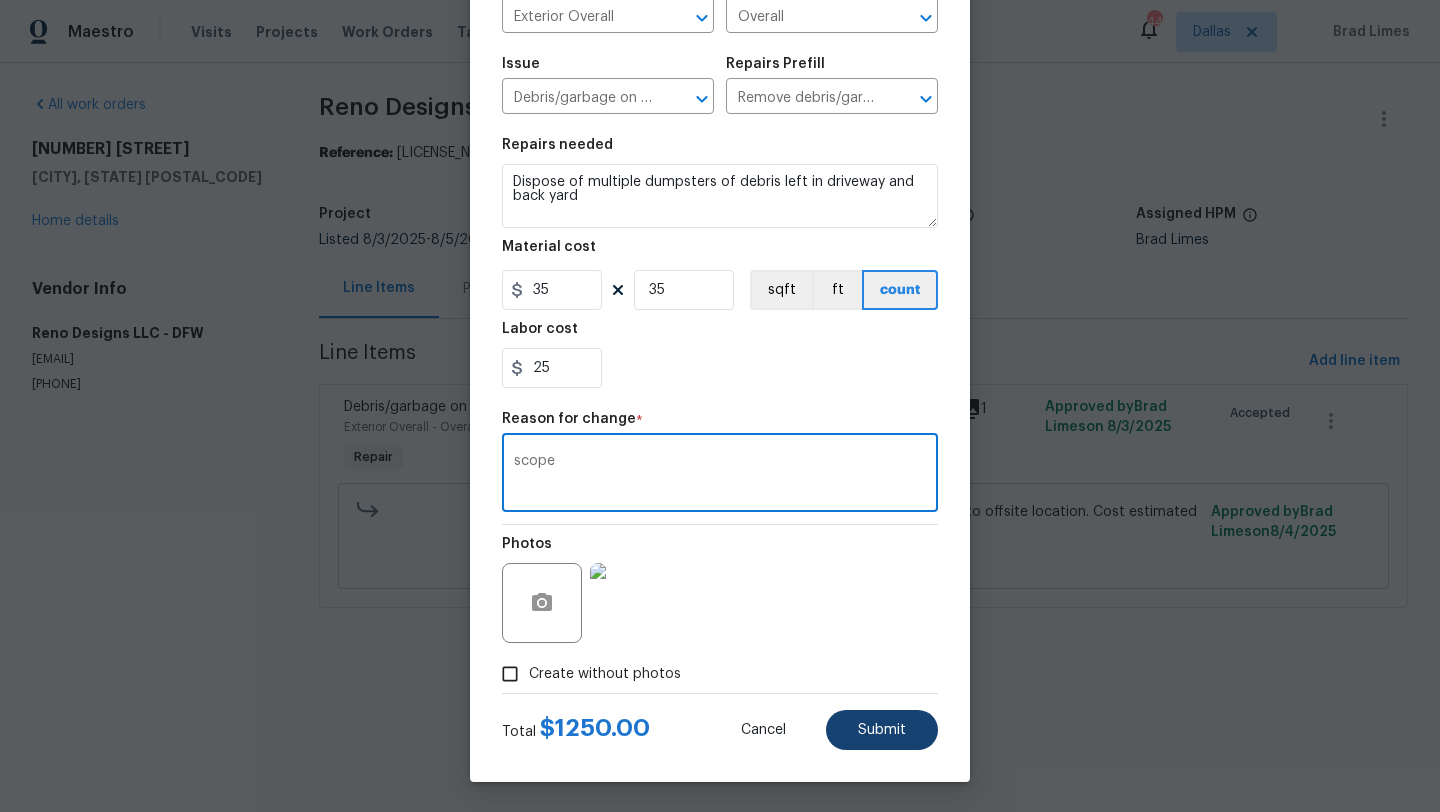 type on "scope" 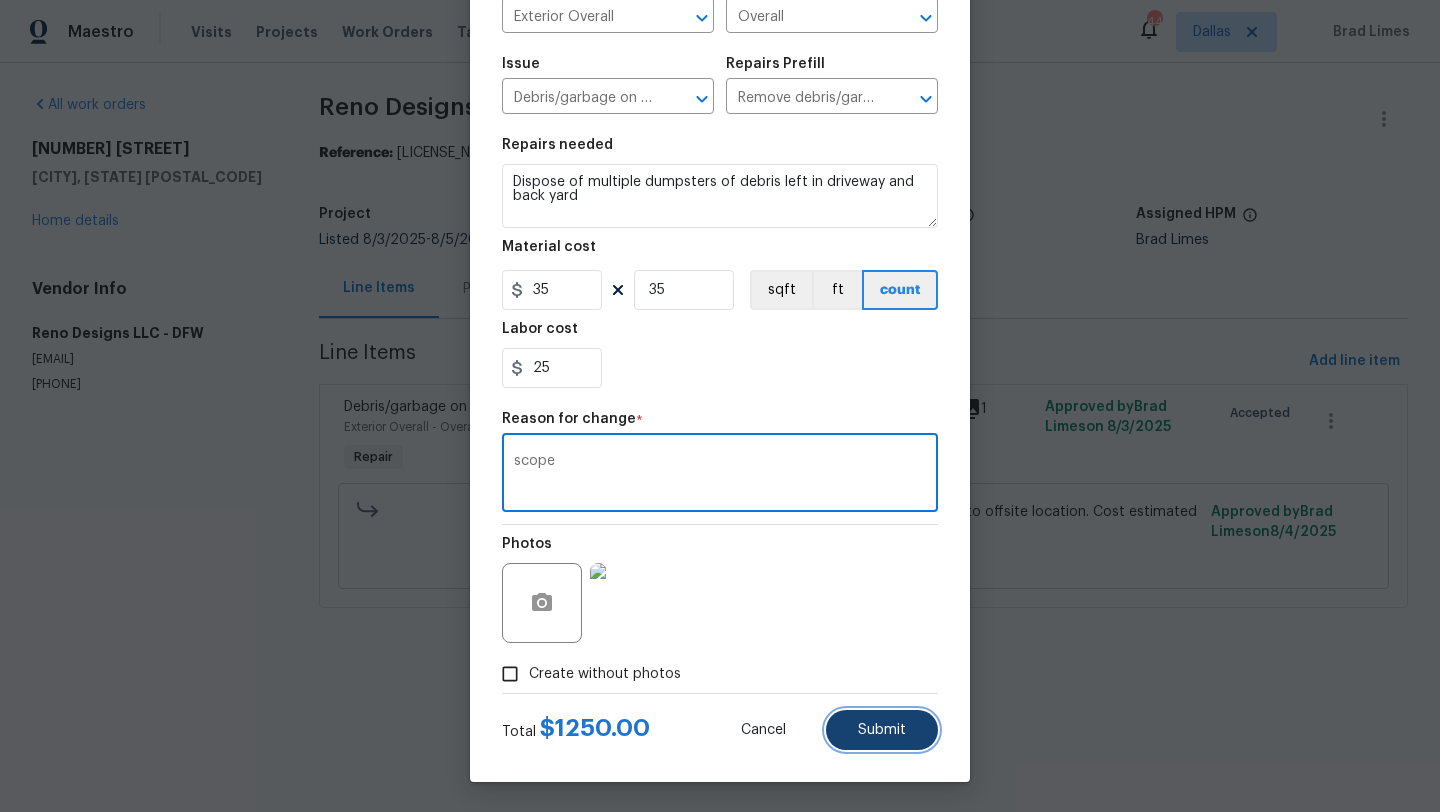 click on "Submit" at bounding box center [882, 730] 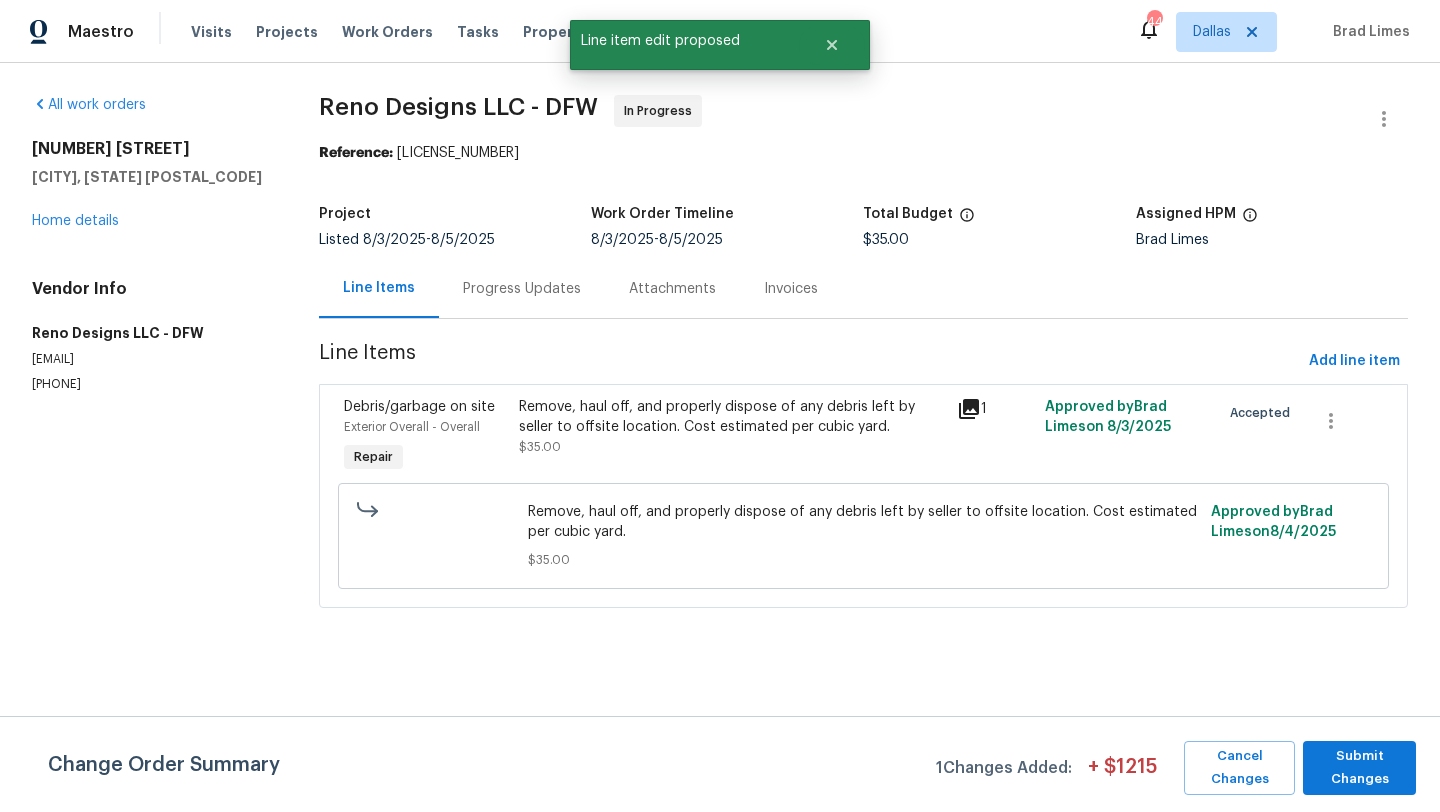 scroll, scrollTop: 0, scrollLeft: 0, axis: both 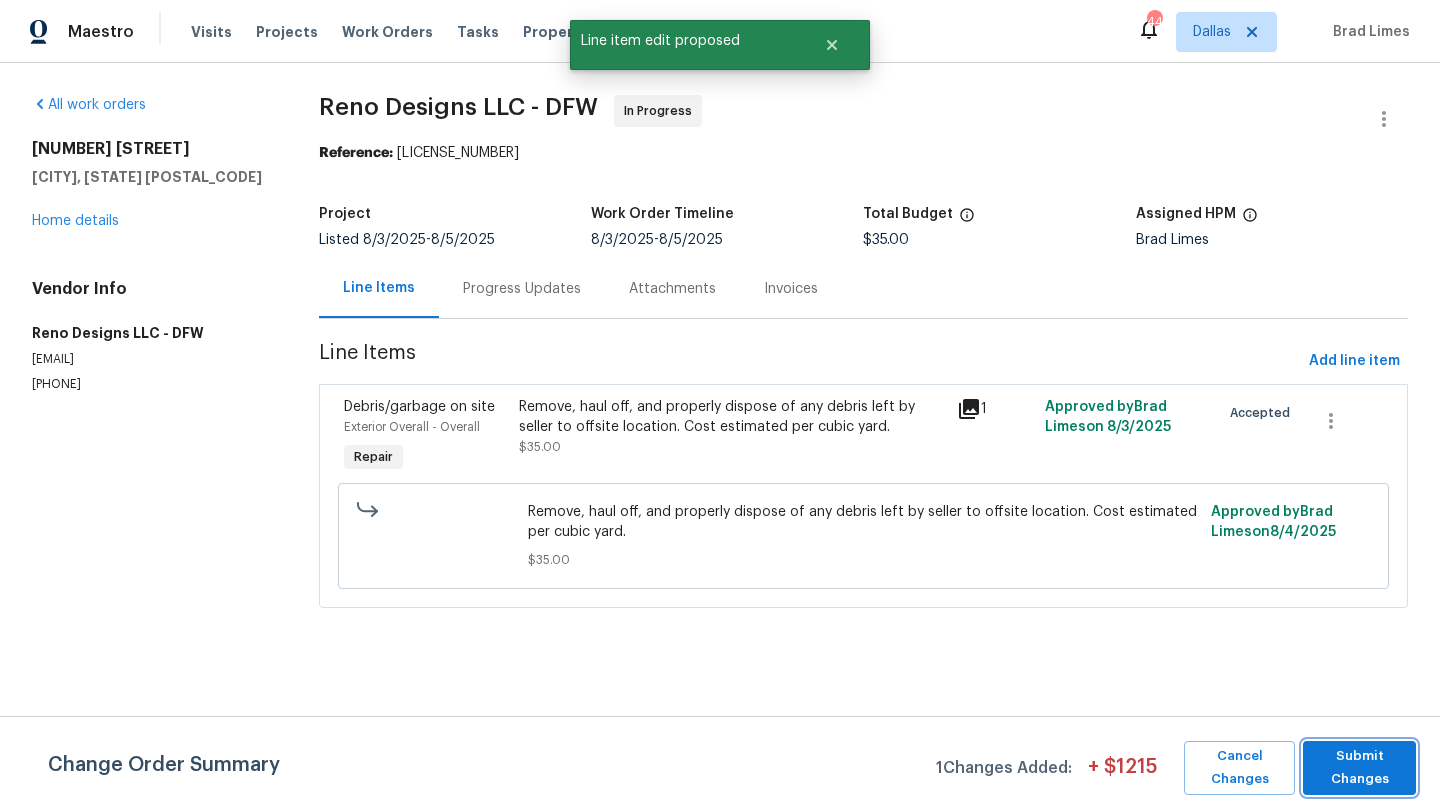 click on "Submit Changes" at bounding box center [1359, 768] 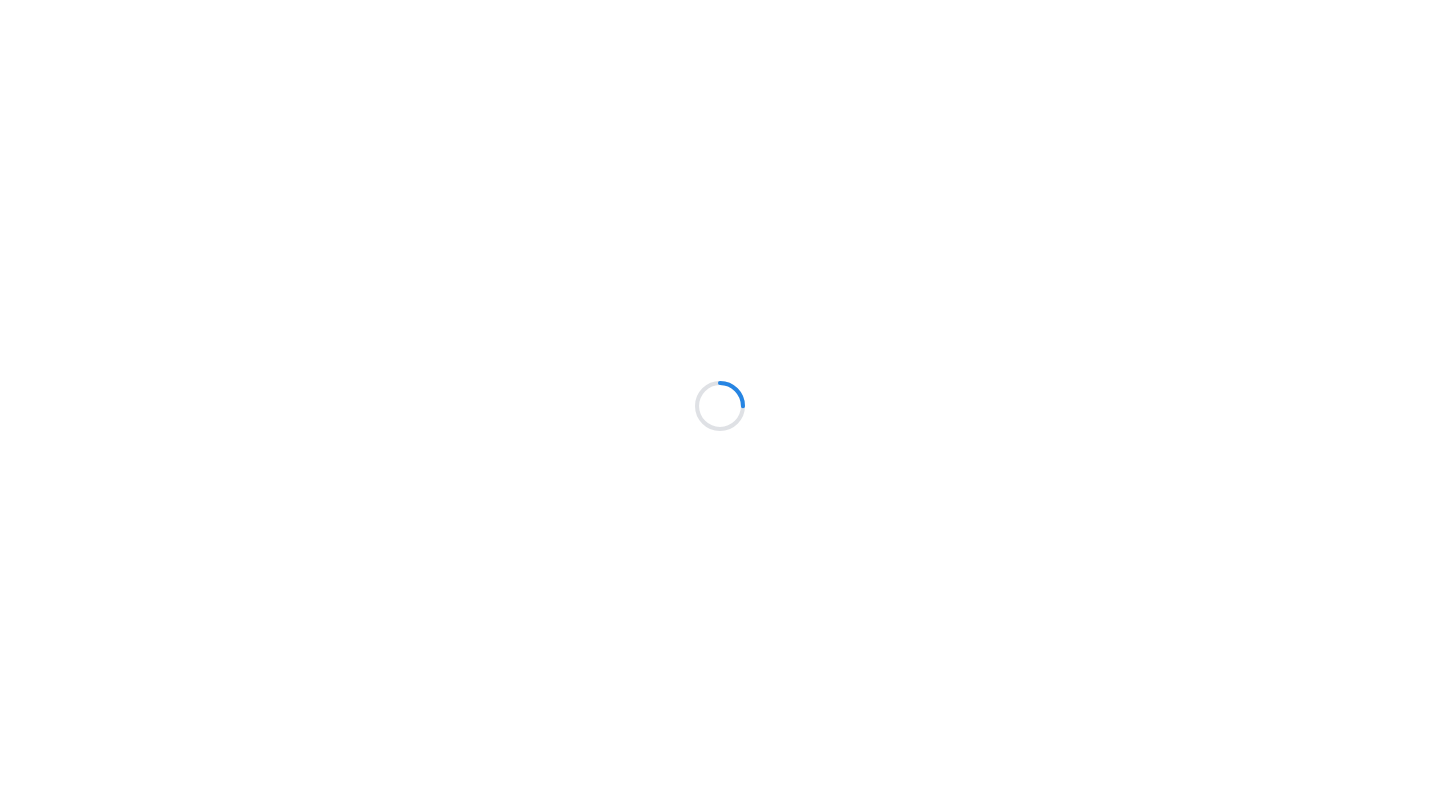scroll, scrollTop: 0, scrollLeft: 0, axis: both 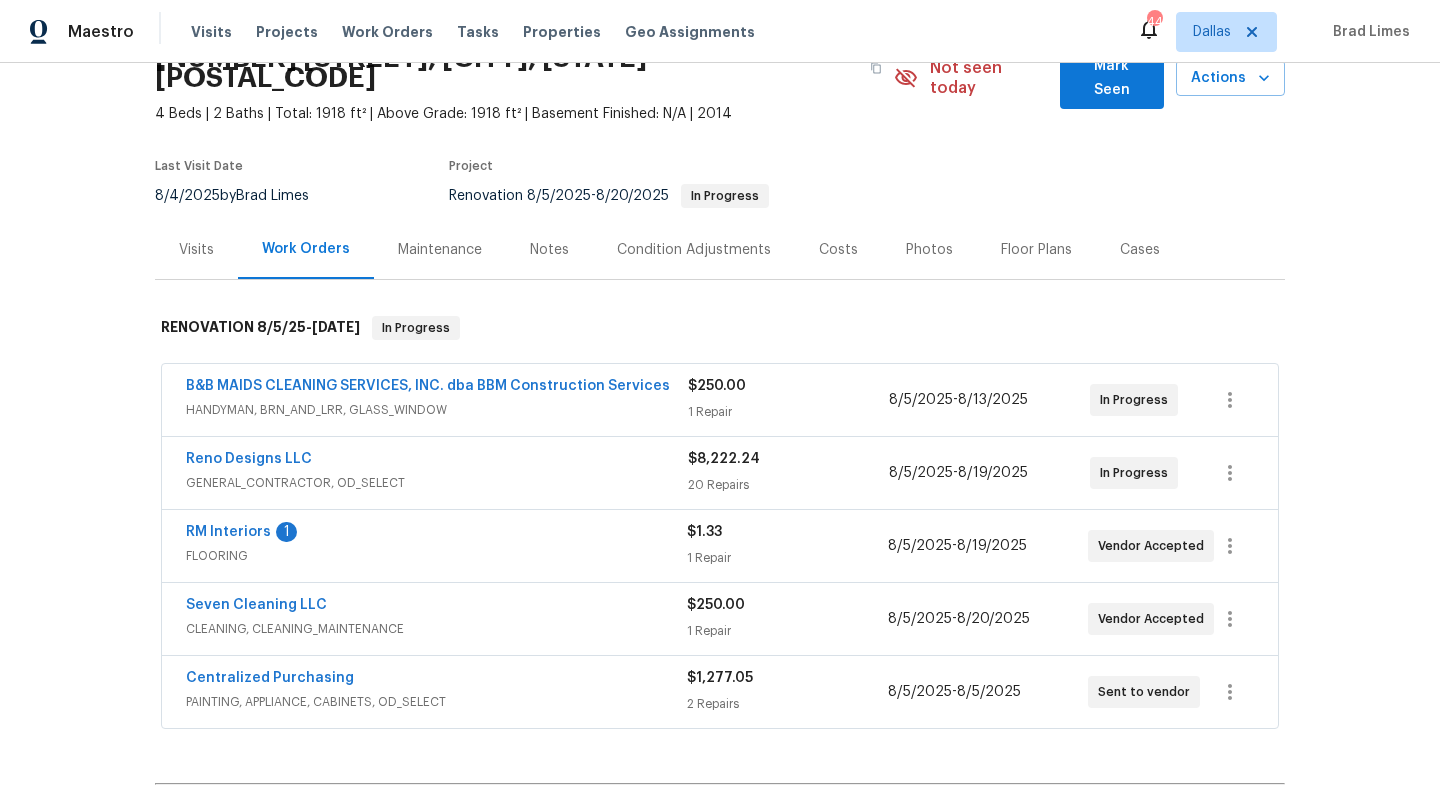 click on "Reno Designs LLC" at bounding box center [437, 461] 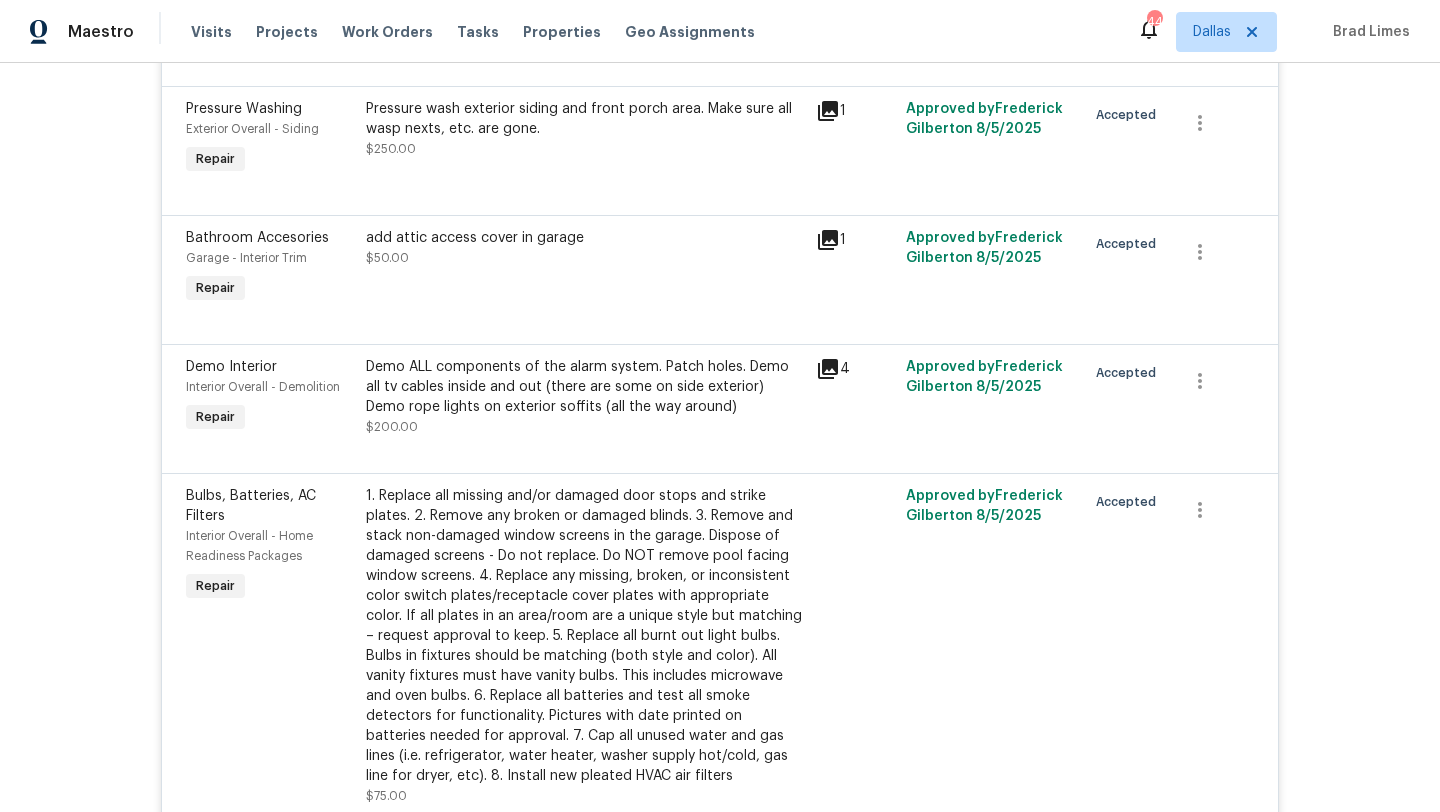 scroll, scrollTop: 0, scrollLeft: 0, axis: both 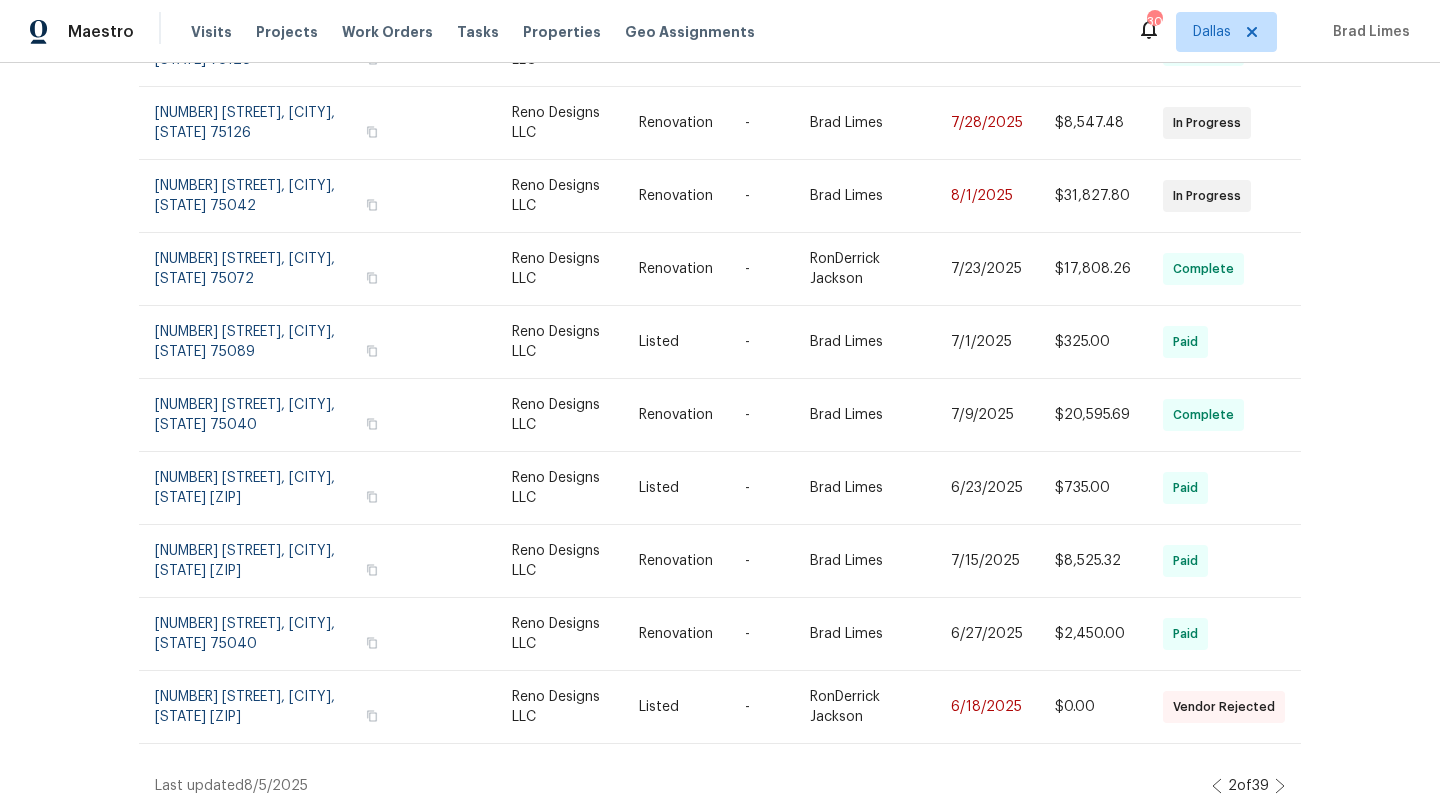 click 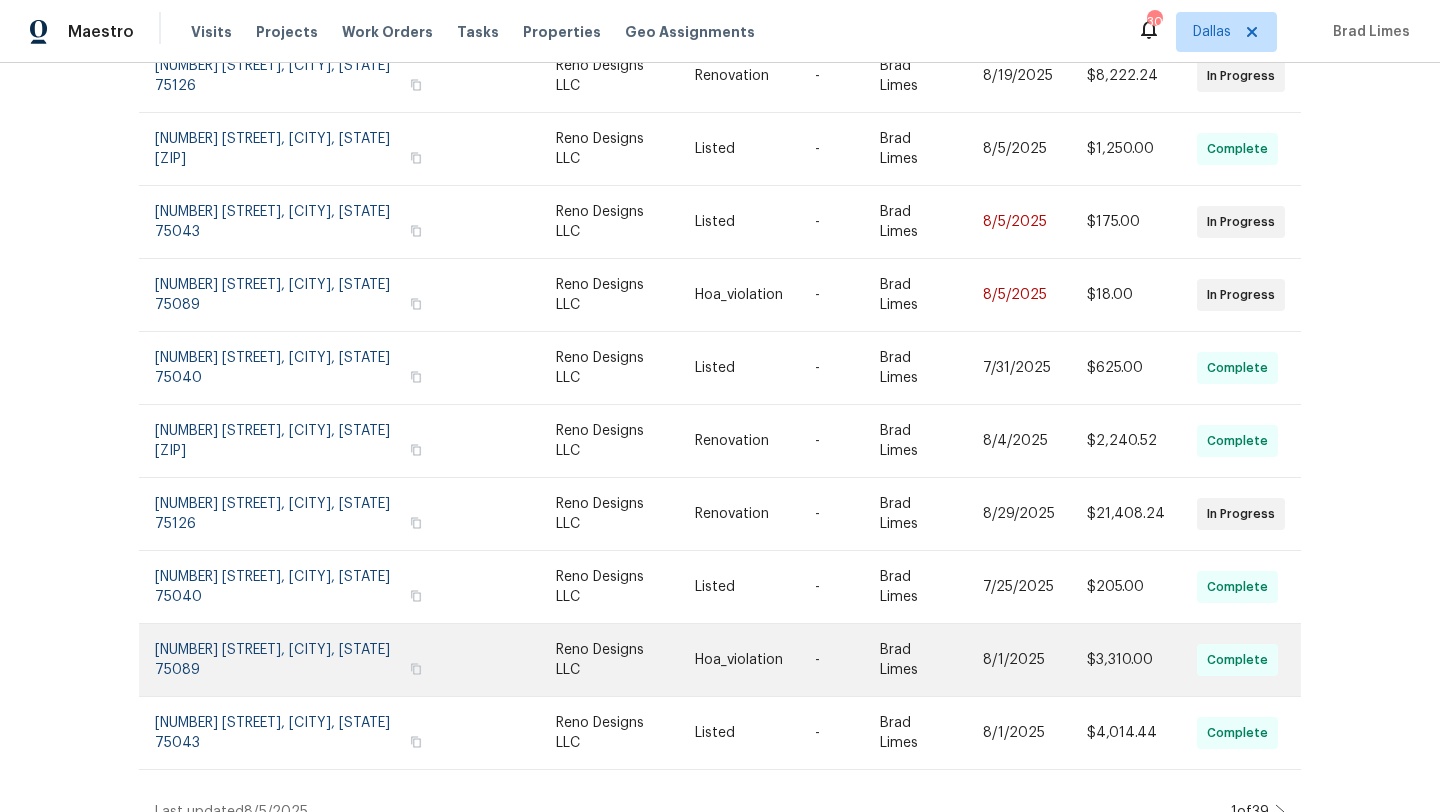 scroll, scrollTop: 246, scrollLeft: 0, axis: vertical 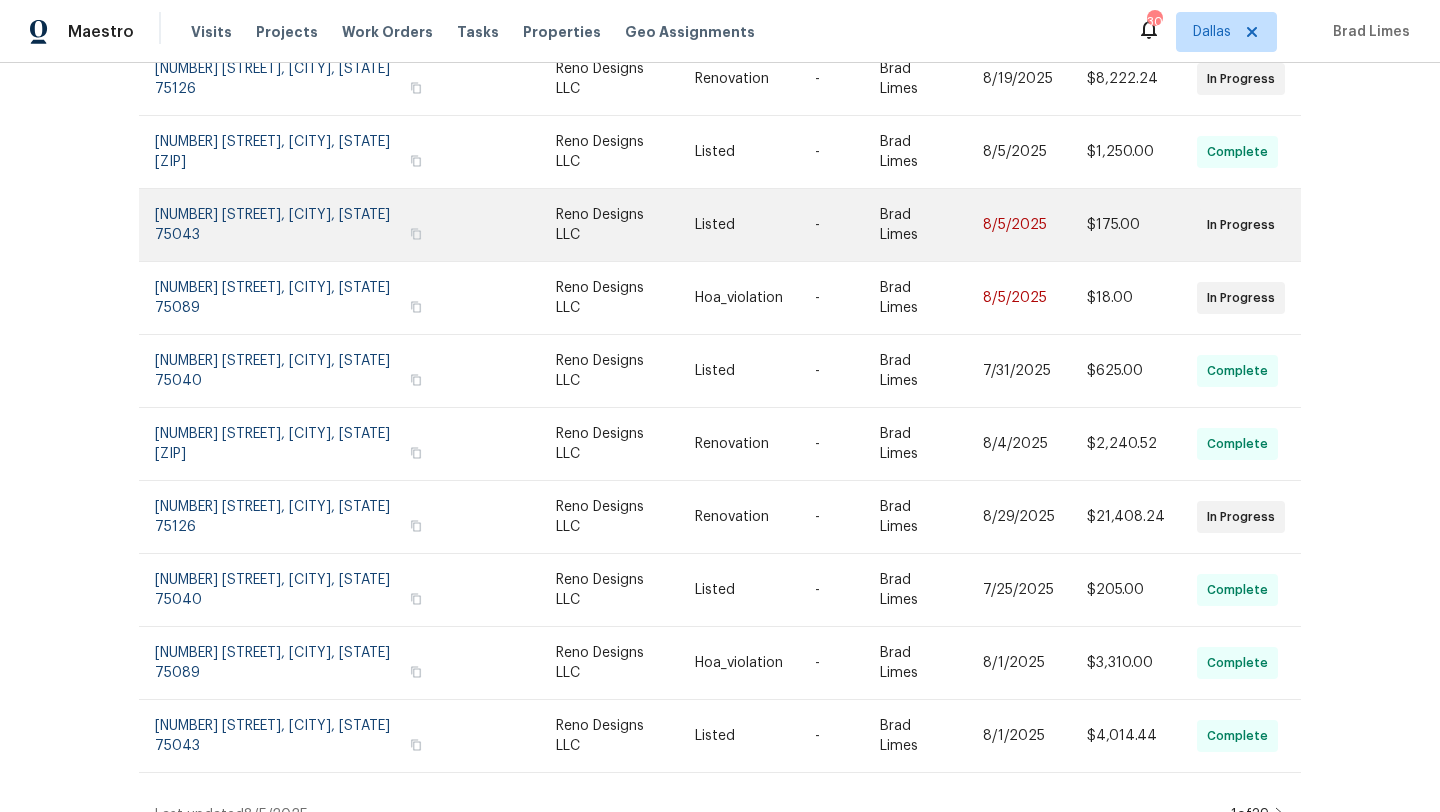click at bounding box center [506, 225] 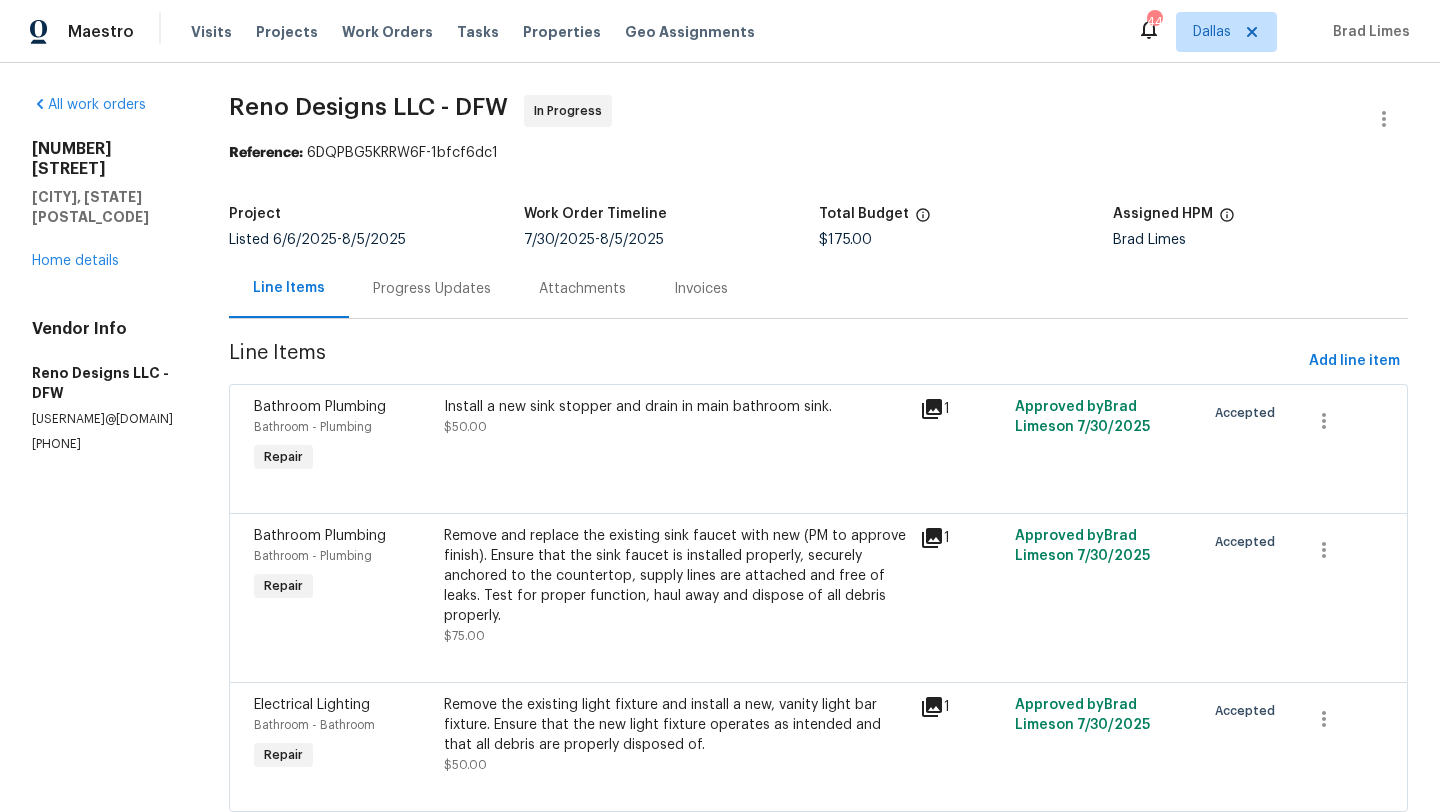 scroll, scrollTop: 0, scrollLeft: 0, axis: both 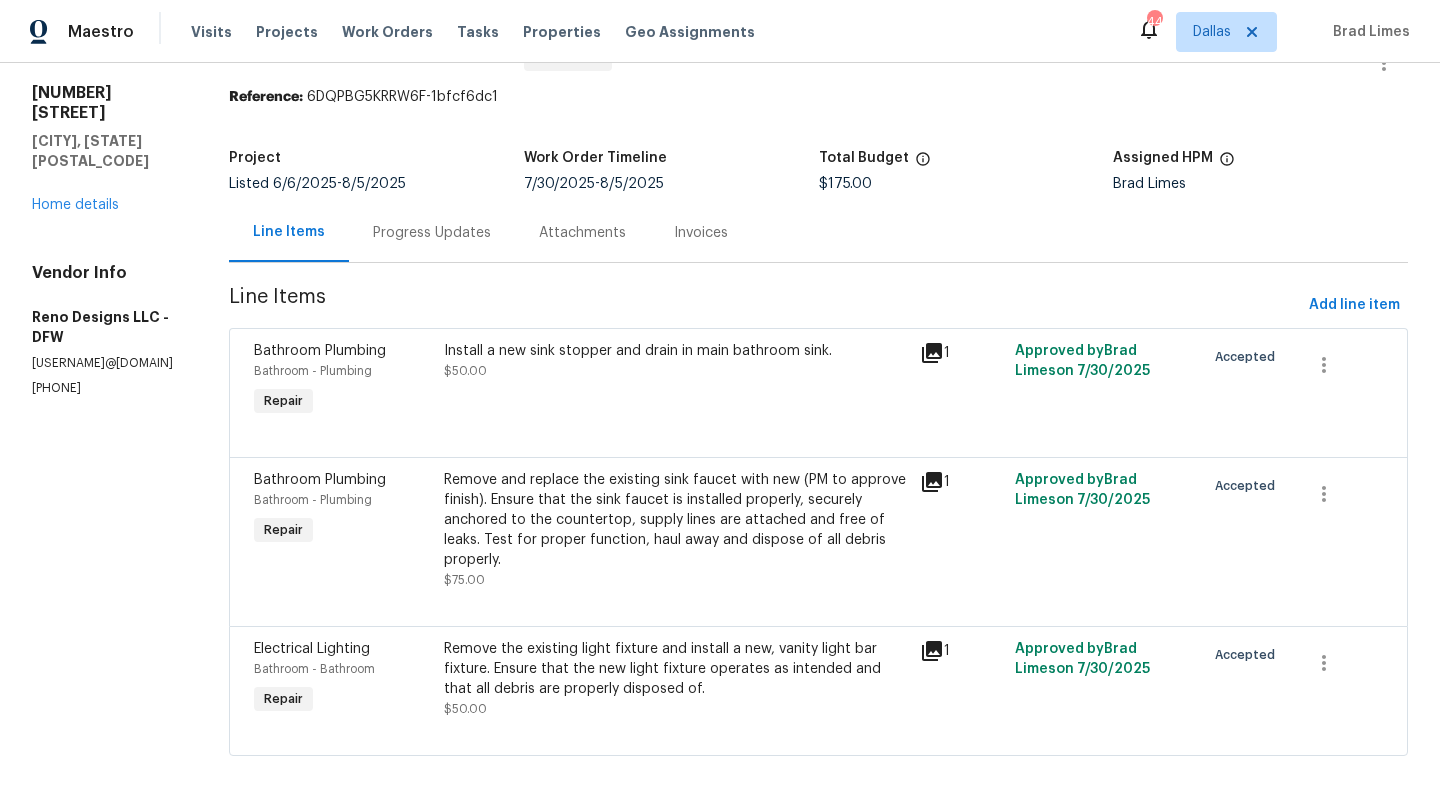 click on "Remove the existing light fixture and install a new, vanity light bar fixture. Ensure that the new light fixture operates as intended and that all debris are properly disposed of." at bounding box center (675, 669) 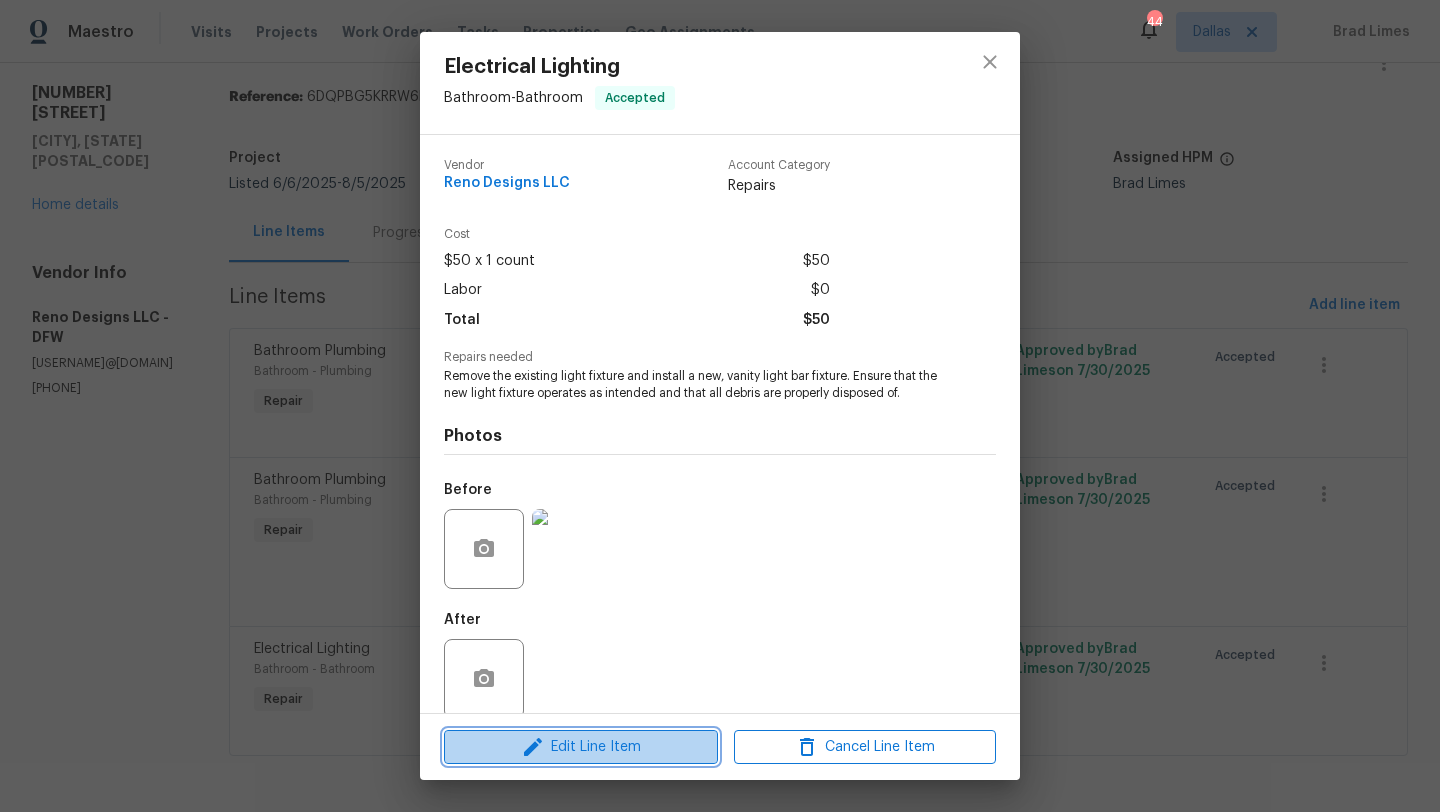 click on "Edit Line Item" at bounding box center [581, 747] 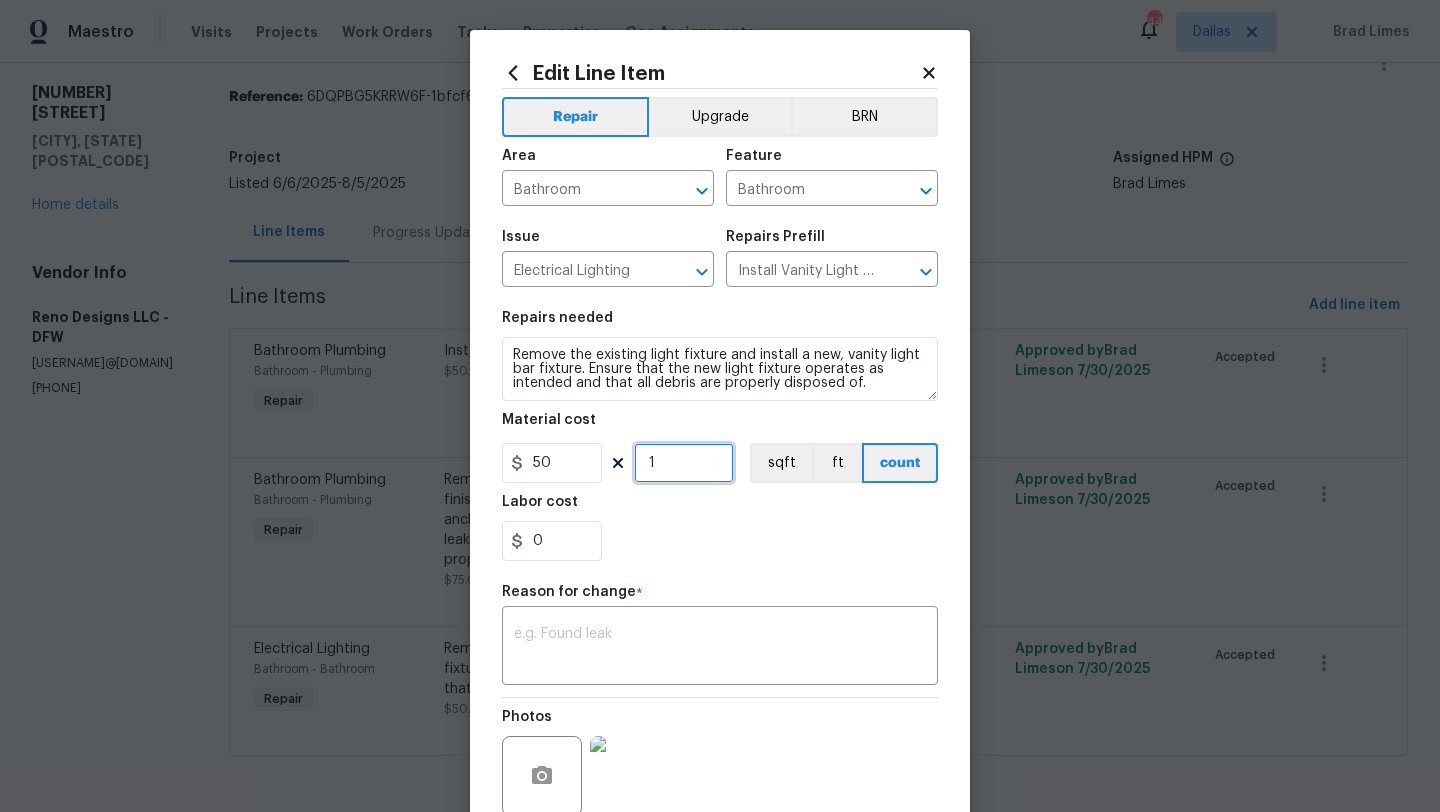 drag, startPoint x: 660, startPoint y: 461, endPoint x: 624, endPoint y: 462, distance: 36.013885 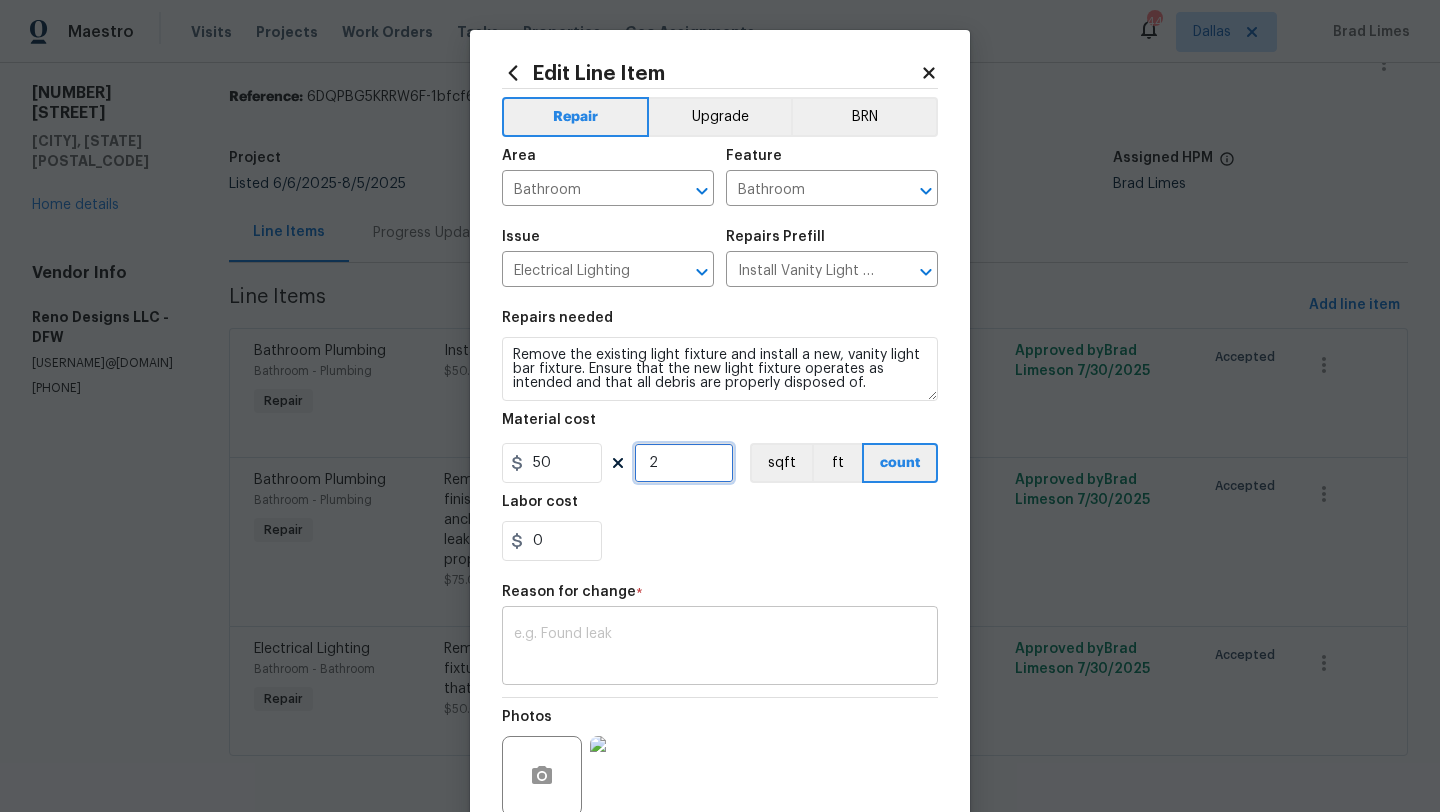 type on "2" 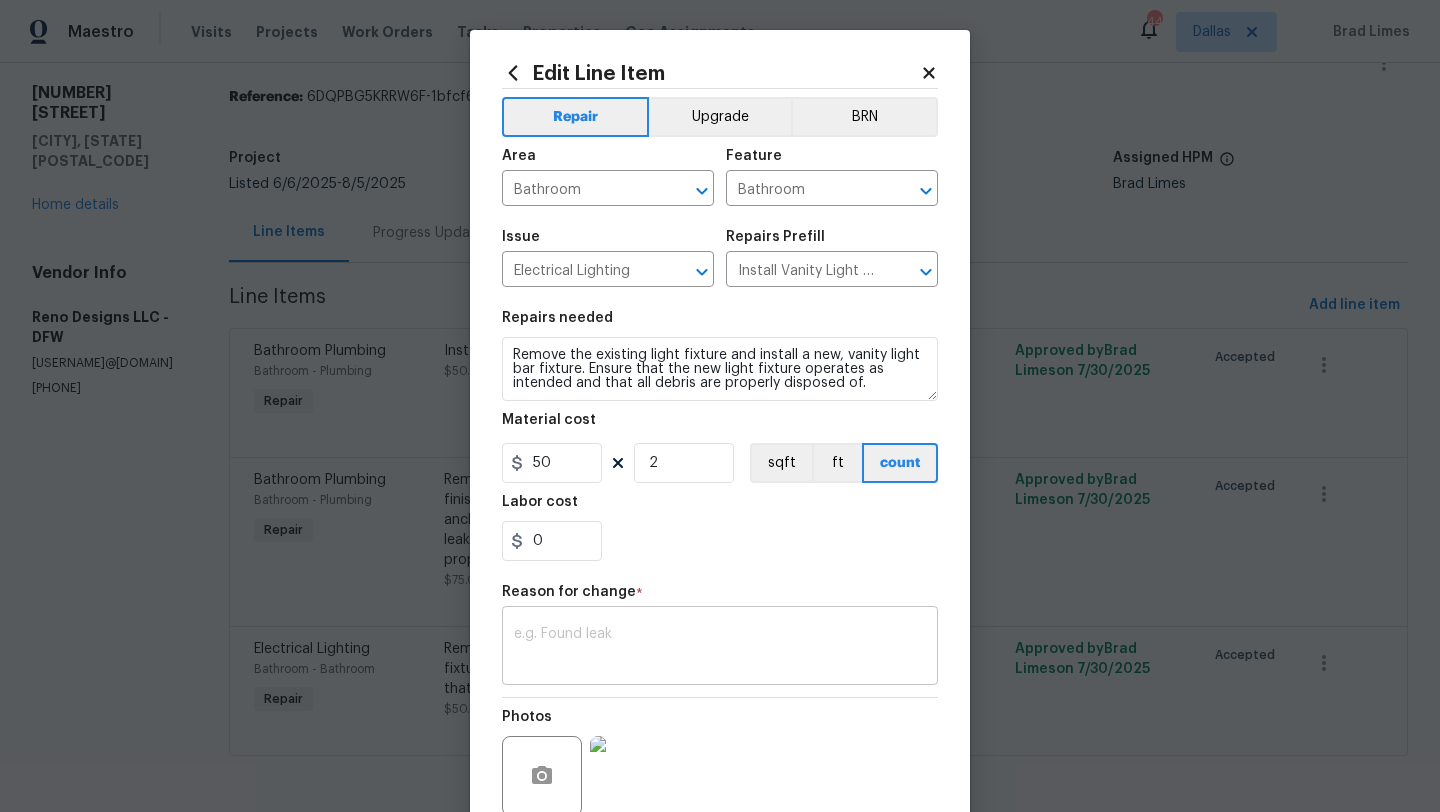 click at bounding box center (720, 648) 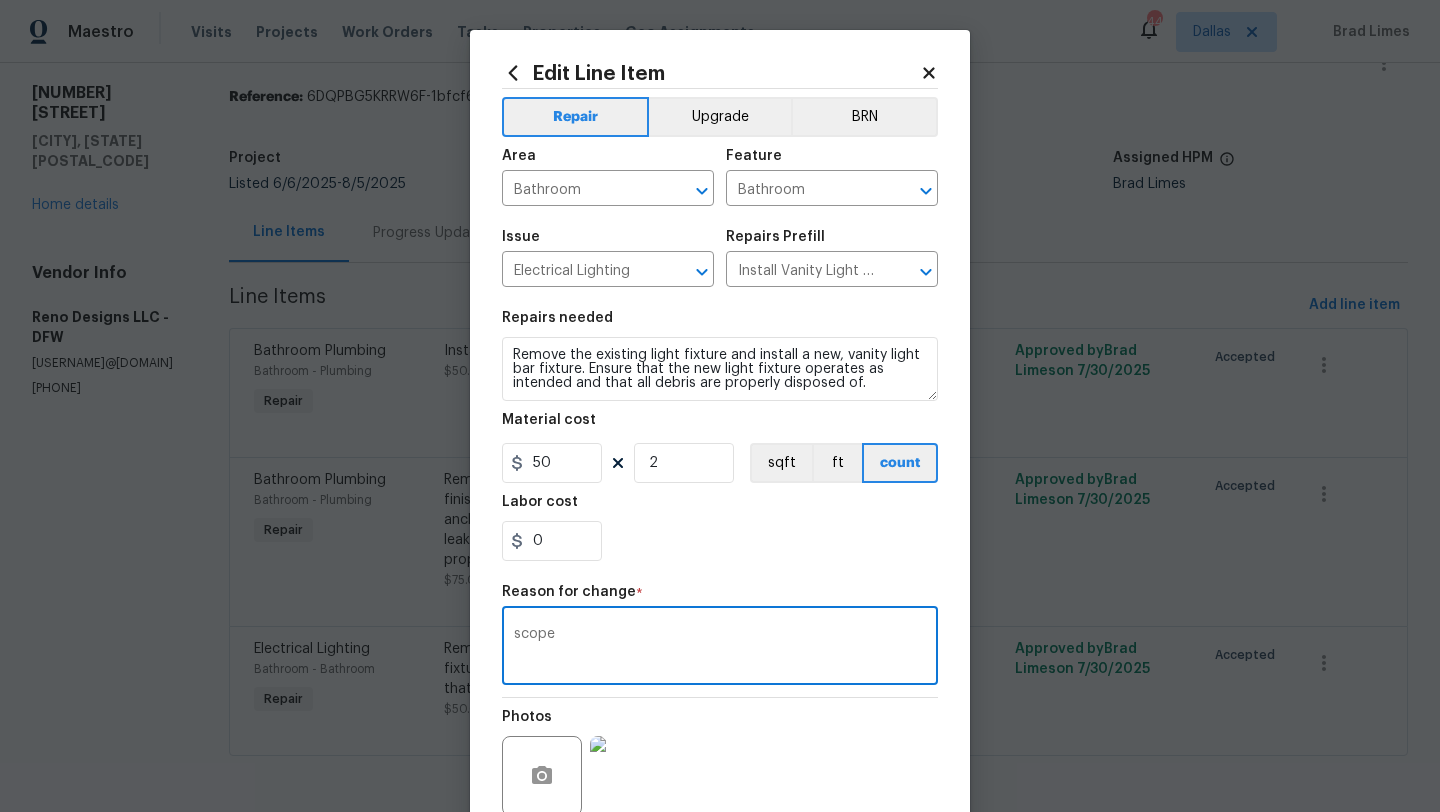 type on "scope" 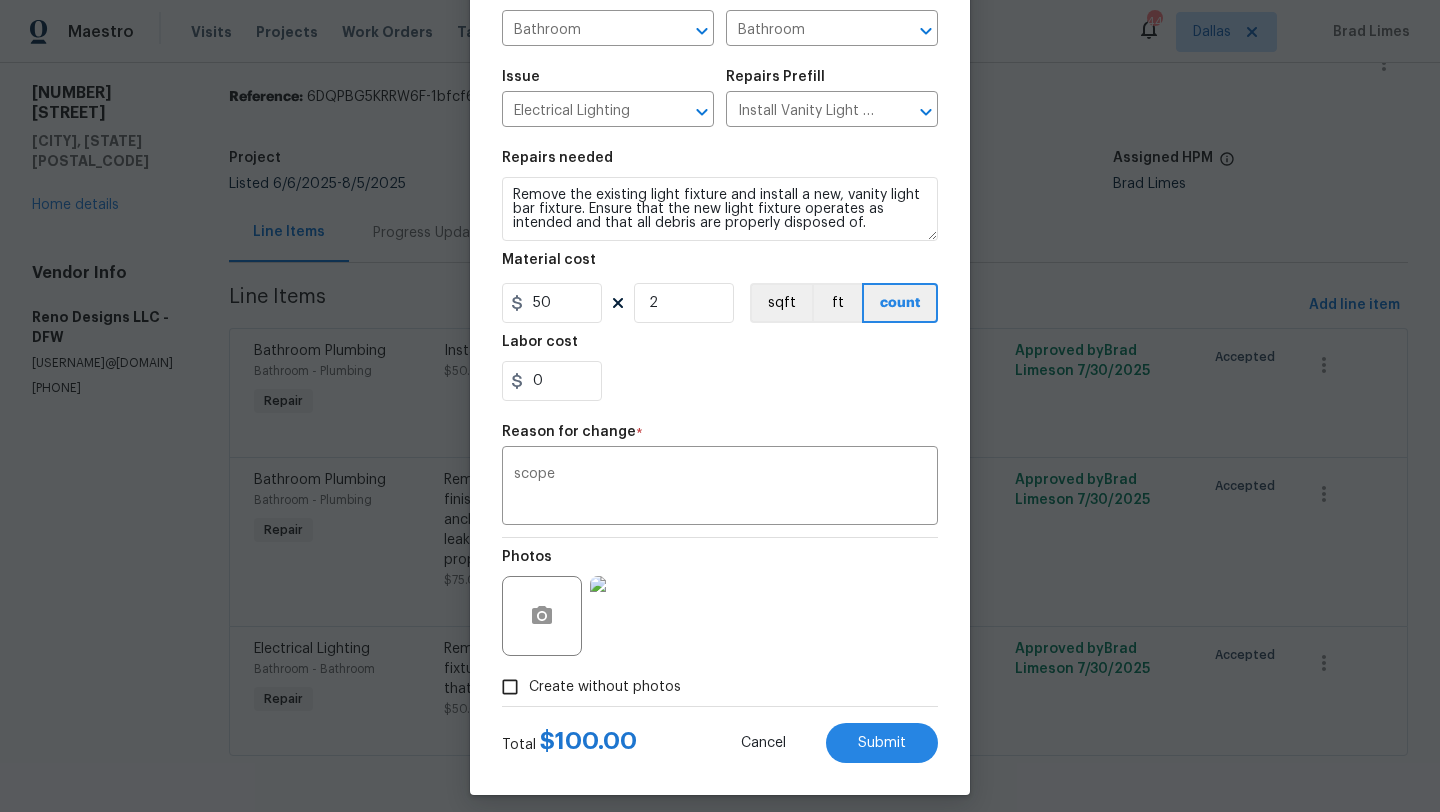 scroll, scrollTop: 174, scrollLeft: 0, axis: vertical 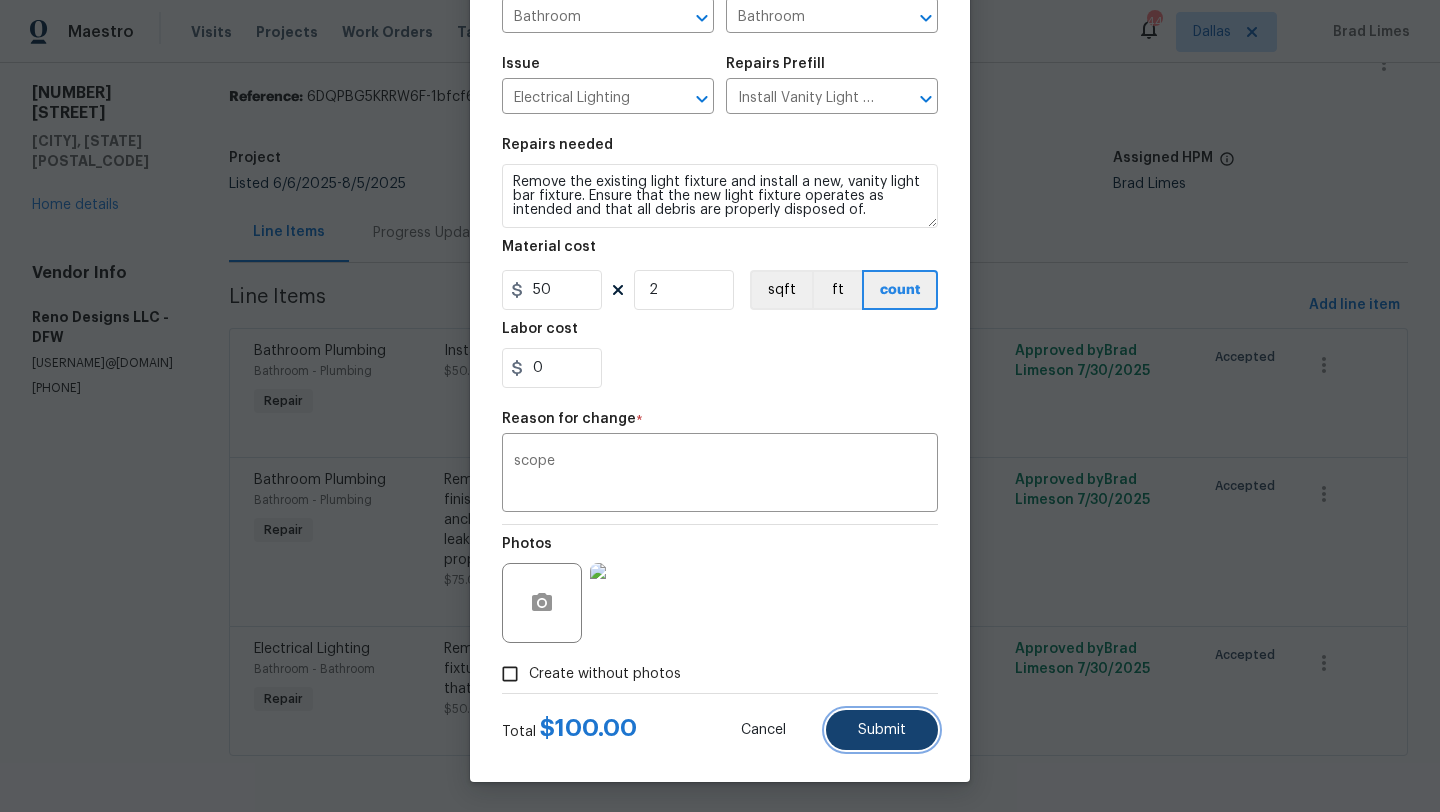 click on "Submit" at bounding box center [882, 730] 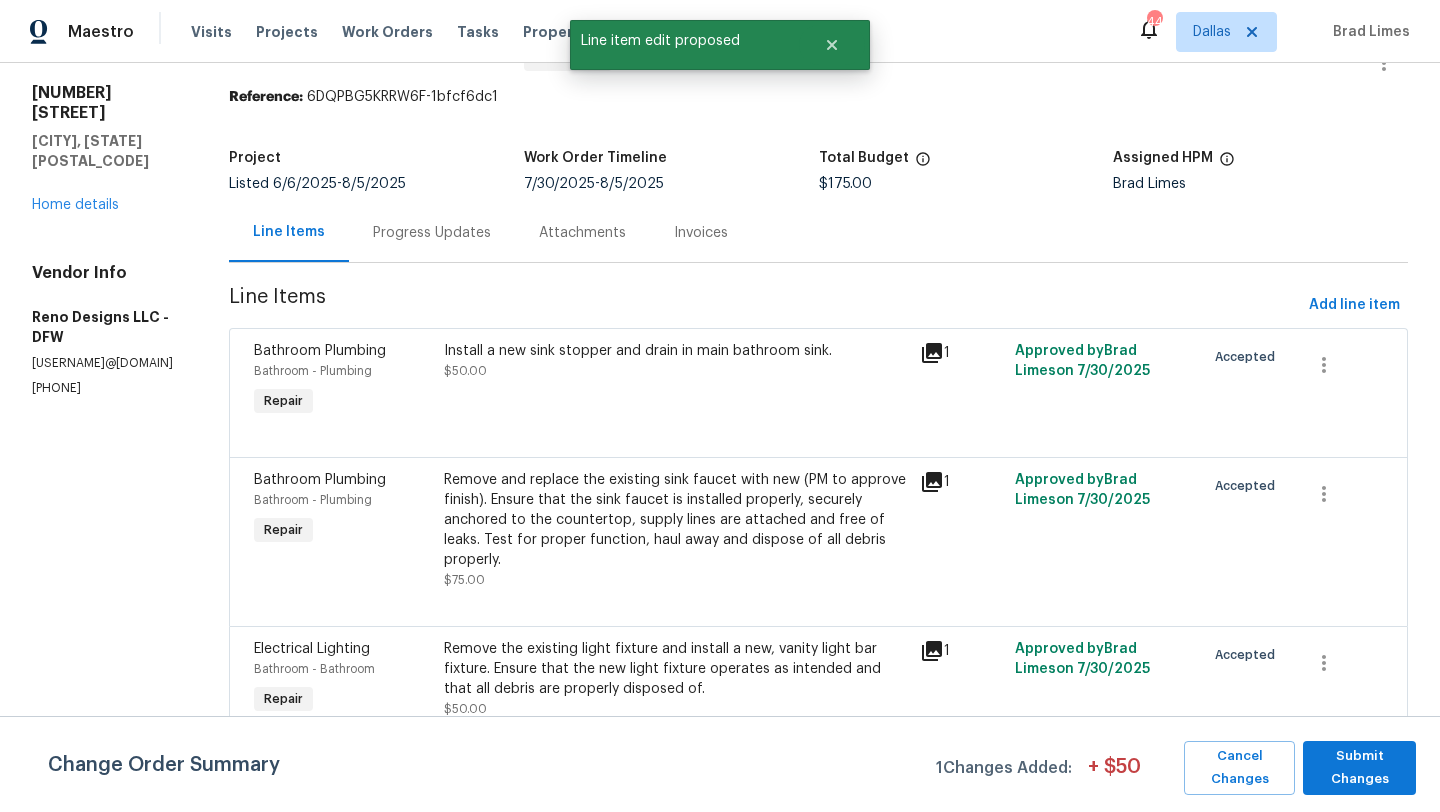 scroll, scrollTop: 0, scrollLeft: 0, axis: both 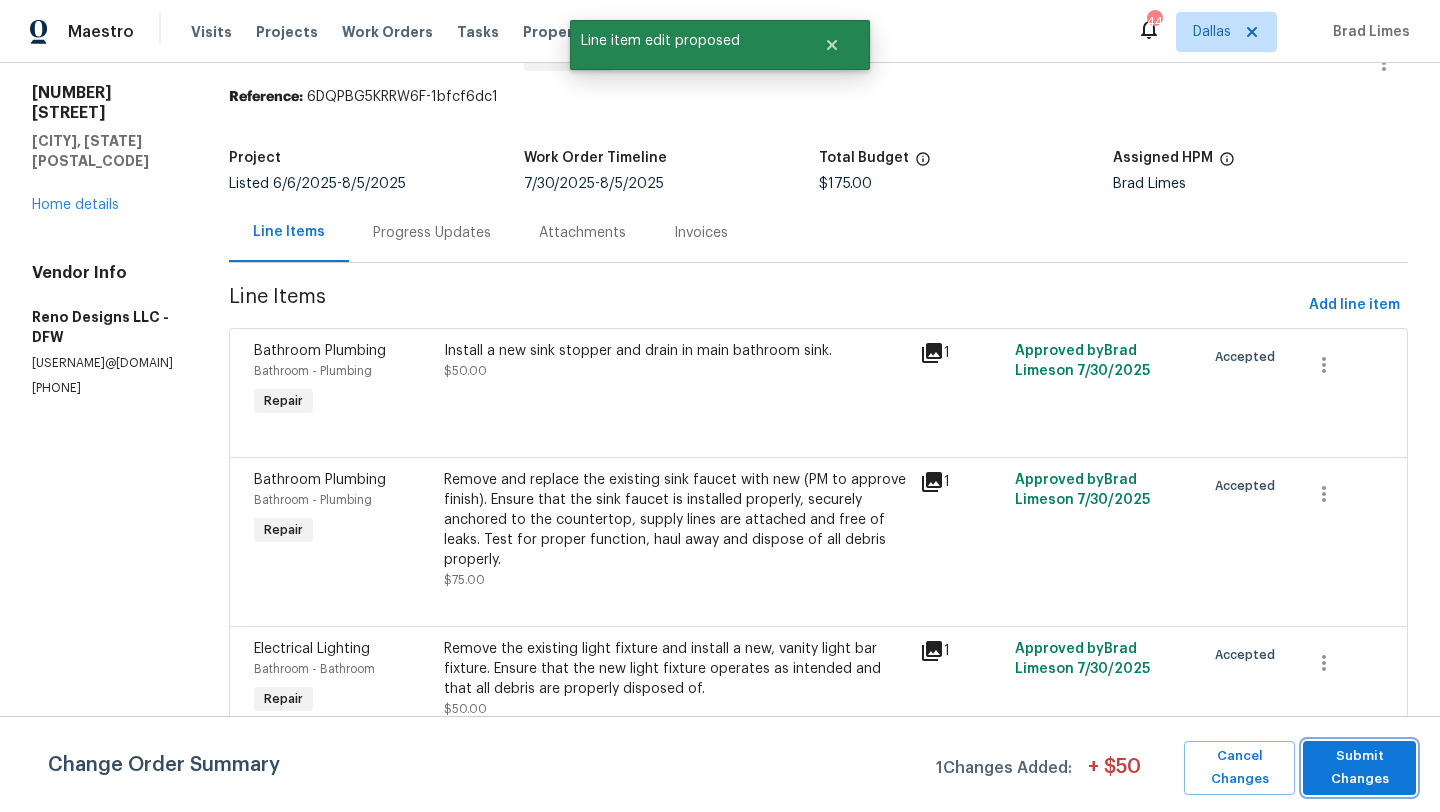 click on "Submit Changes" at bounding box center (1359, 768) 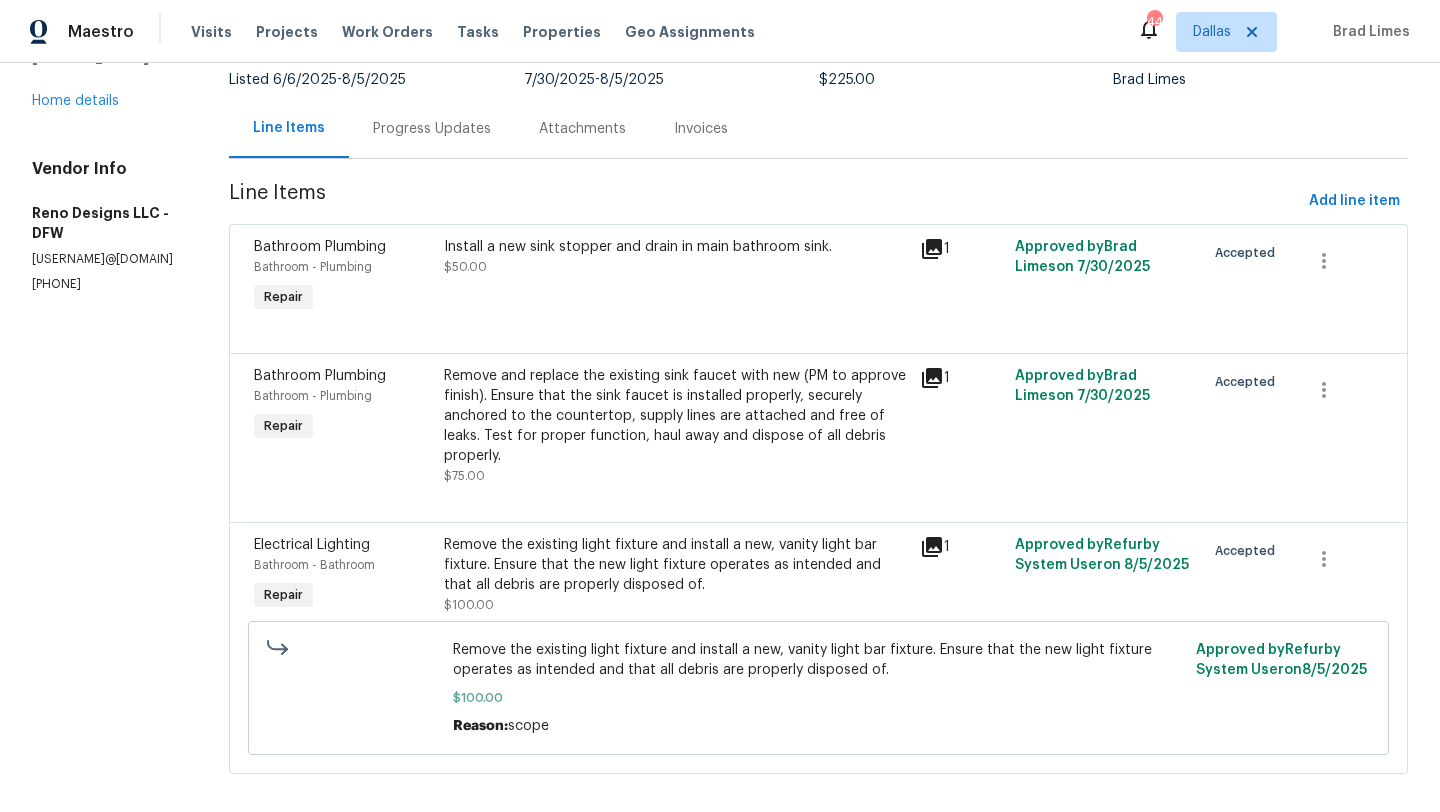scroll, scrollTop: 164, scrollLeft: 0, axis: vertical 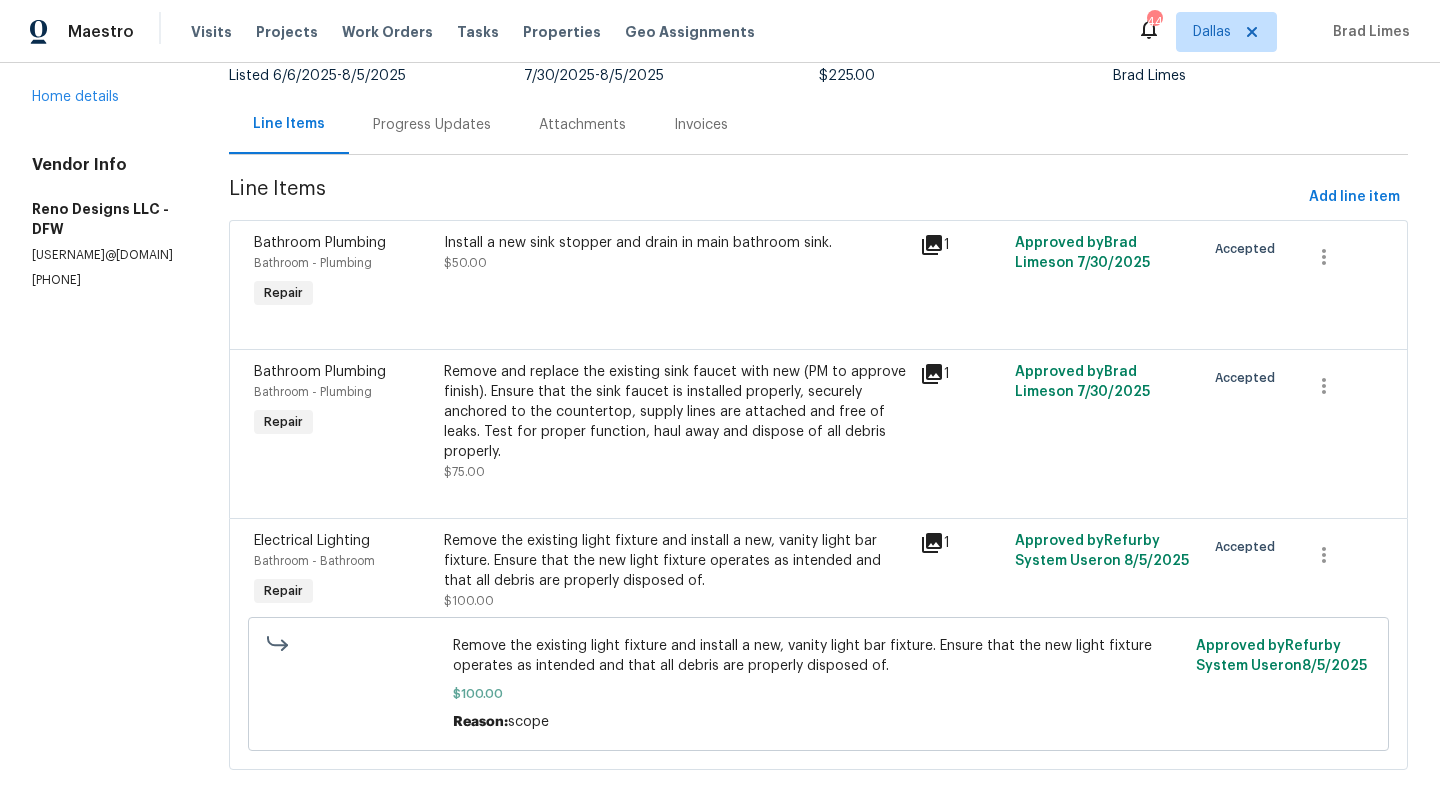 click on "Remove and replace the existing sink faucet with new (PM to approve finish). Ensure that the sink faucet is installed properly, securely anchored to the countertop, supply lines are attached and free of leaks. Test for proper function, haul away and dispose of all debris properly." at bounding box center (675, 412) 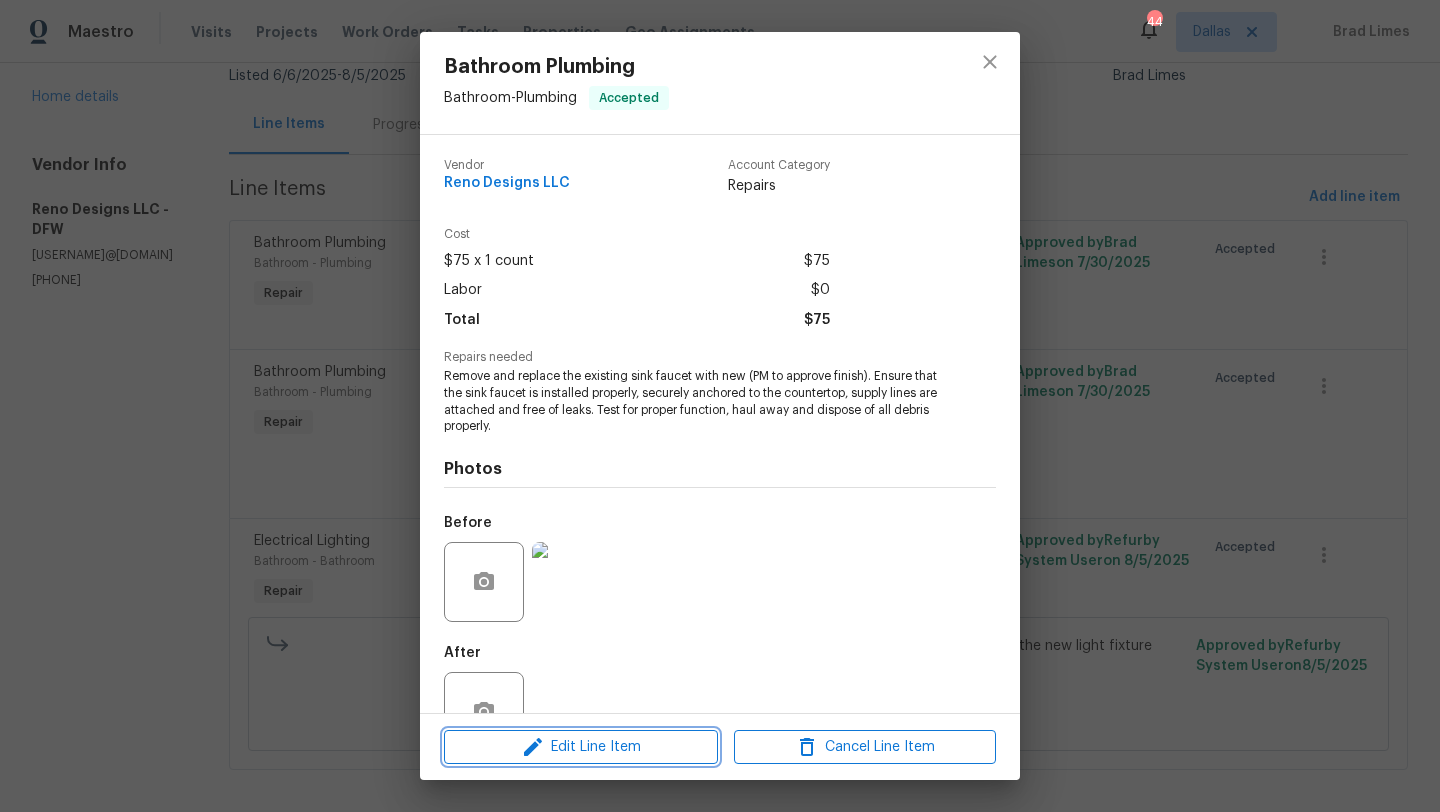 click on "Edit Line Item" at bounding box center (581, 747) 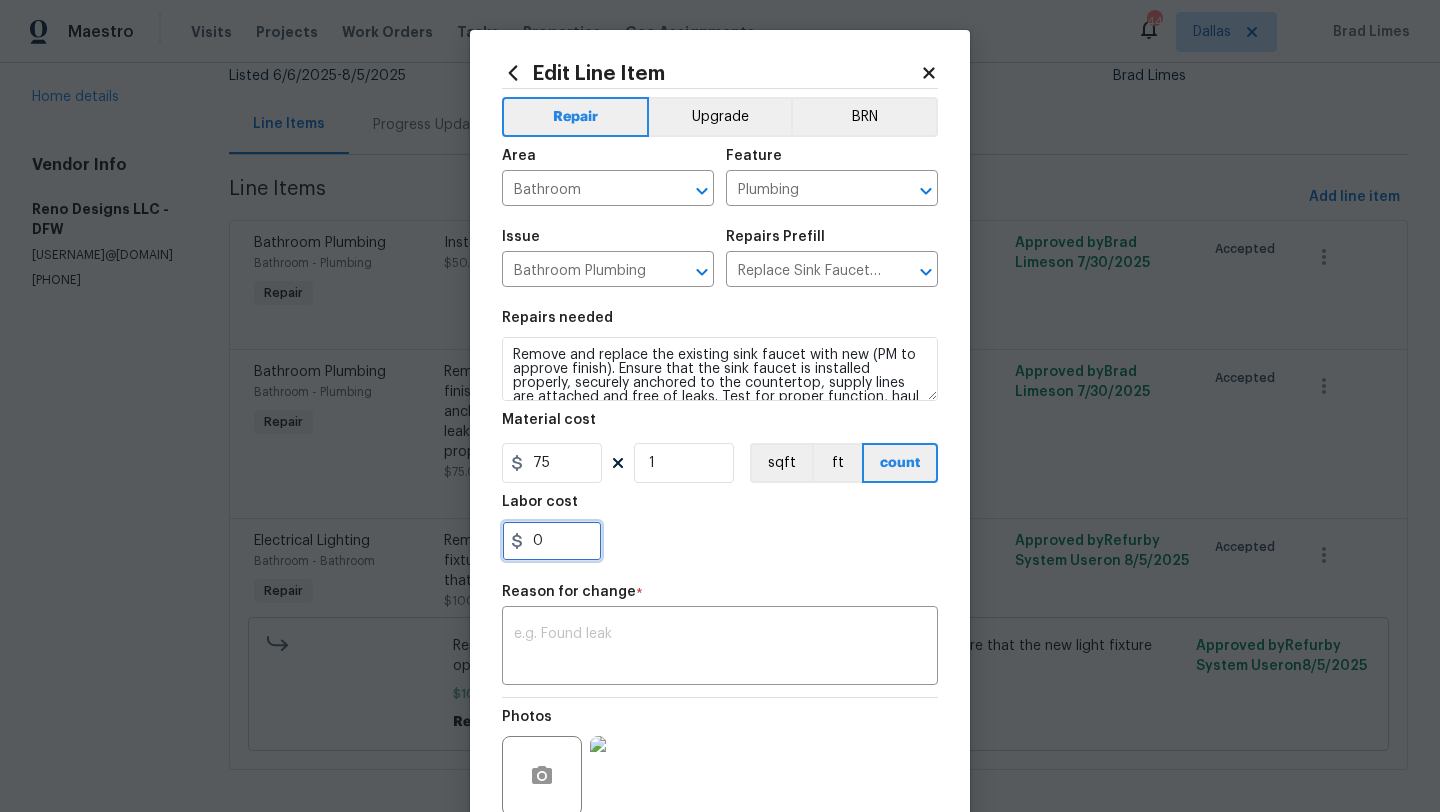 drag, startPoint x: 553, startPoint y: 540, endPoint x: 504, endPoint y: 540, distance: 49 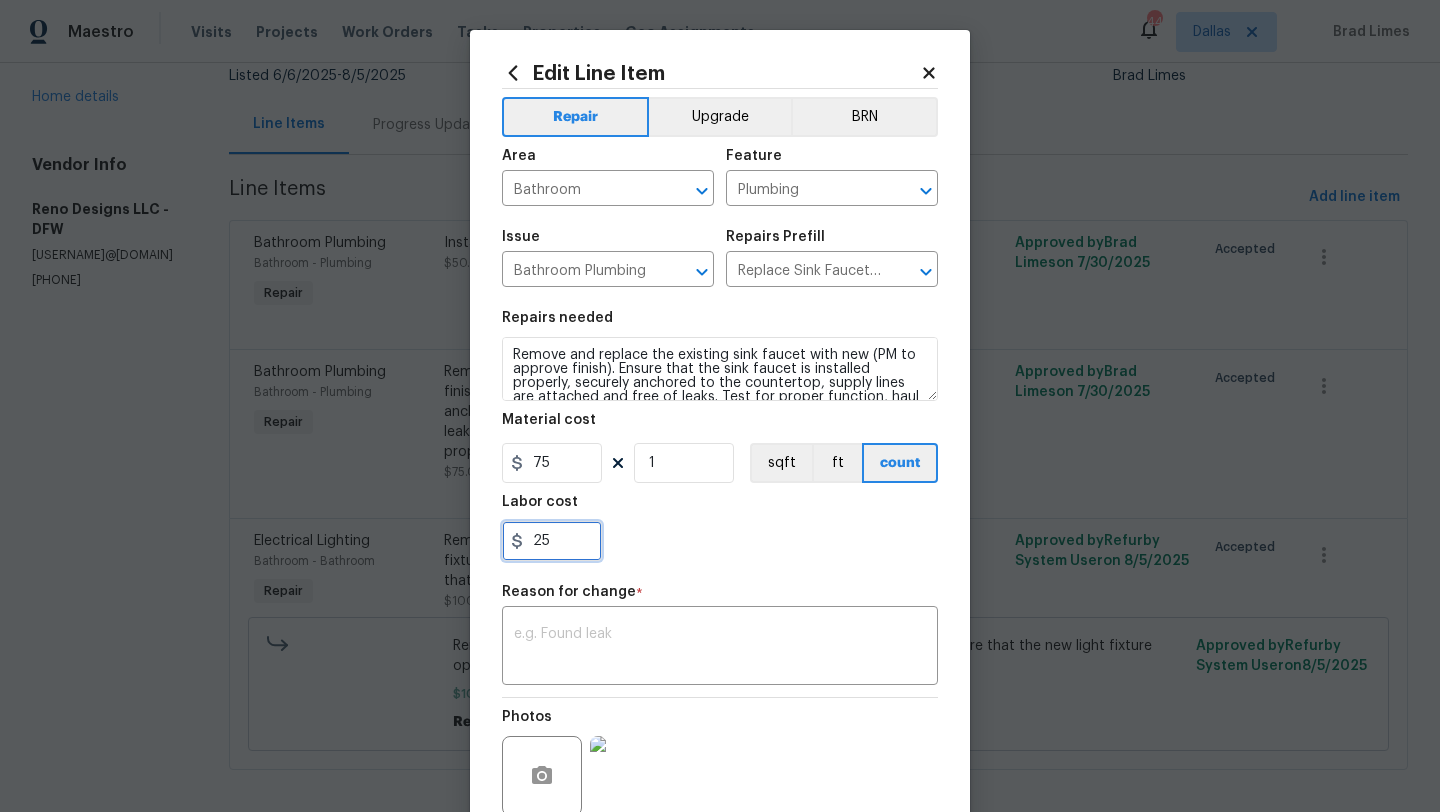 type on "25" 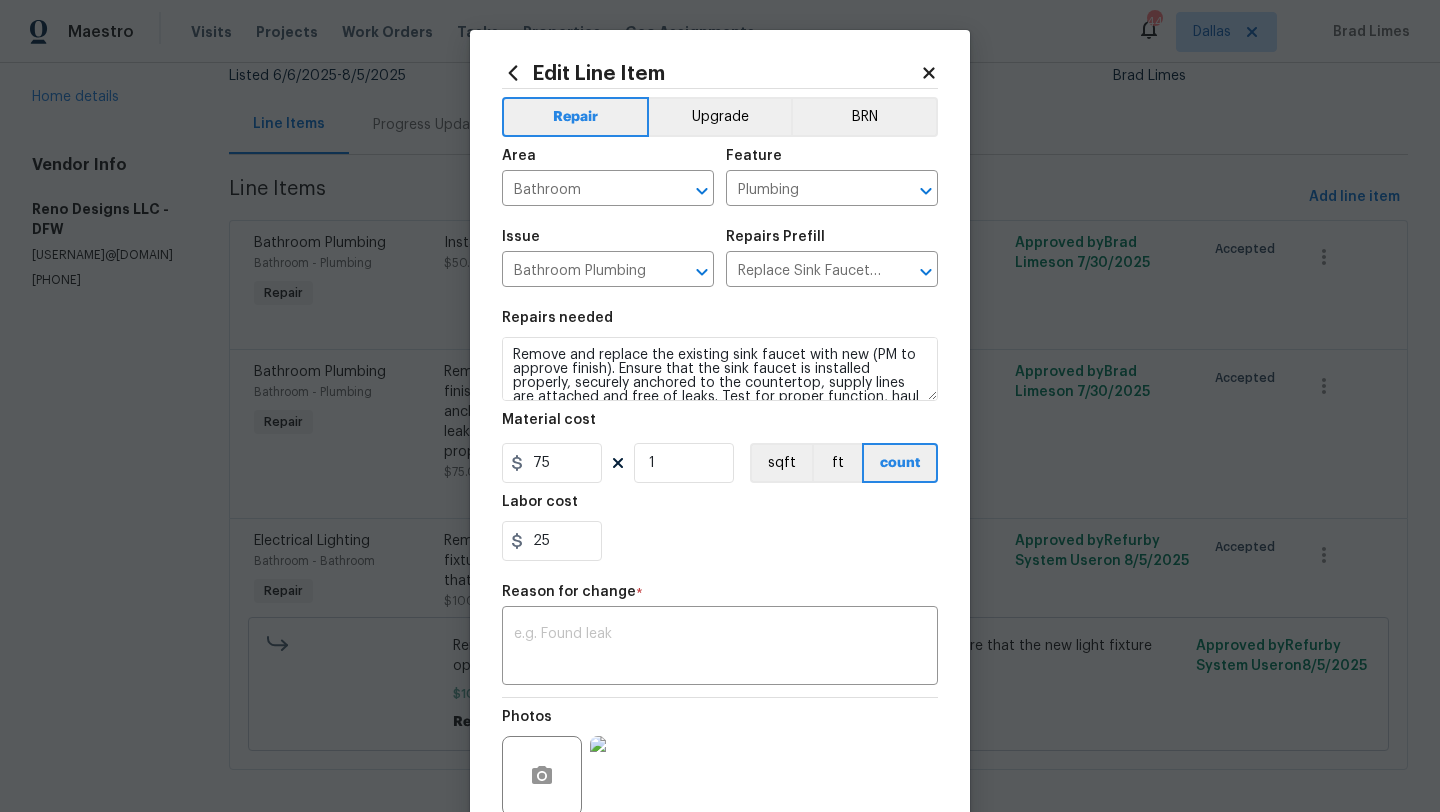 click on "25" at bounding box center [720, 541] 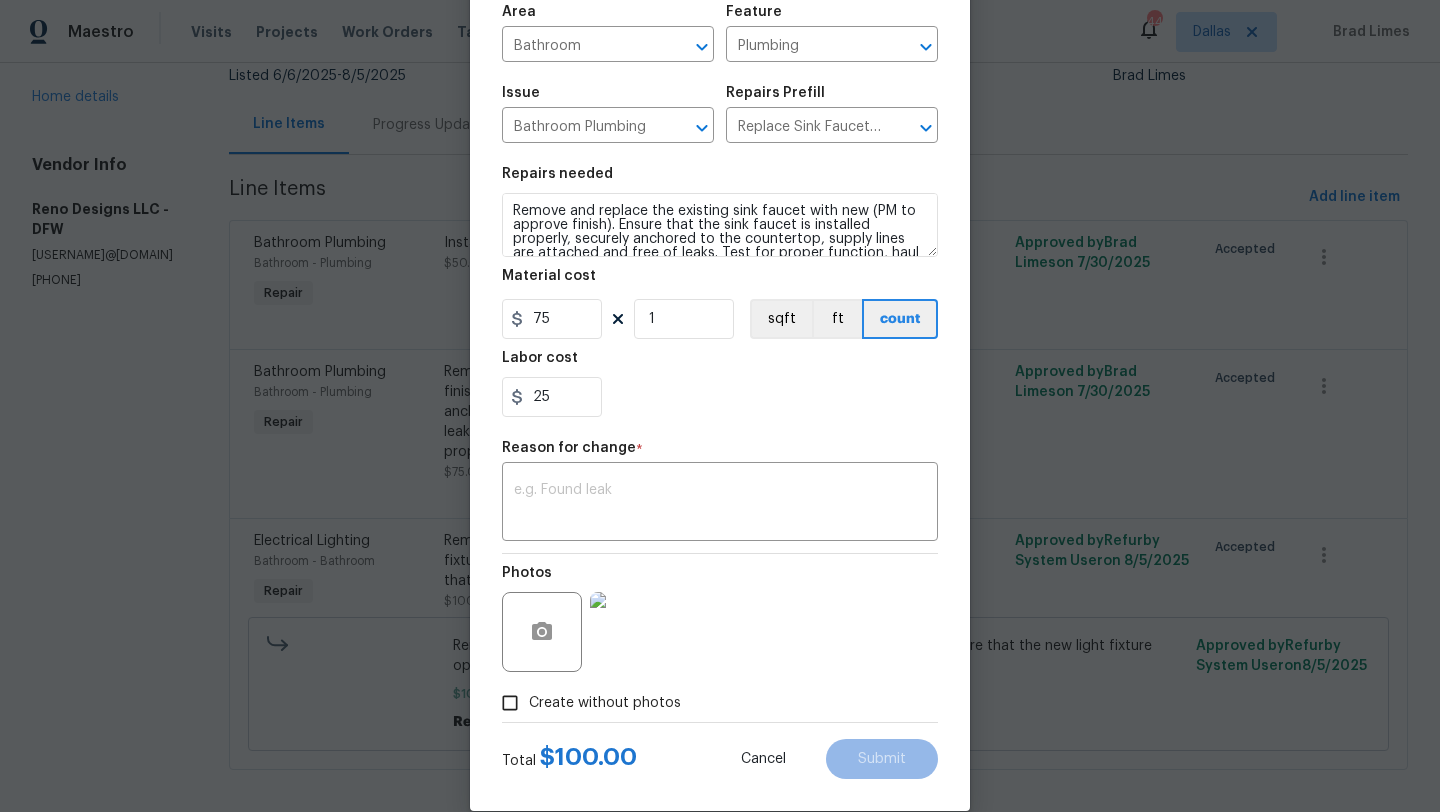 scroll, scrollTop: 174, scrollLeft: 0, axis: vertical 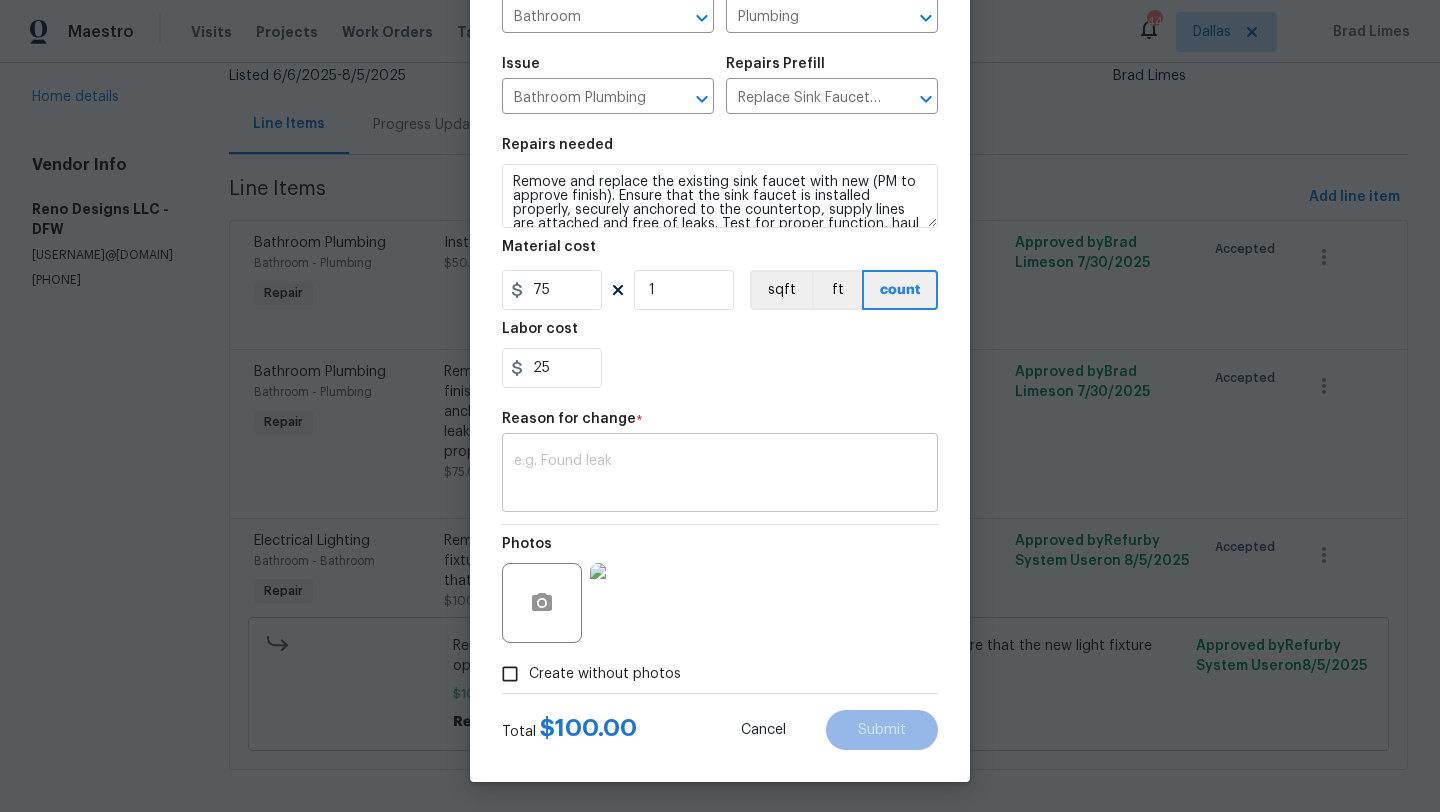 click at bounding box center [720, 475] 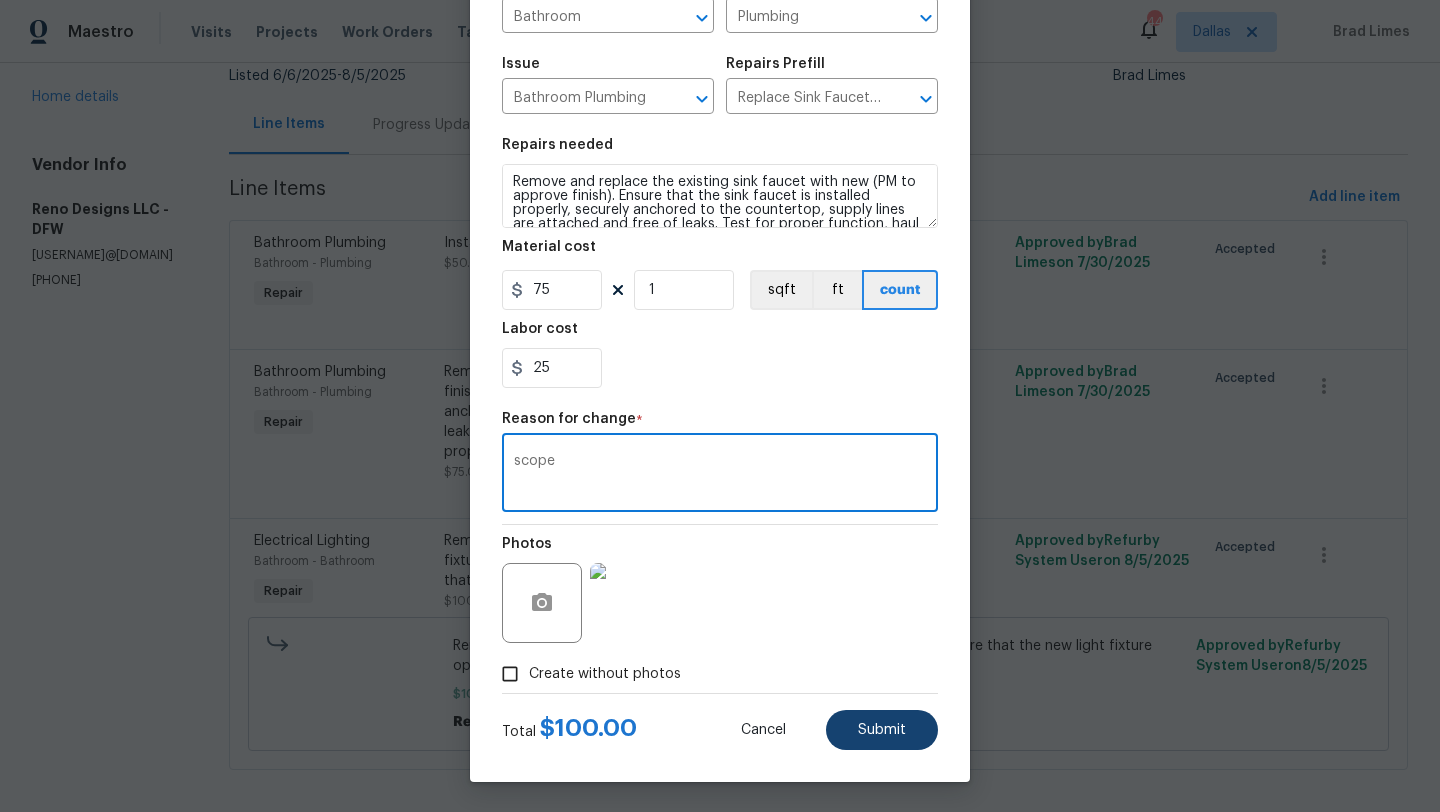 type on "scope" 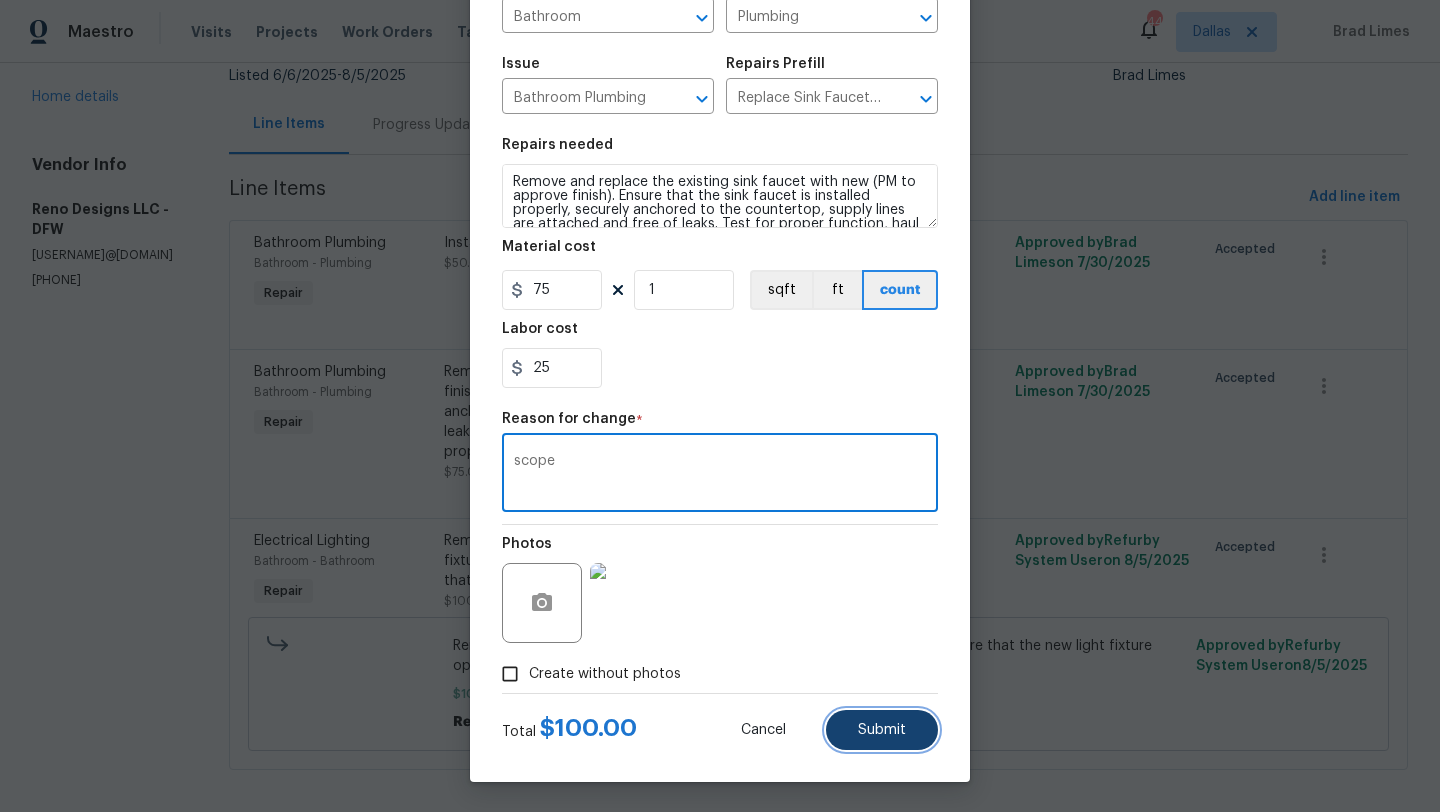 click on "Submit" at bounding box center [882, 730] 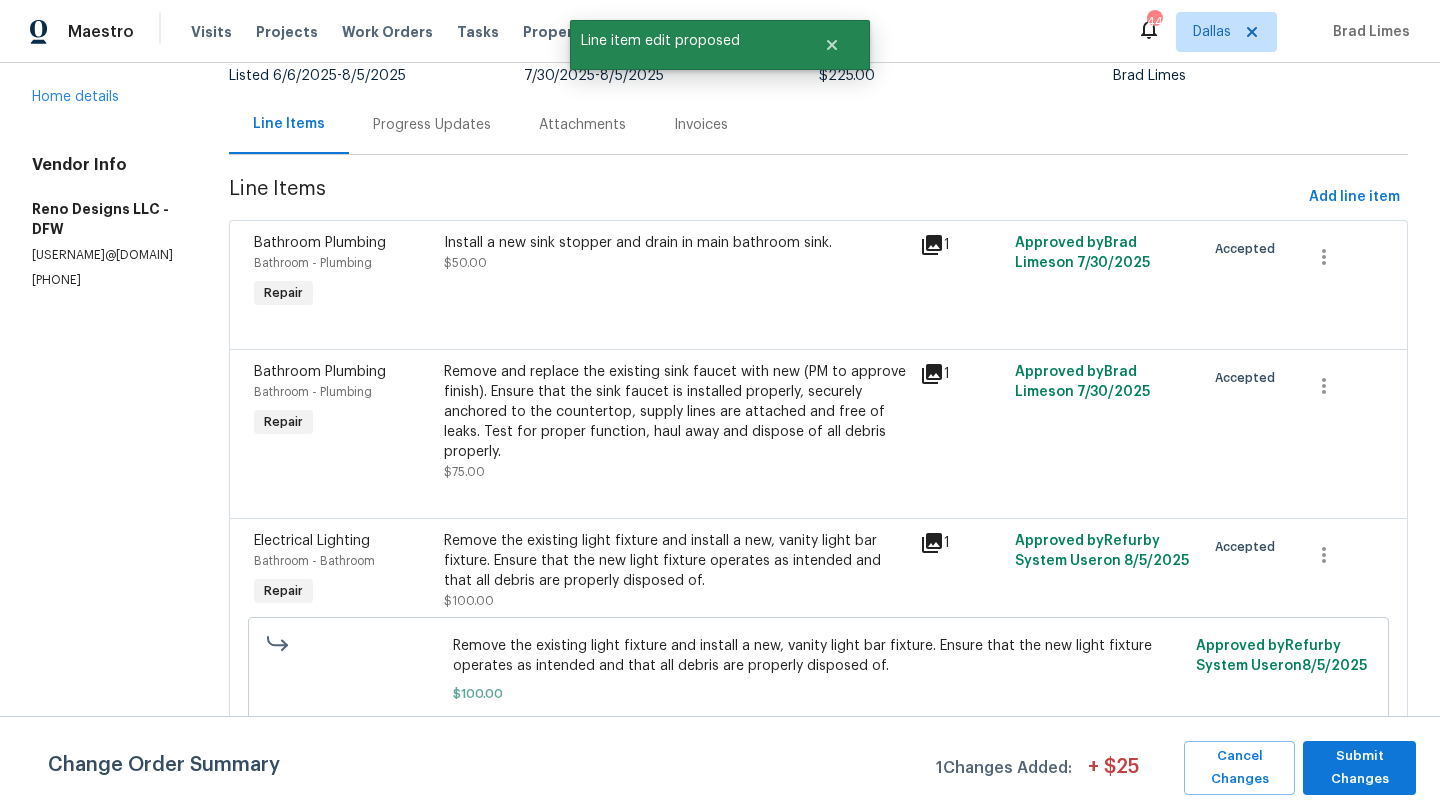 scroll, scrollTop: 0, scrollLeft: 0, axis: both 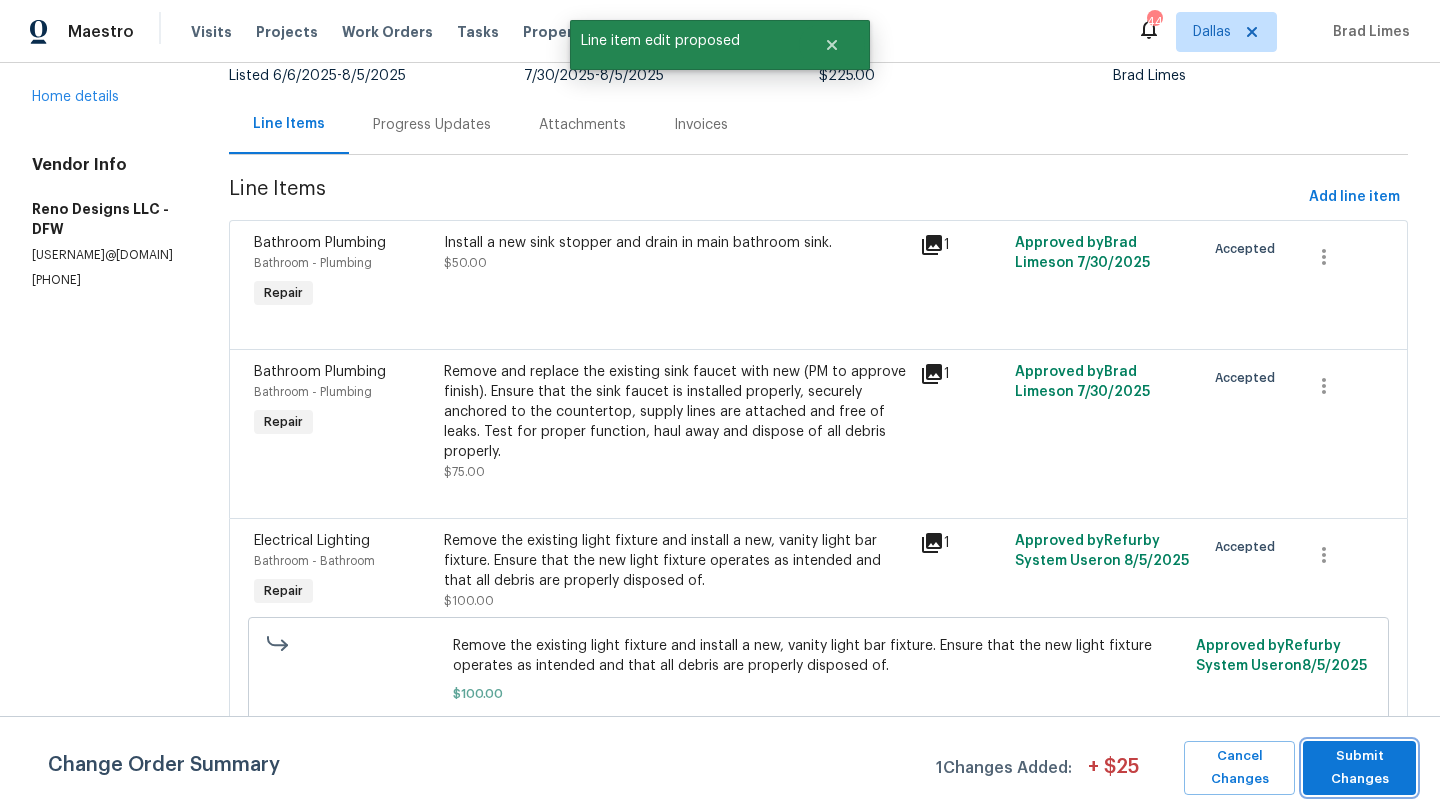 click on "Submit Changes" at bounding box center (1359, 768) 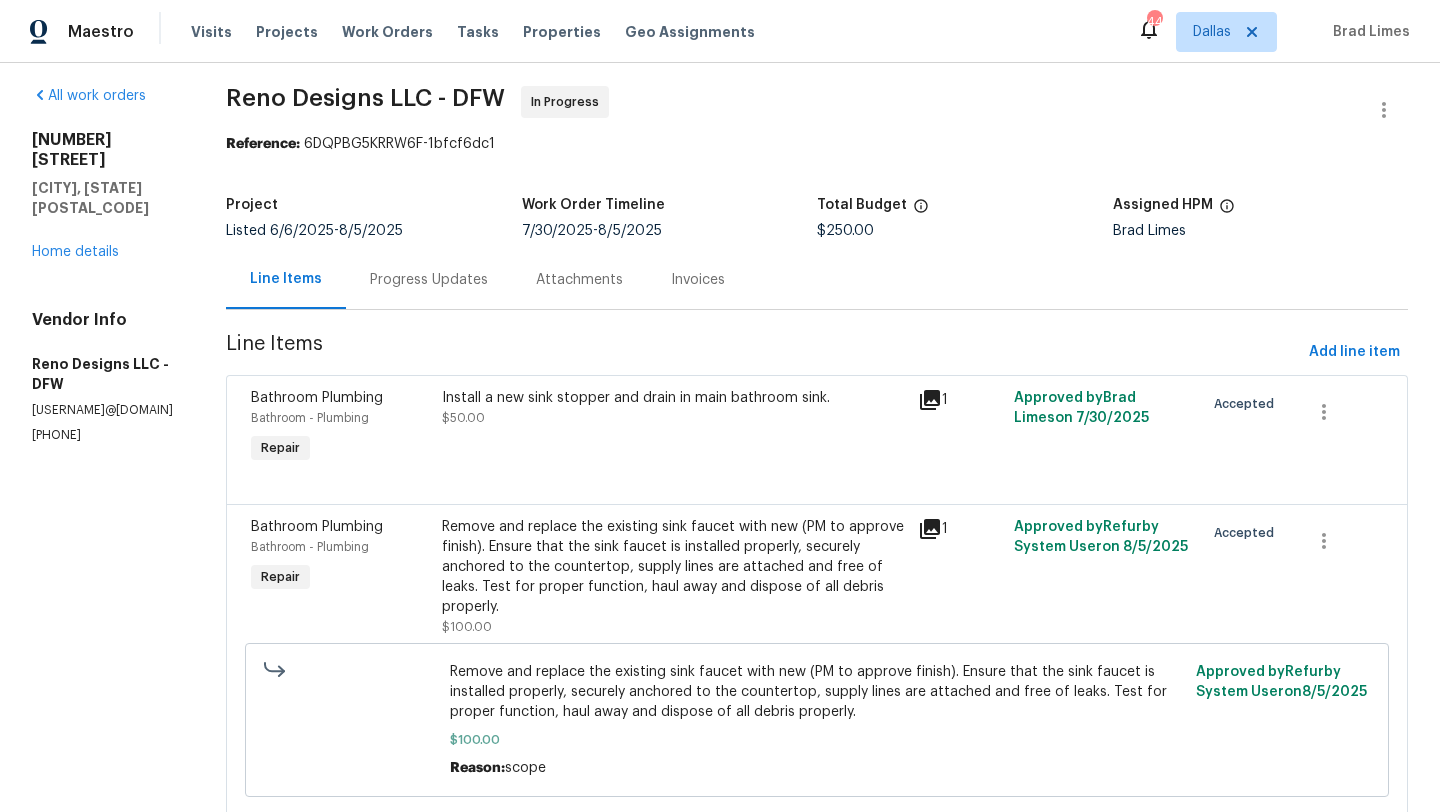 scroll, scrollTop: 2, scrollLeft: 0, axis: vertical 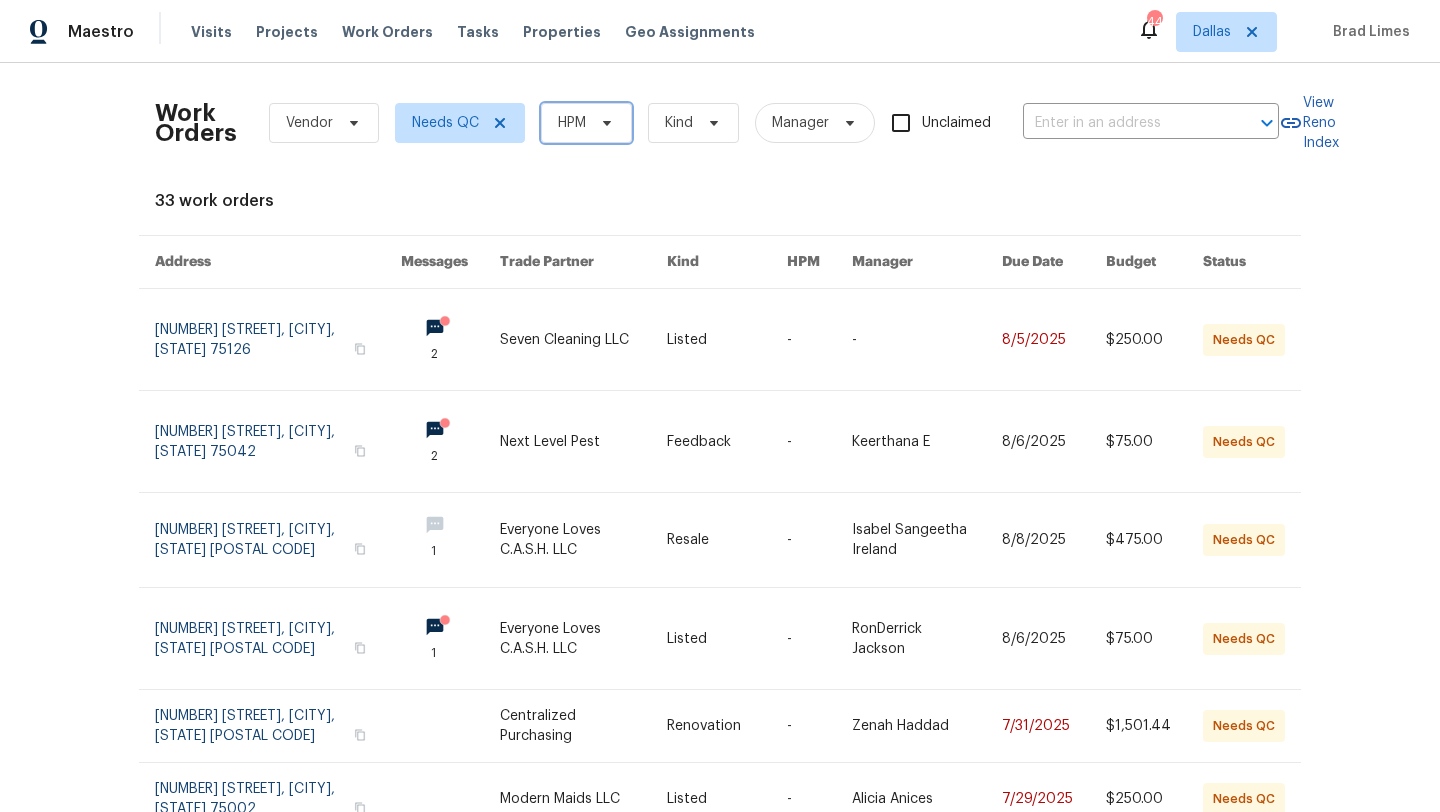 click 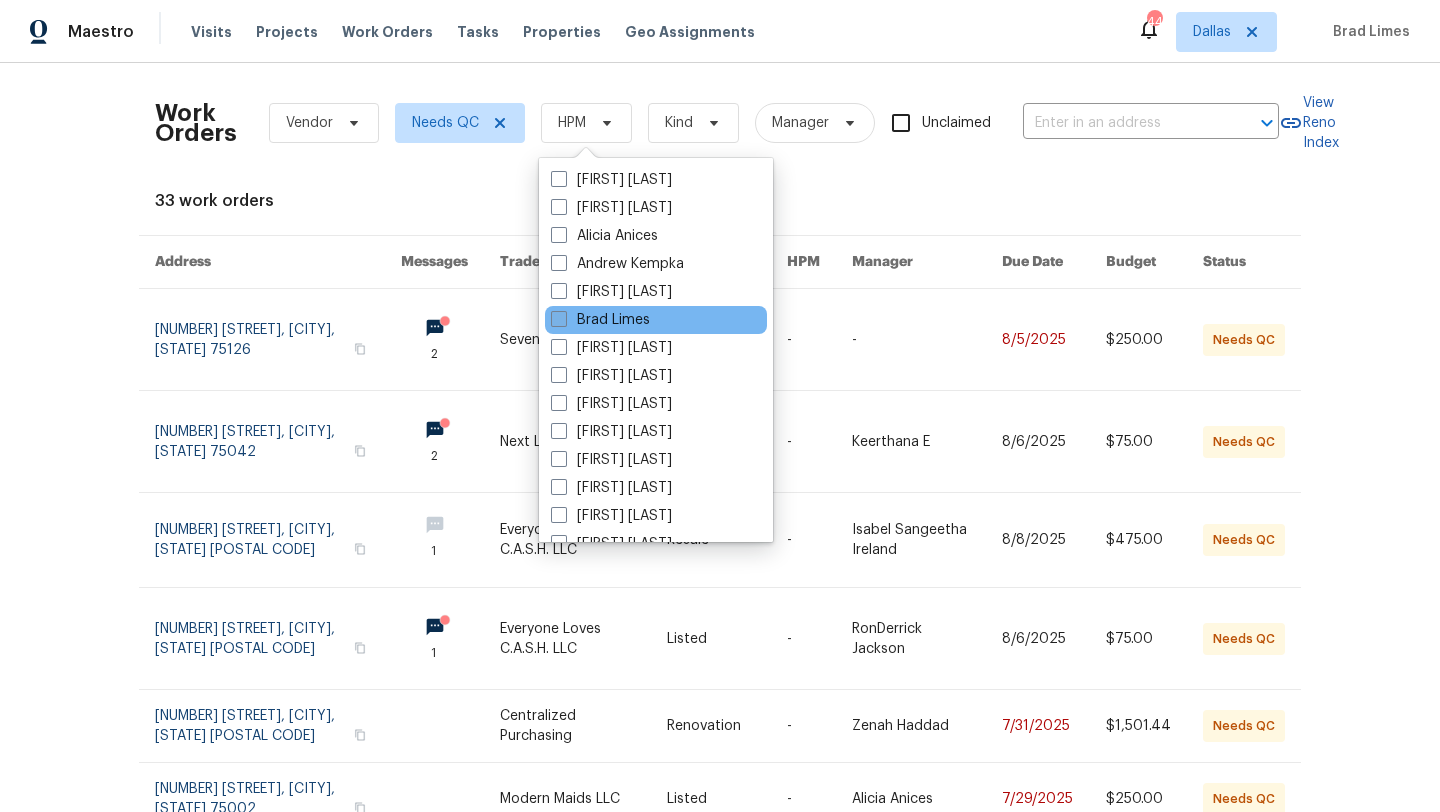 click on "Brad Limes" at bounding box center (600, 320) 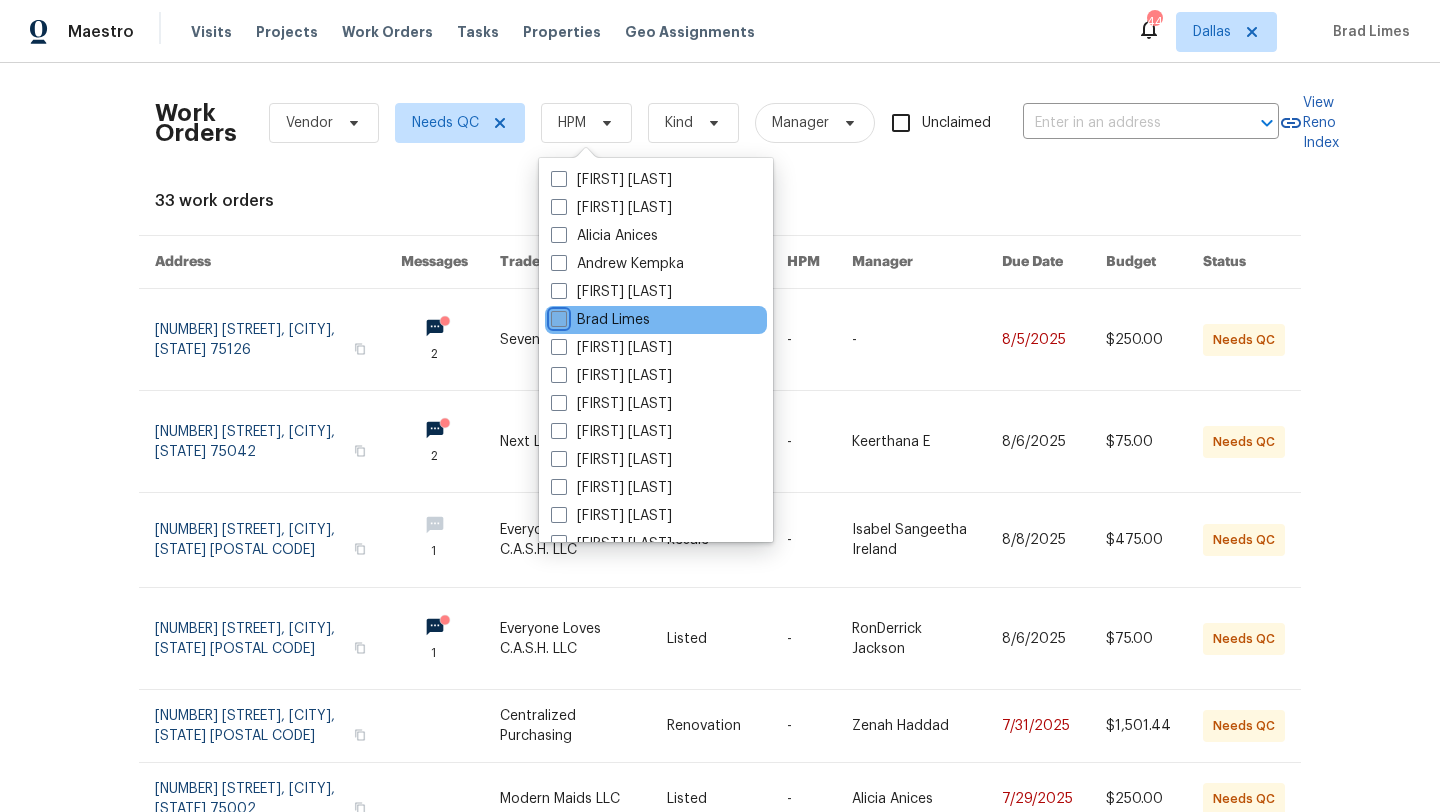 click on "Brad Limes" at bounding box center [557, 316] 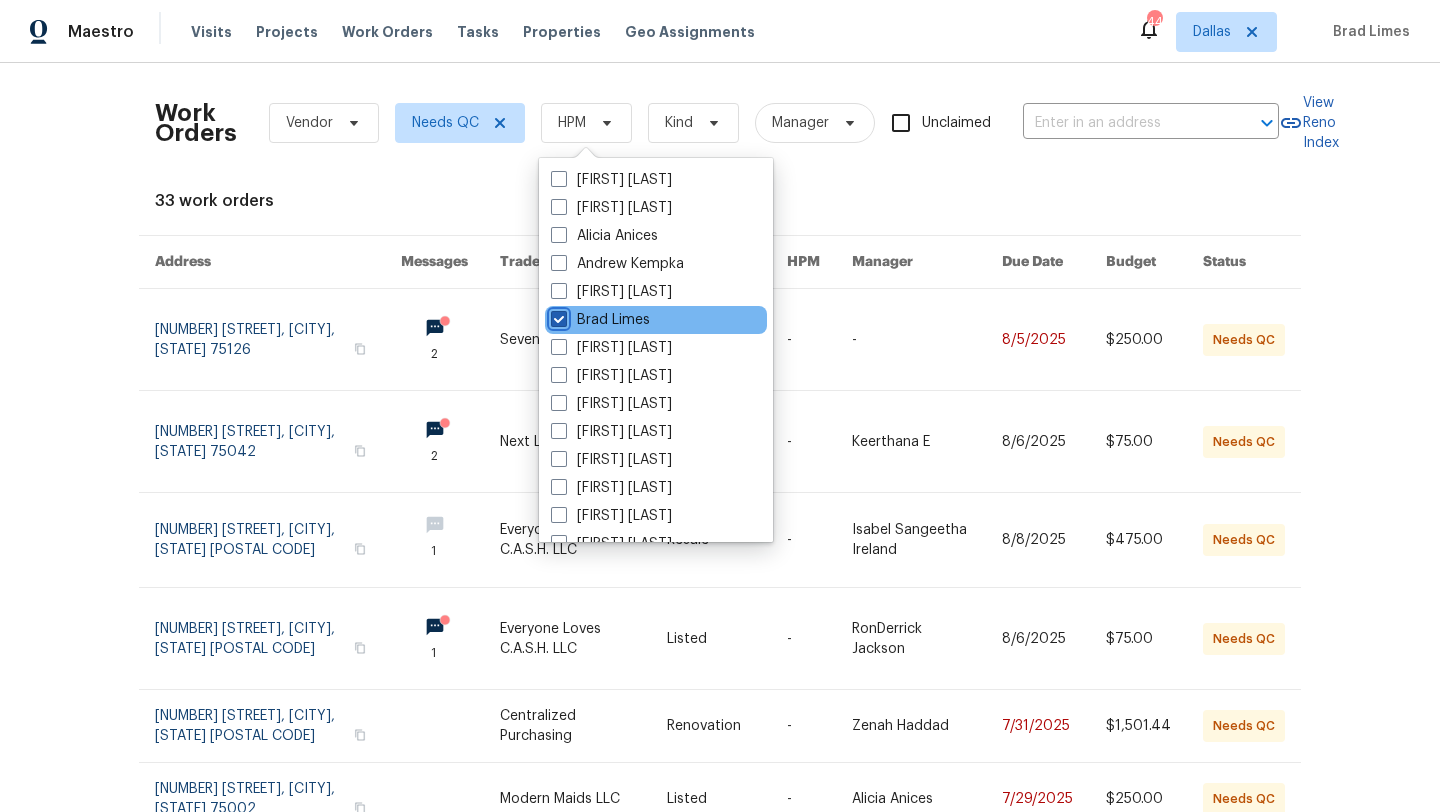 checkbox on "true" 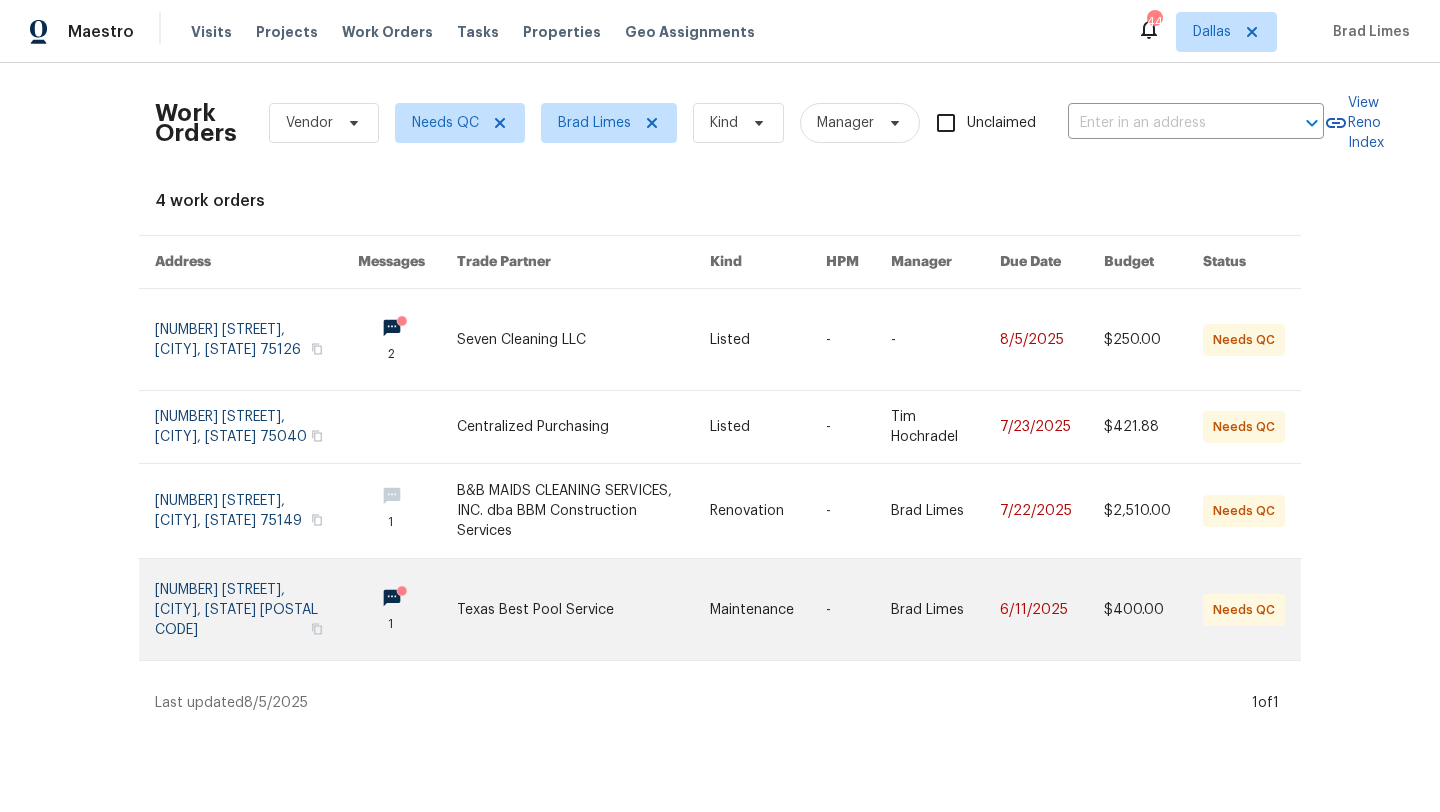 click at bounding box center [583, 609] 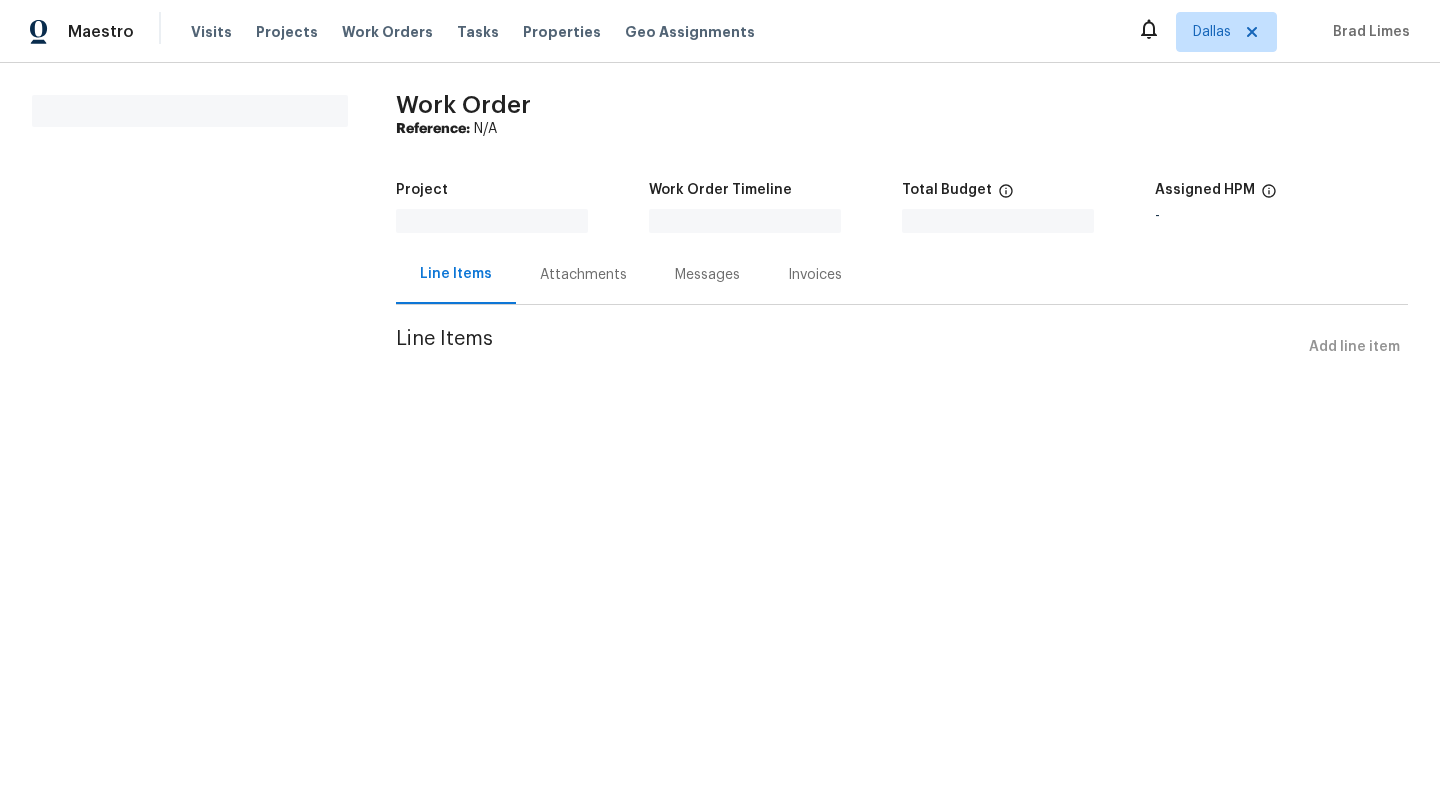 scroll, scrollTop: 0, scrollLeft: 0, axis: both 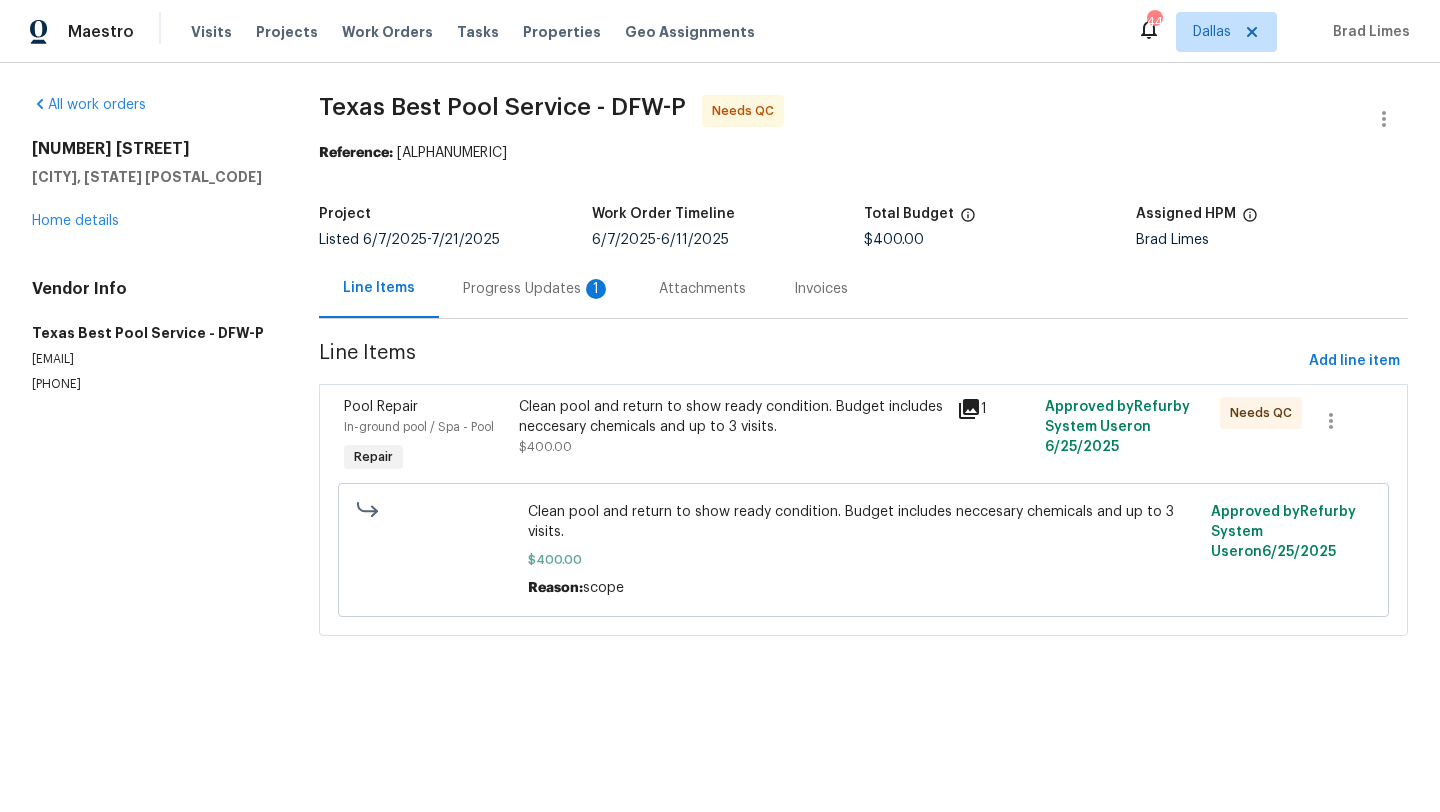 click on "Progress Updates 1" at bounding box center (537, 289) 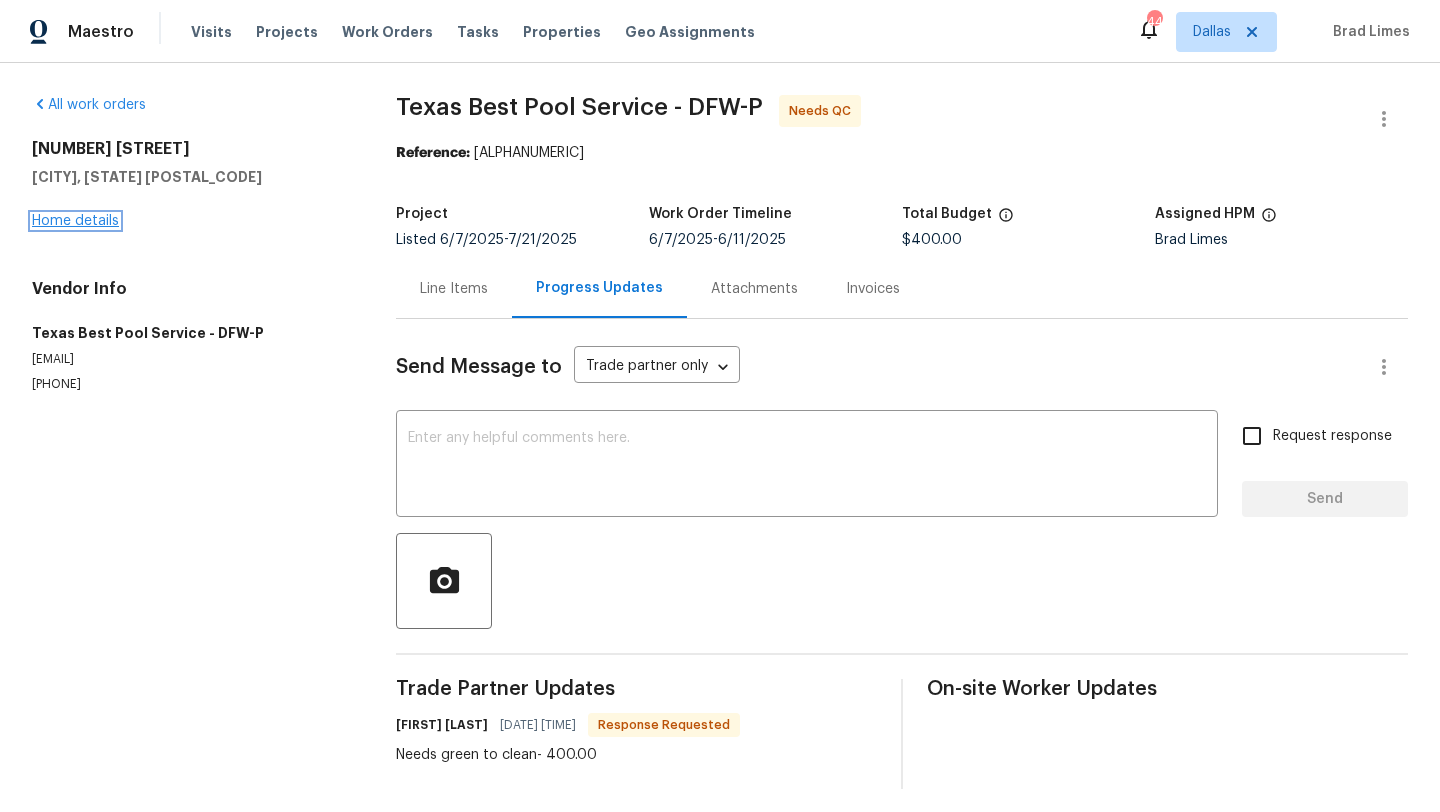 click on "Home details" at bounding box center (75, 221) 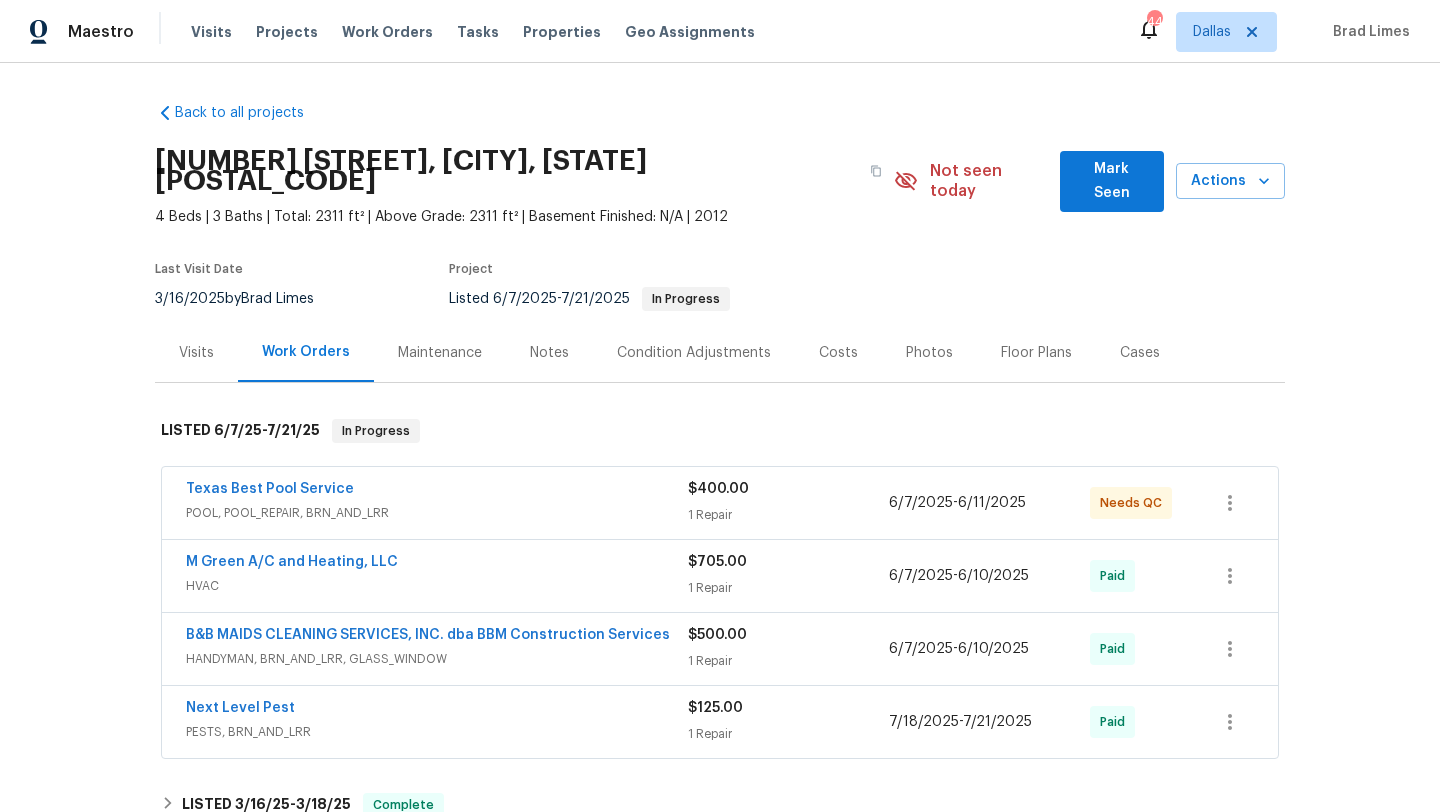 click on "Texas Best Pool Service" at bounding box center [437, 491] 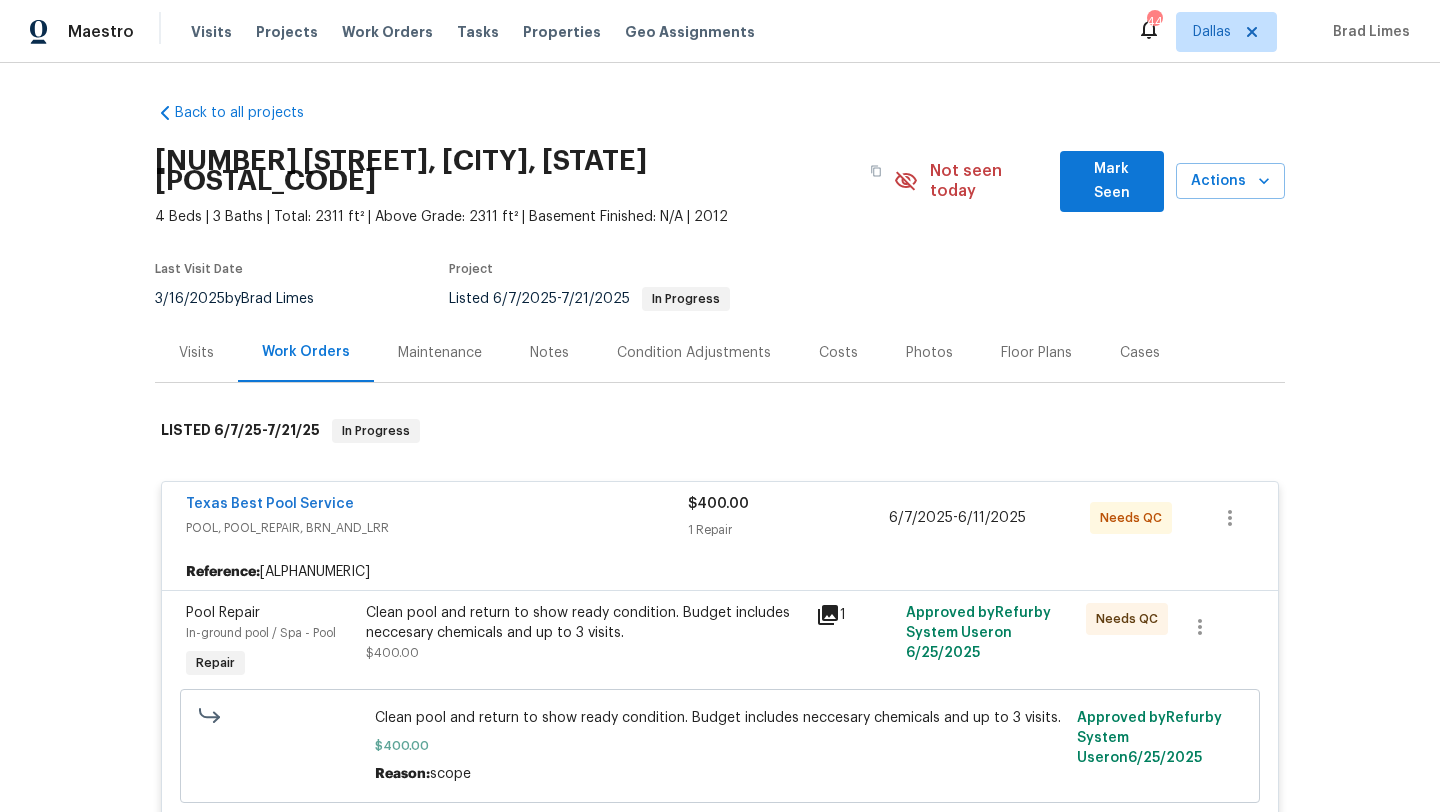 click on "Clean pool and return to show ready condition. Budget includes neccesary chemicals and up to 3 visits." at bounding box center (585, 623) 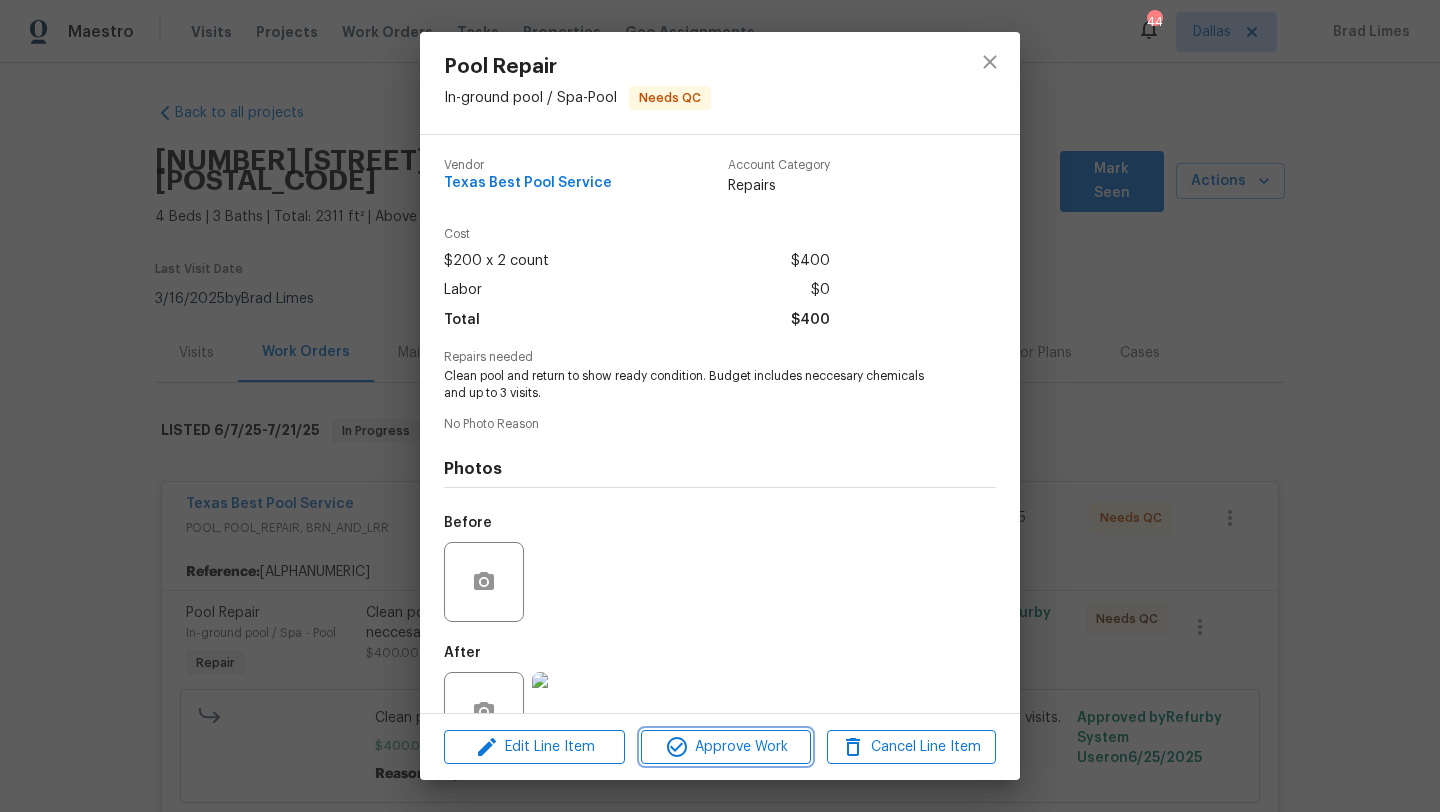 click on "Approve Work" at bounding box center [725, 747] 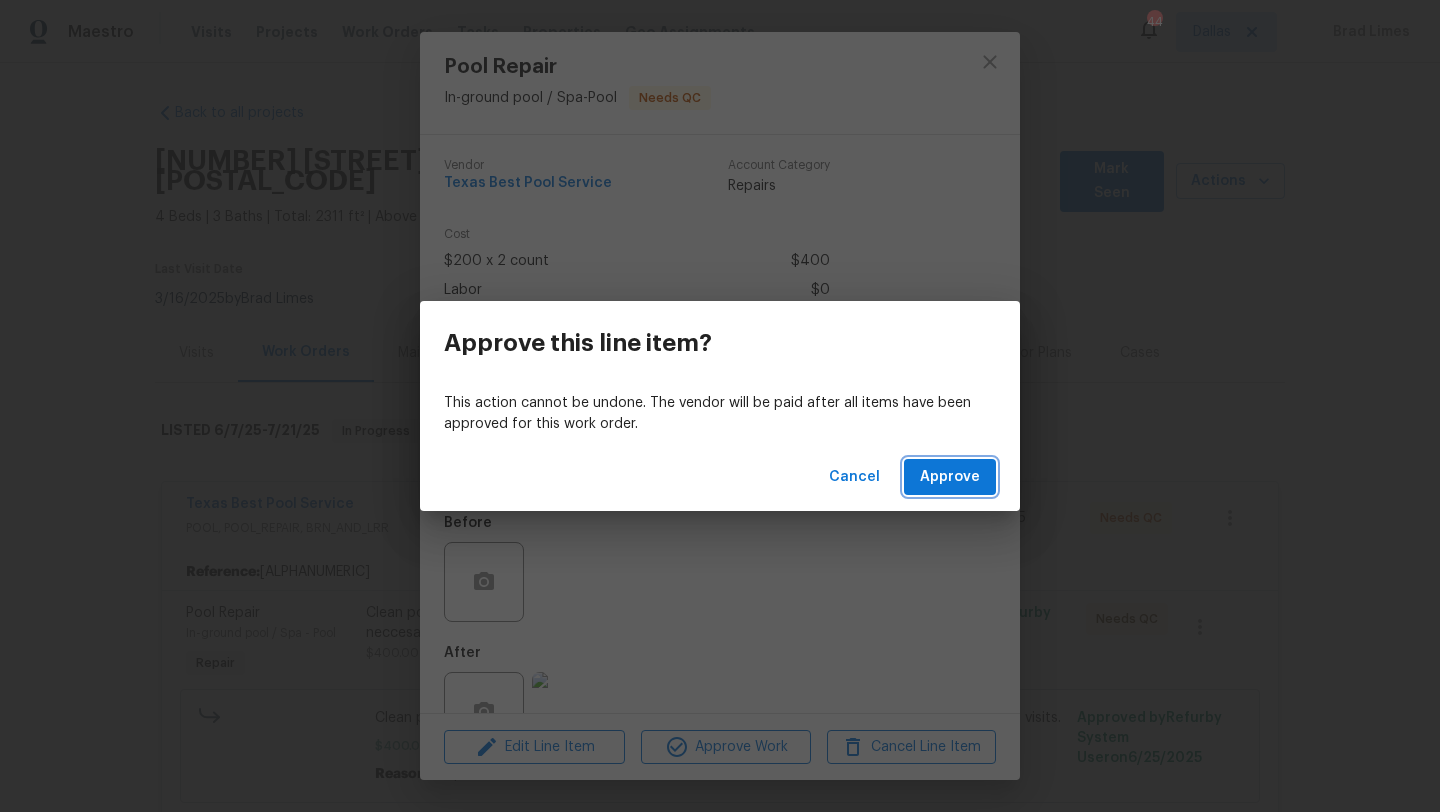 click on "Approve" at bounding box center [950, 477] 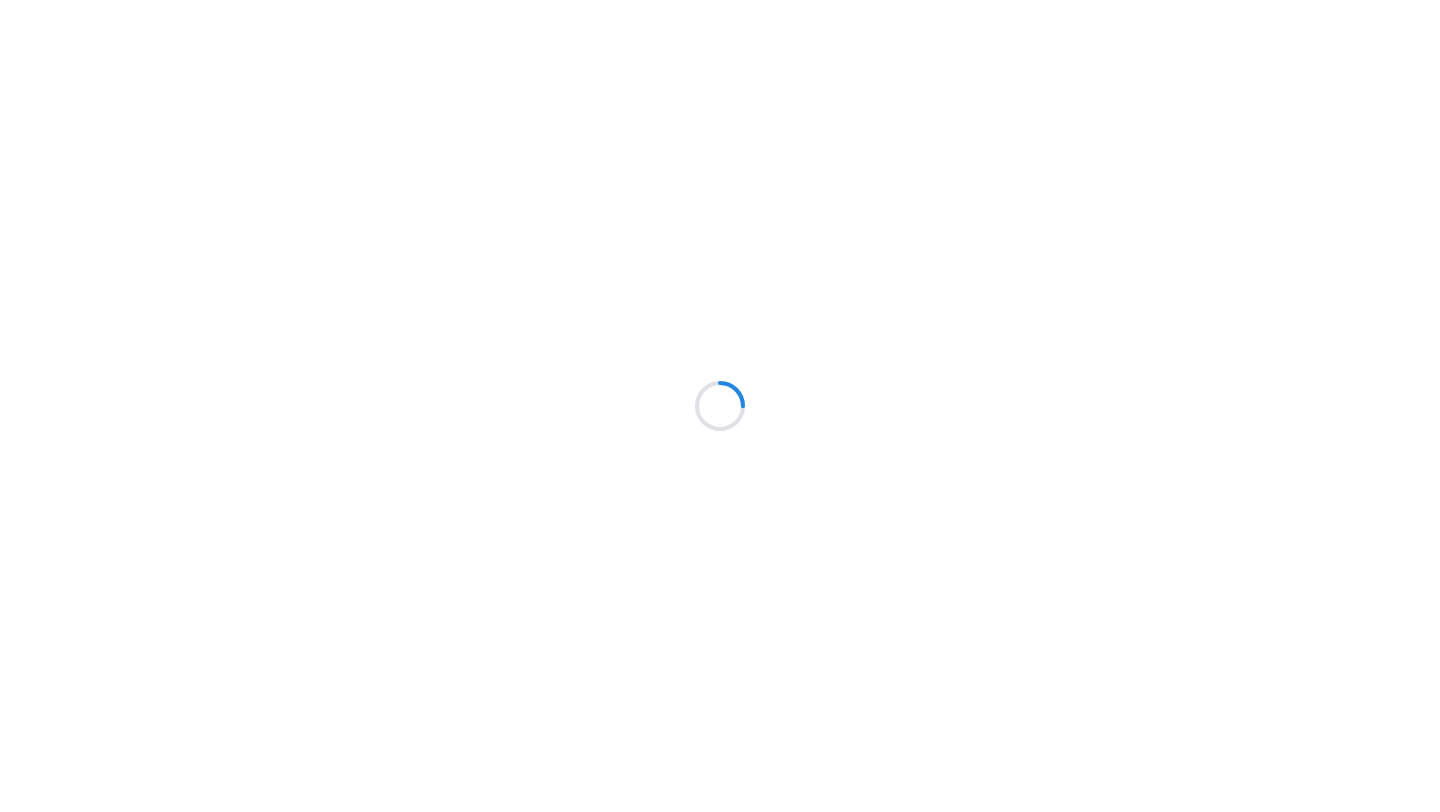 scroll, scrollTop: 0, scrollLeft: 0, axis: both 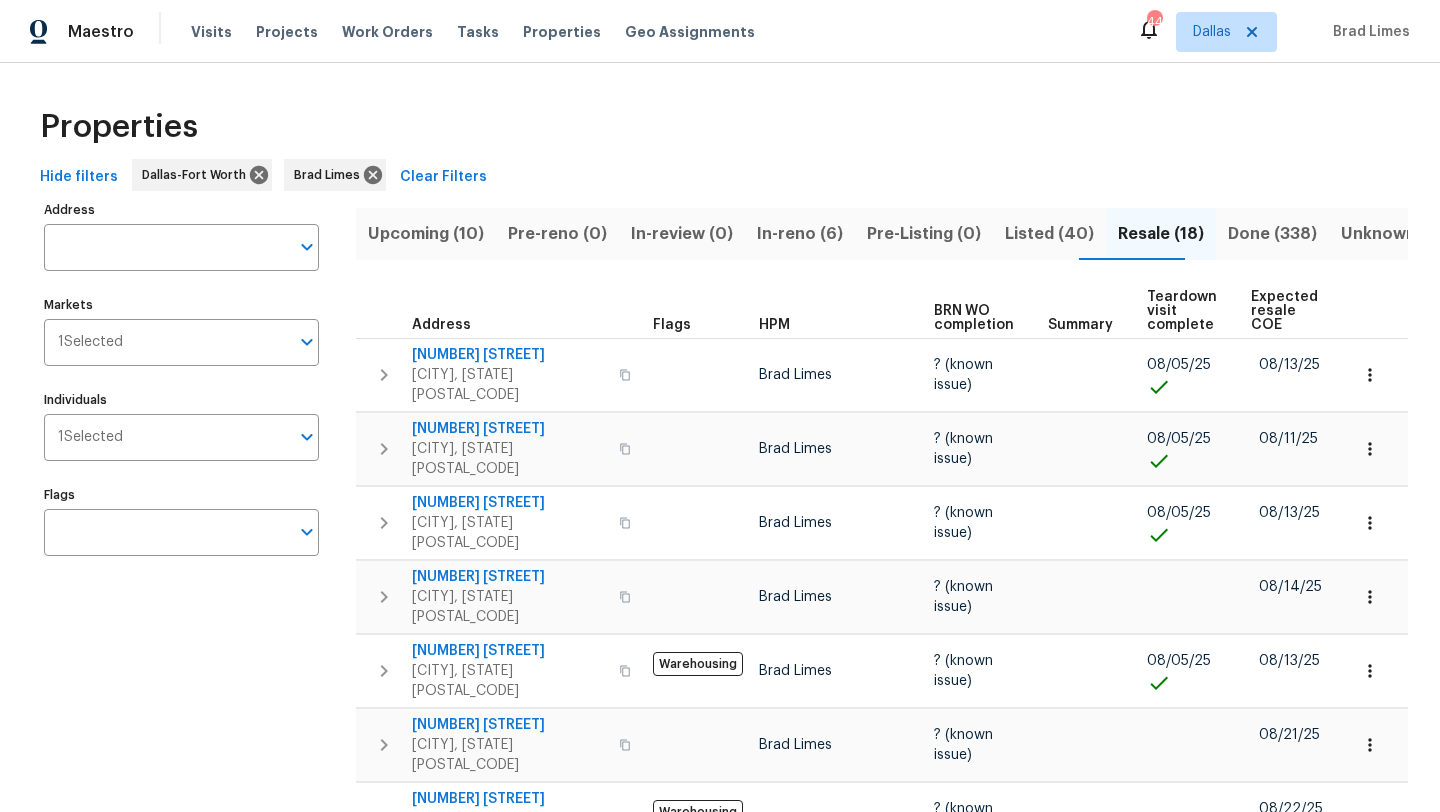 click on "In-reno (6)" at bounding box center [800, 234] 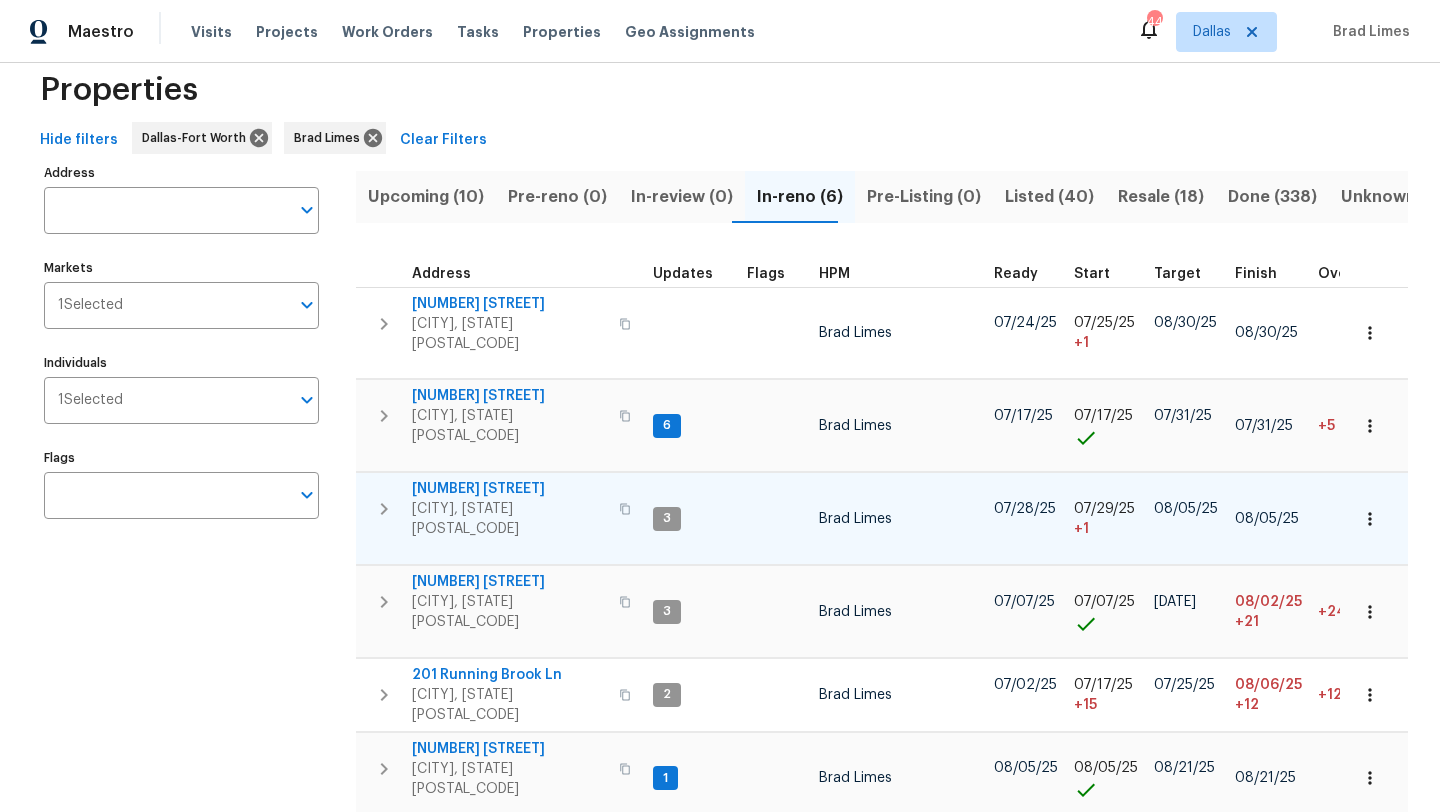 scroll, scrollTop: 41, scrollLeft: 0, axis: vertical 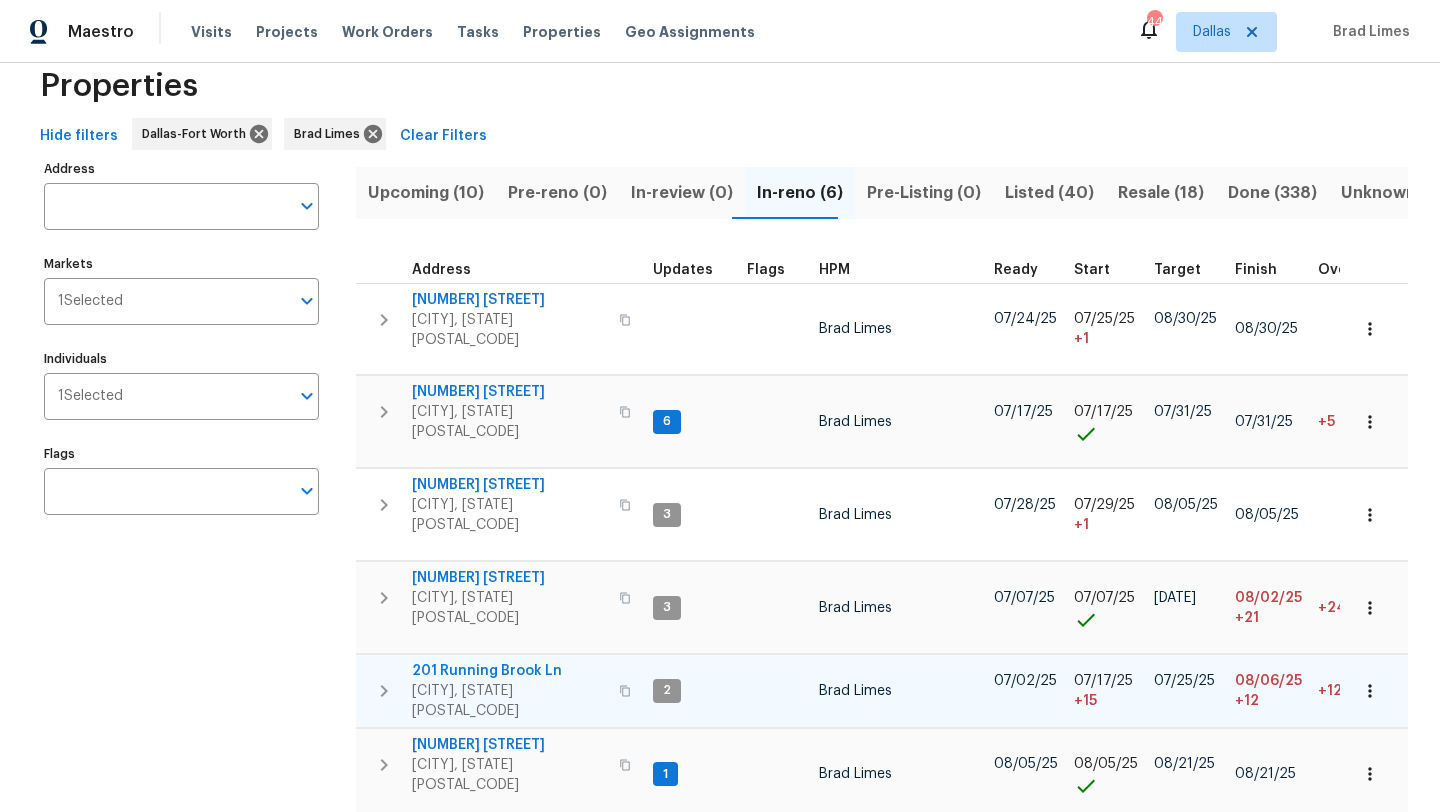 type 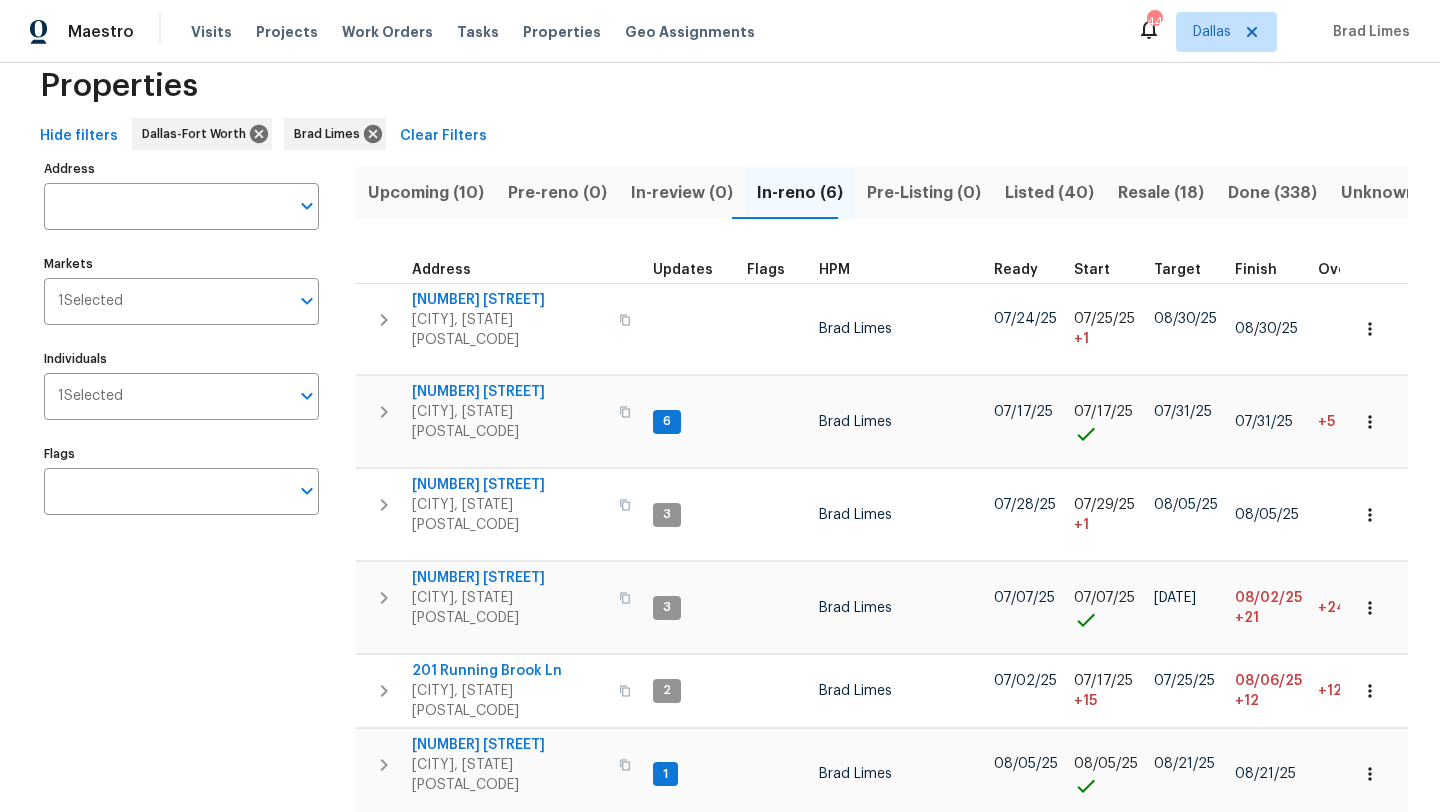 click on "Listed (40)" at bounding box center (1049, 193) 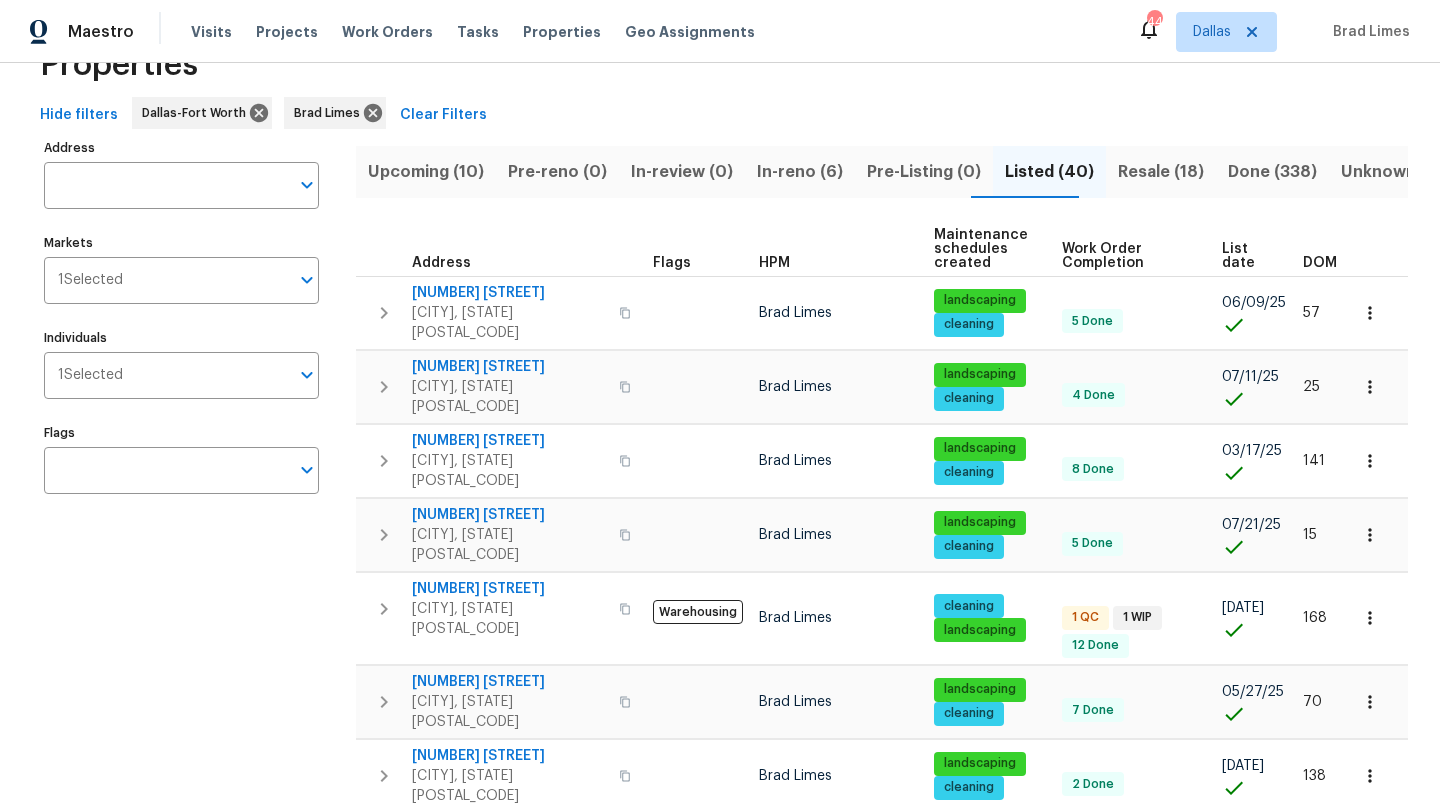 scroll, scrollTop: 69, scrollLeft: 0, axis: vertical 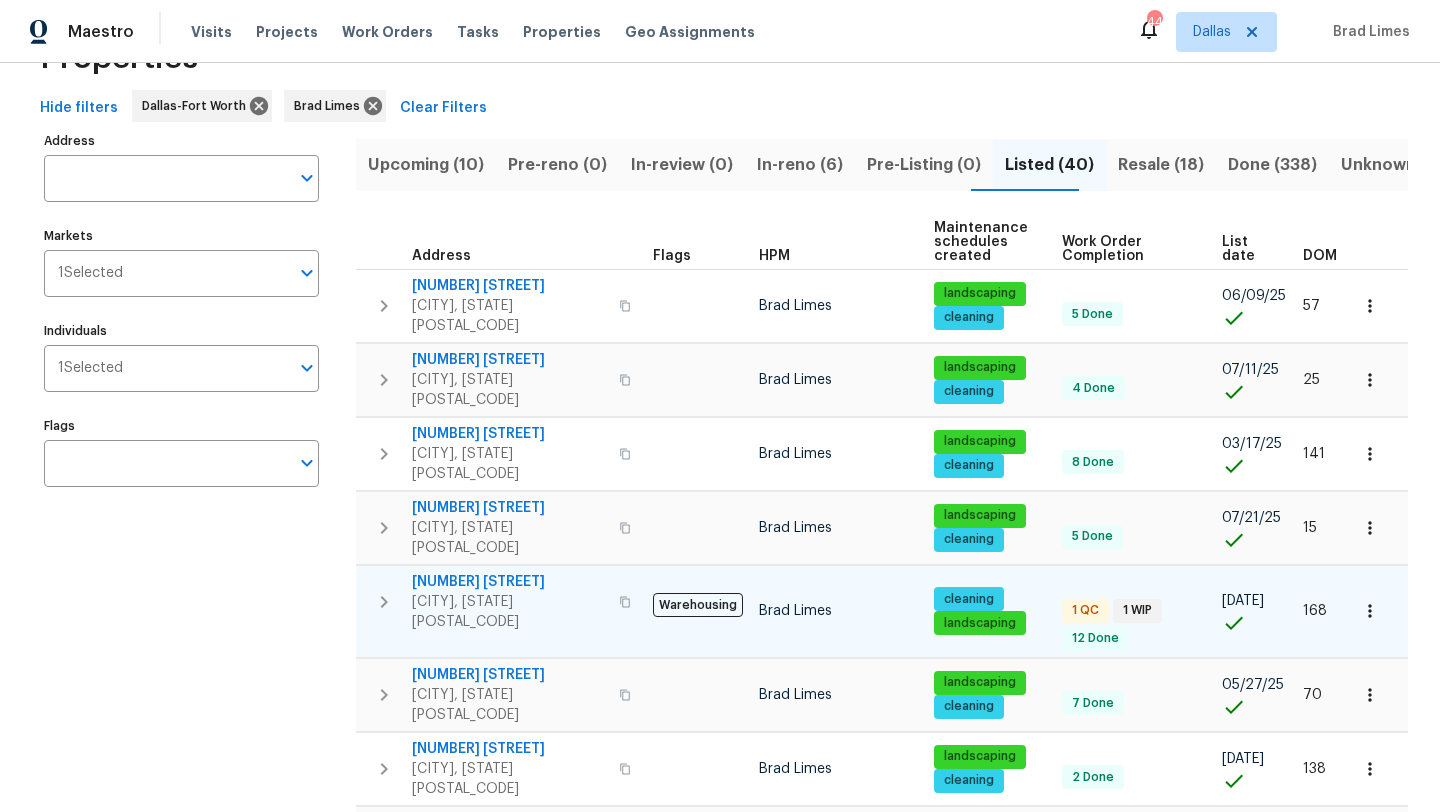 type 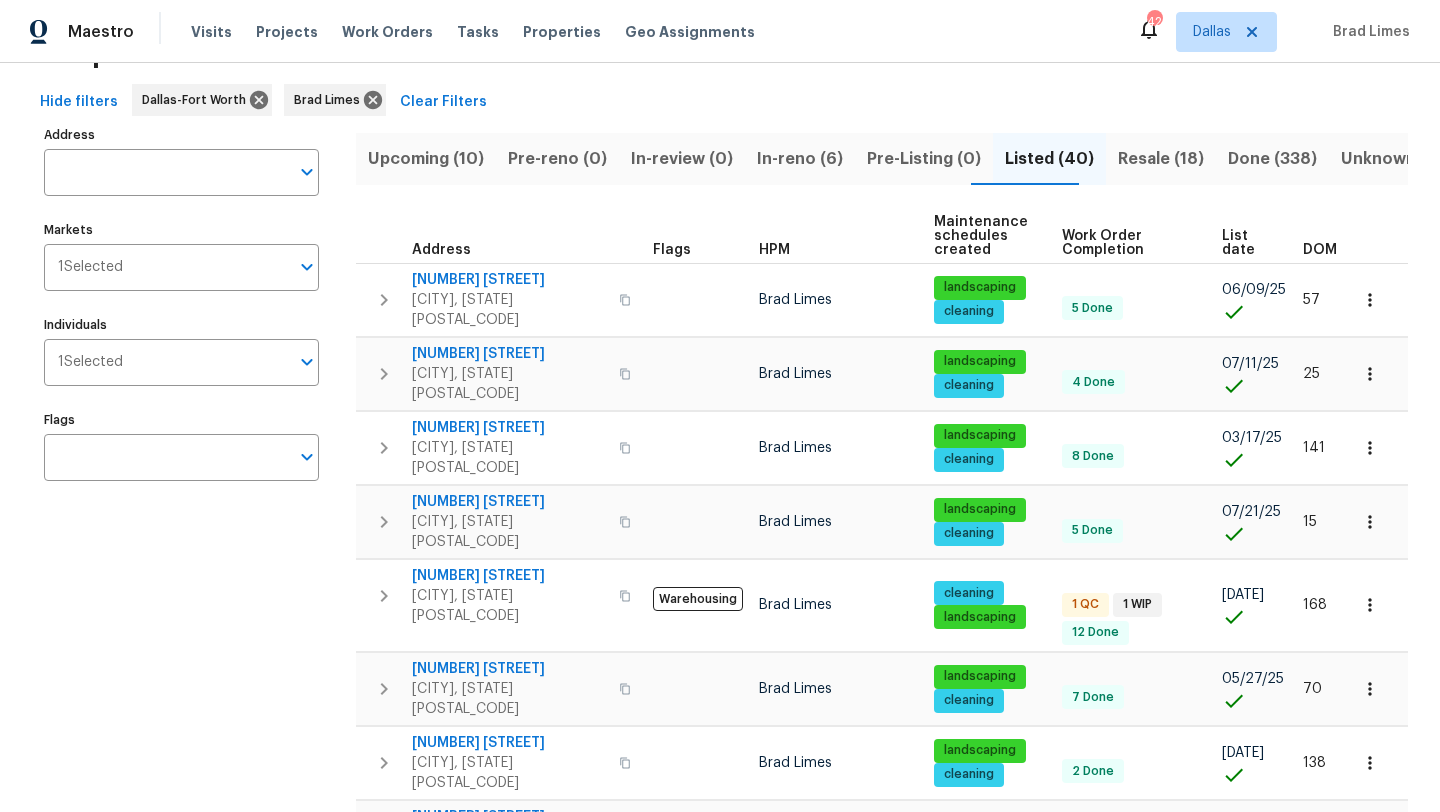 scroll, scrollTop: 82, scrollLeft: 0, axis: vertical 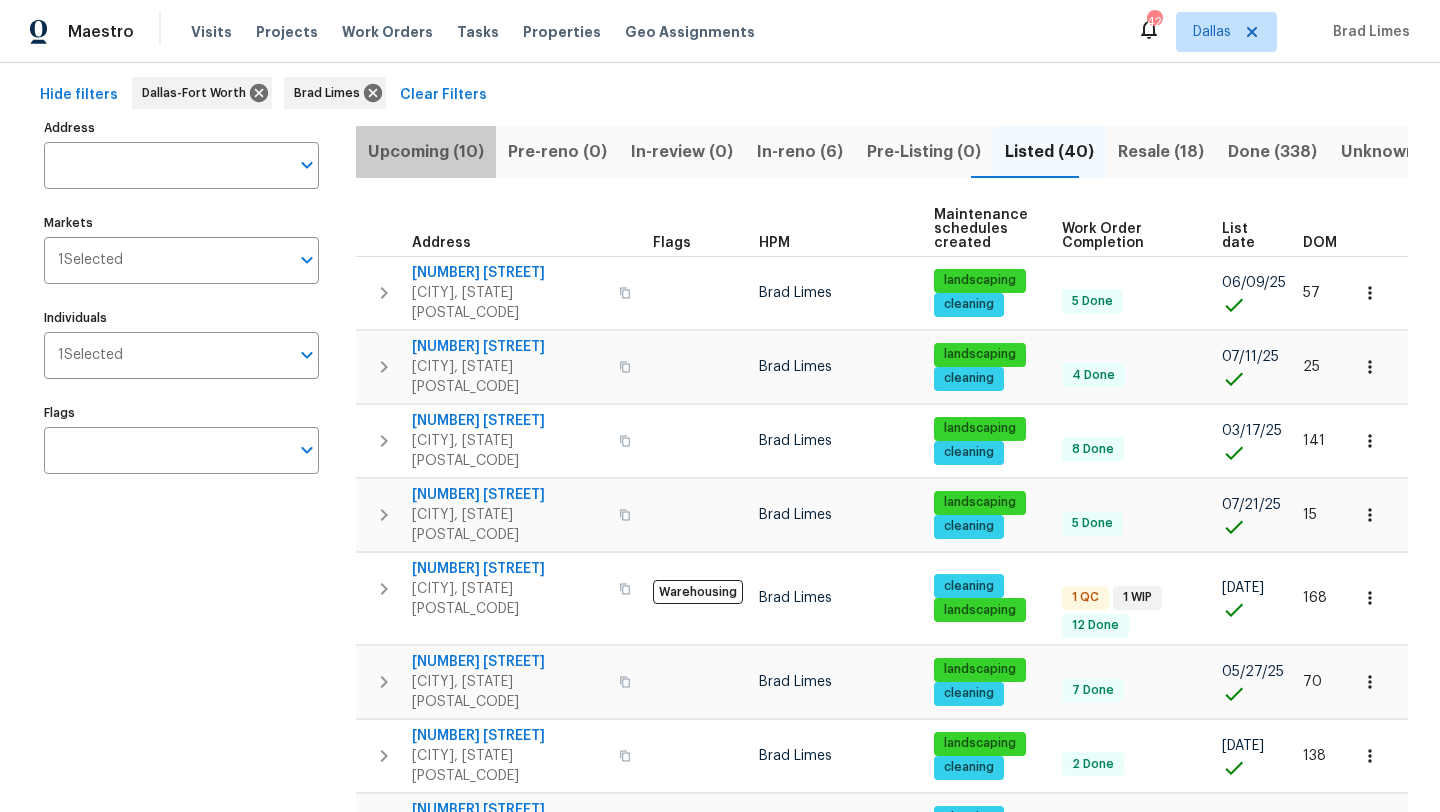 click on "Upcoming (10)" at bounding box center [426, 152] 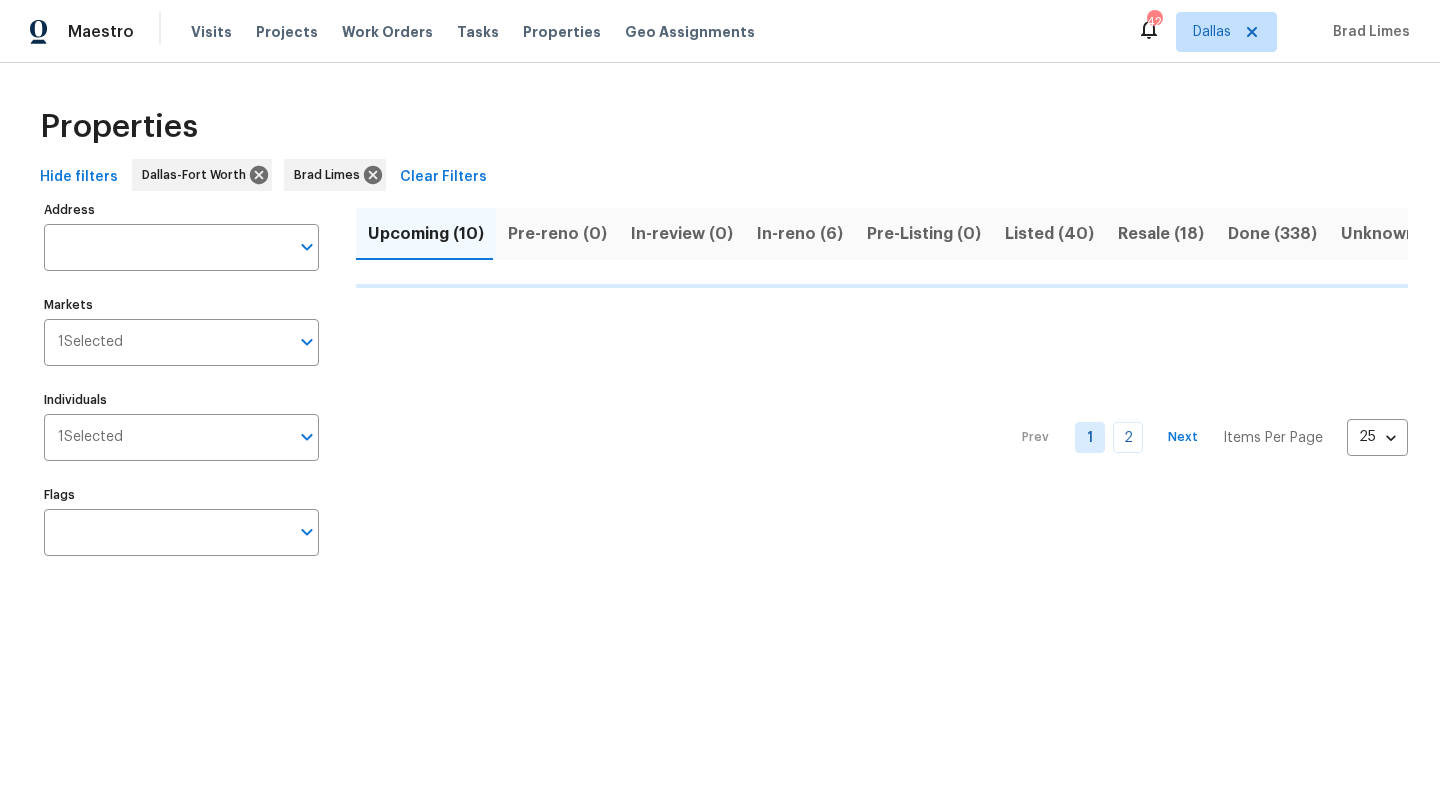scroll, scrollTop: 0, scrollLeft: 0, axis: both 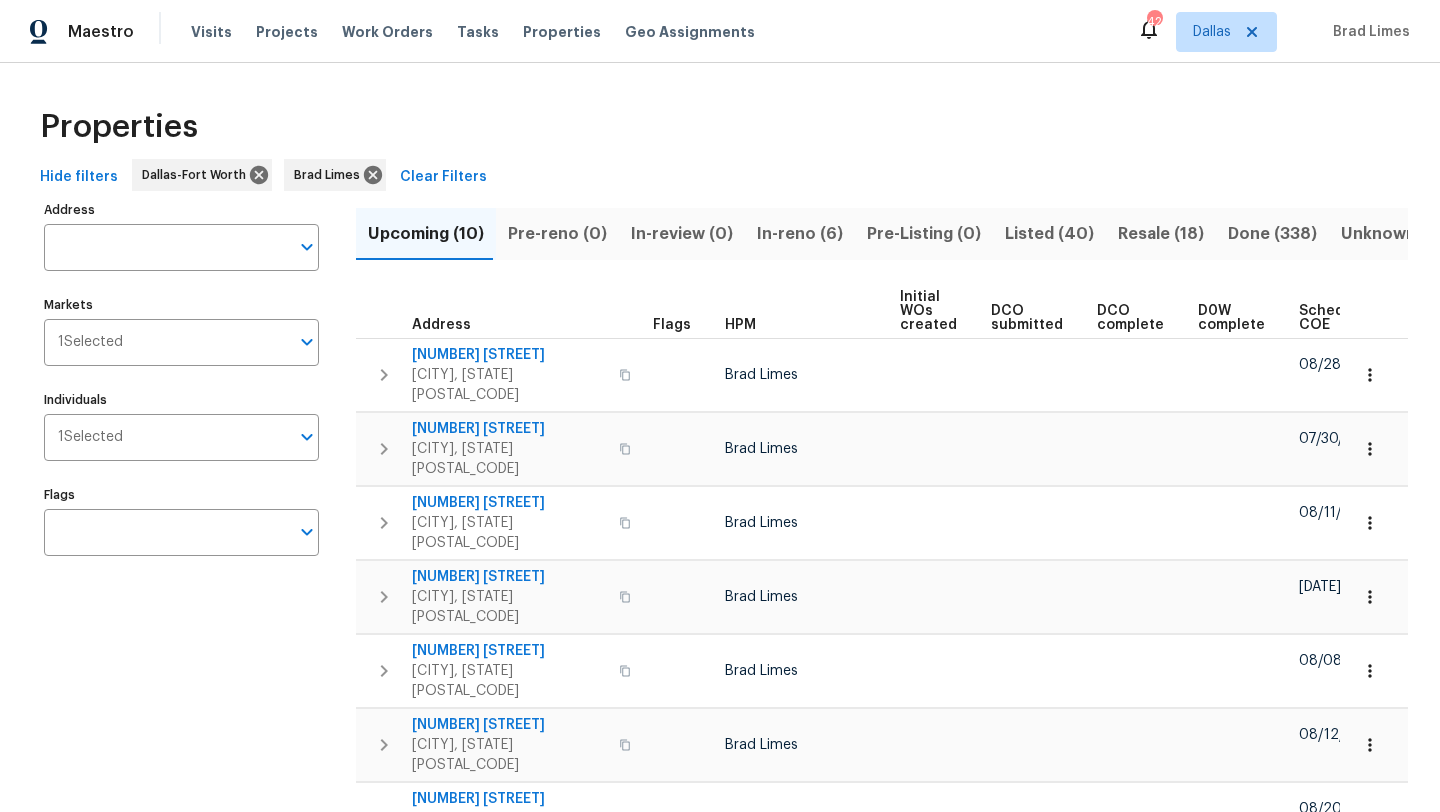 click on "Scheduled COE" at bounding box center [1337, 318] 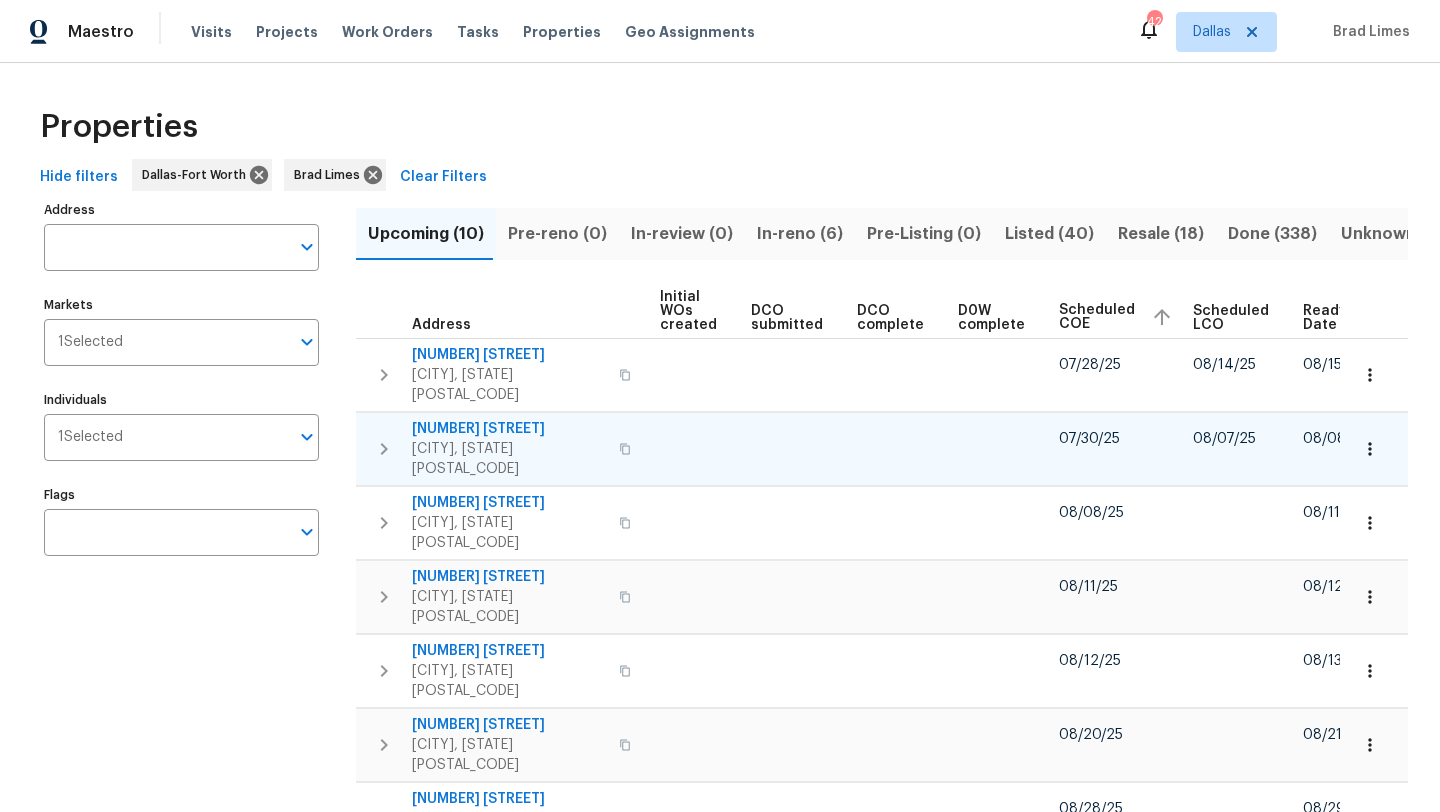 scroll, scrollTop: 0, scrollLeft: 244, axis: horizontal 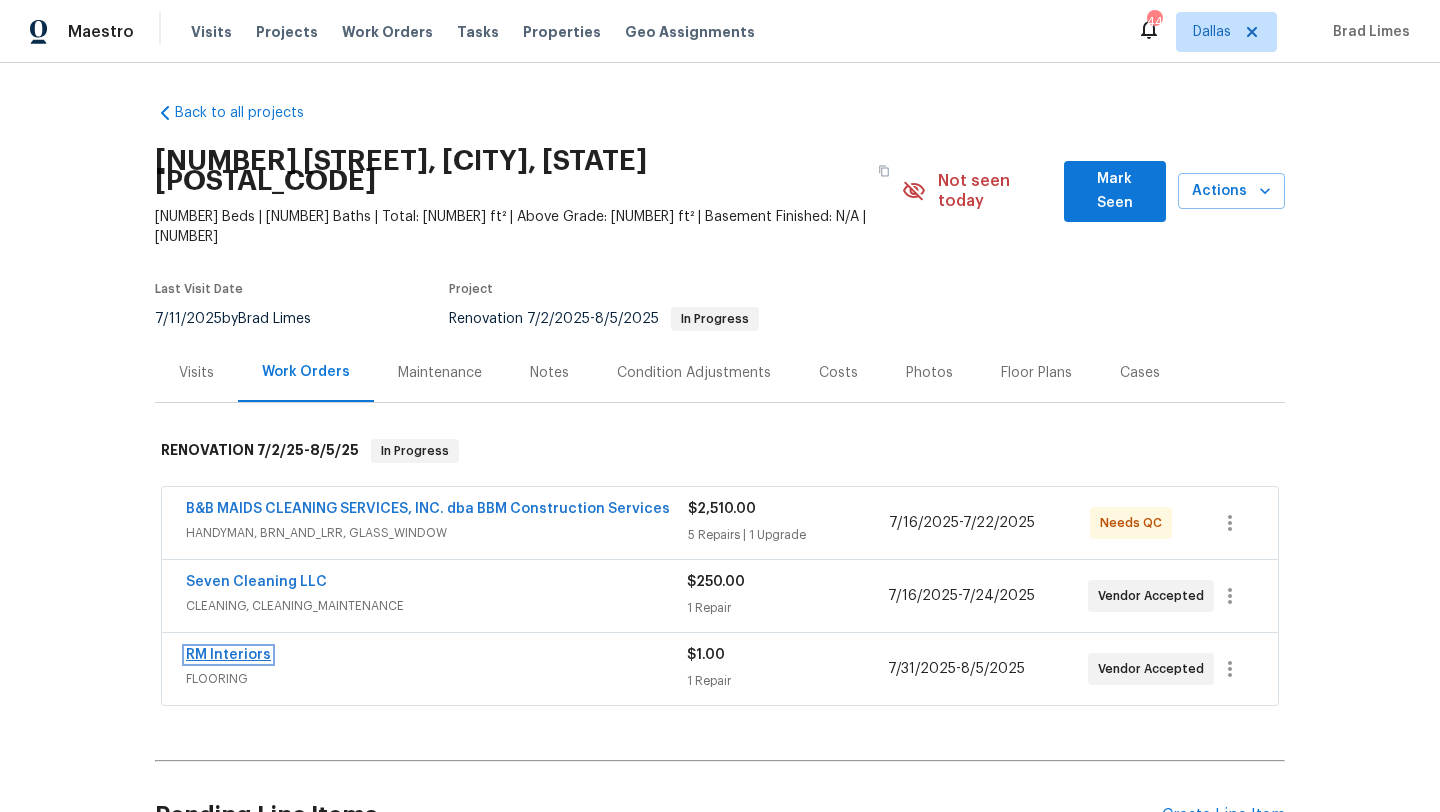 click on "RM Interiors" at bounding box center (228, 655) 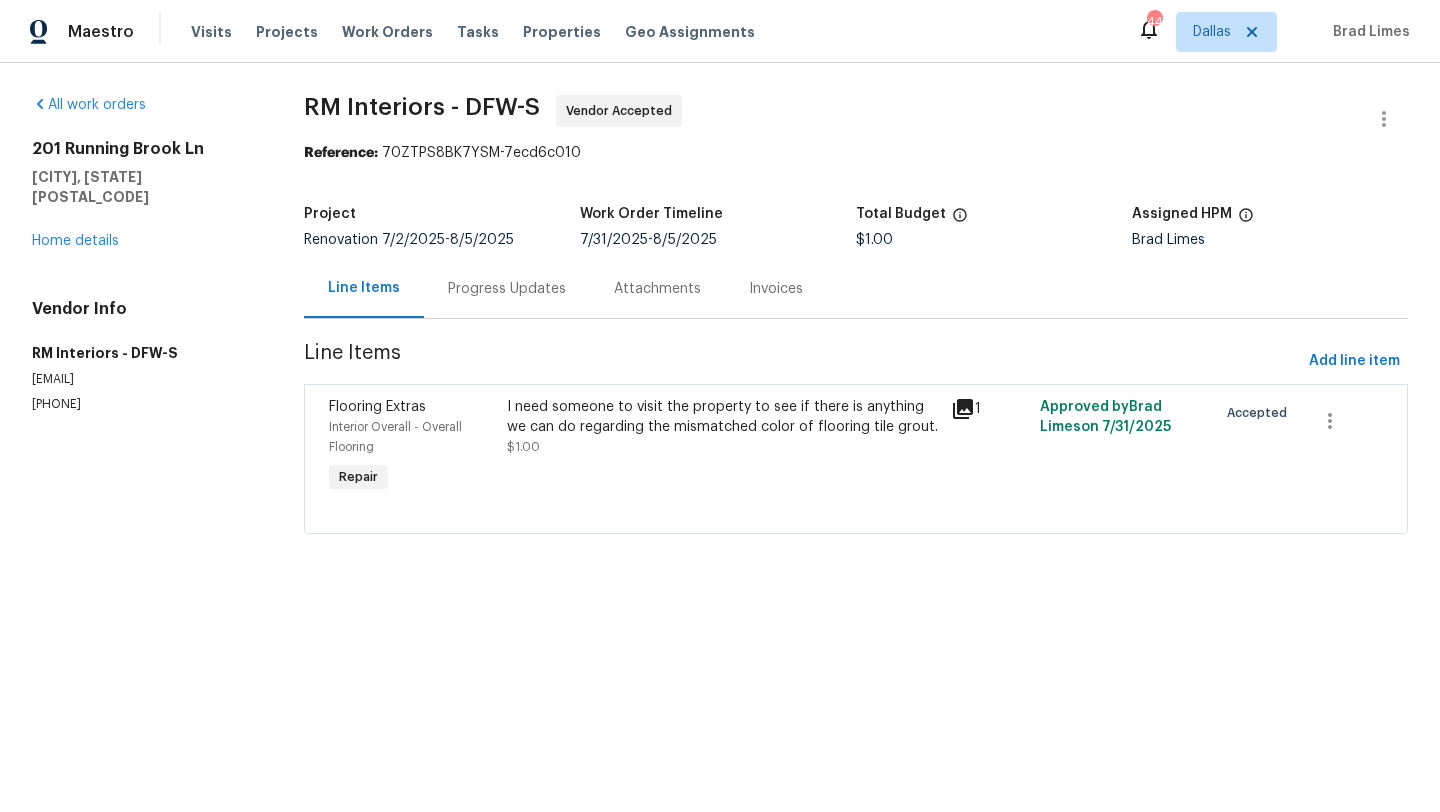 click on "Progress Updates" at bounding box center [507, 289] 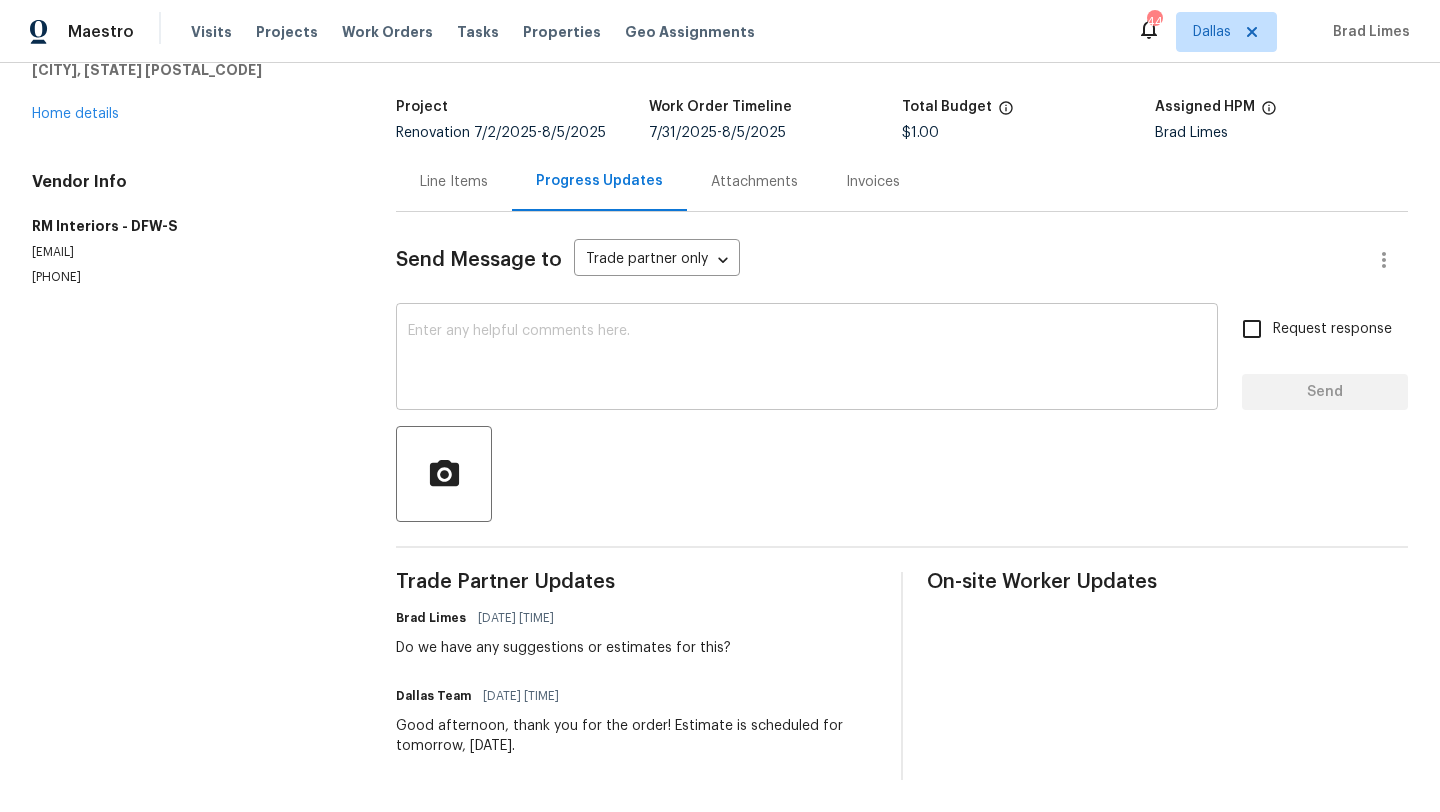 scroll, scrollTop: 0, scrollLeft: 0, axis: both 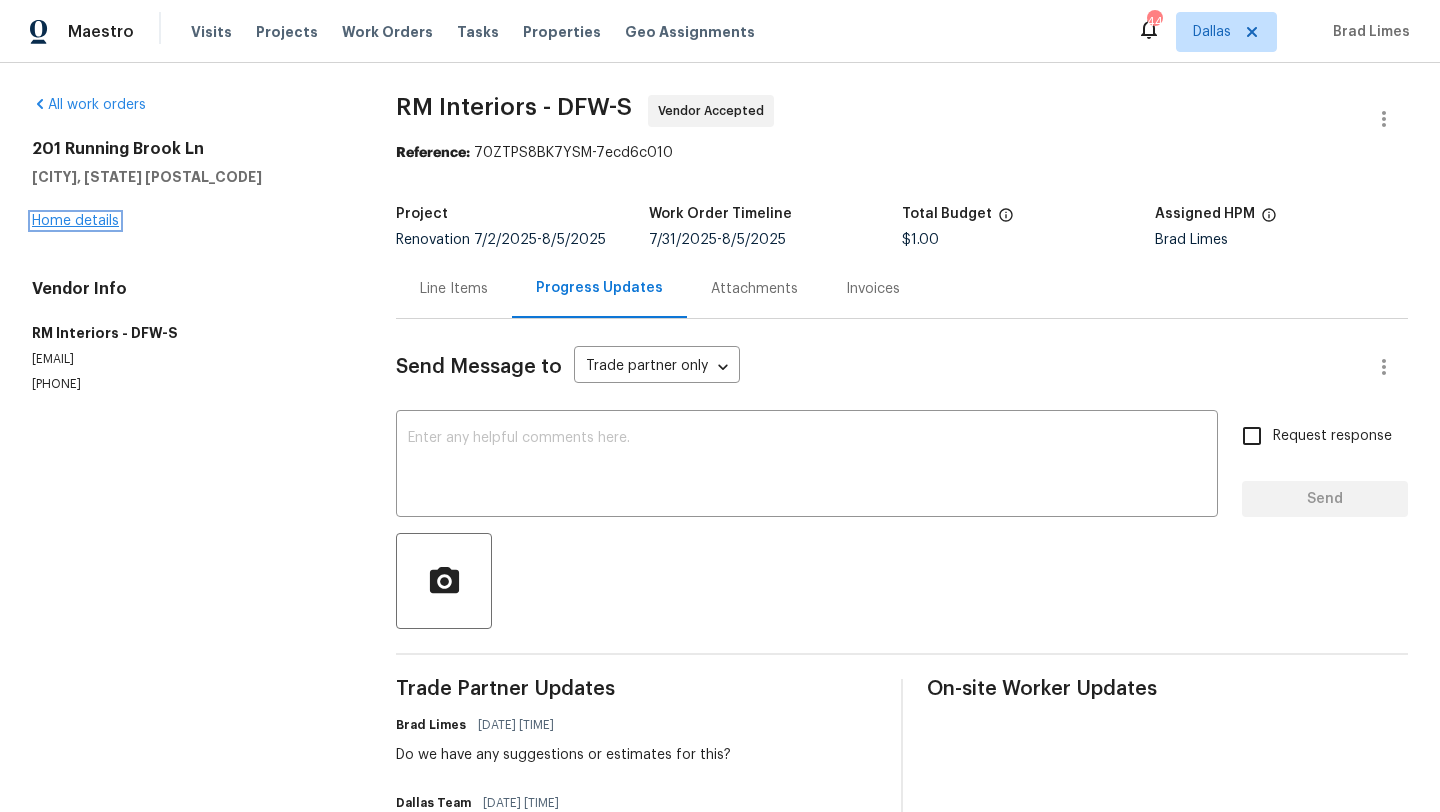 click on "Home details" at bounding box center (75, 221) 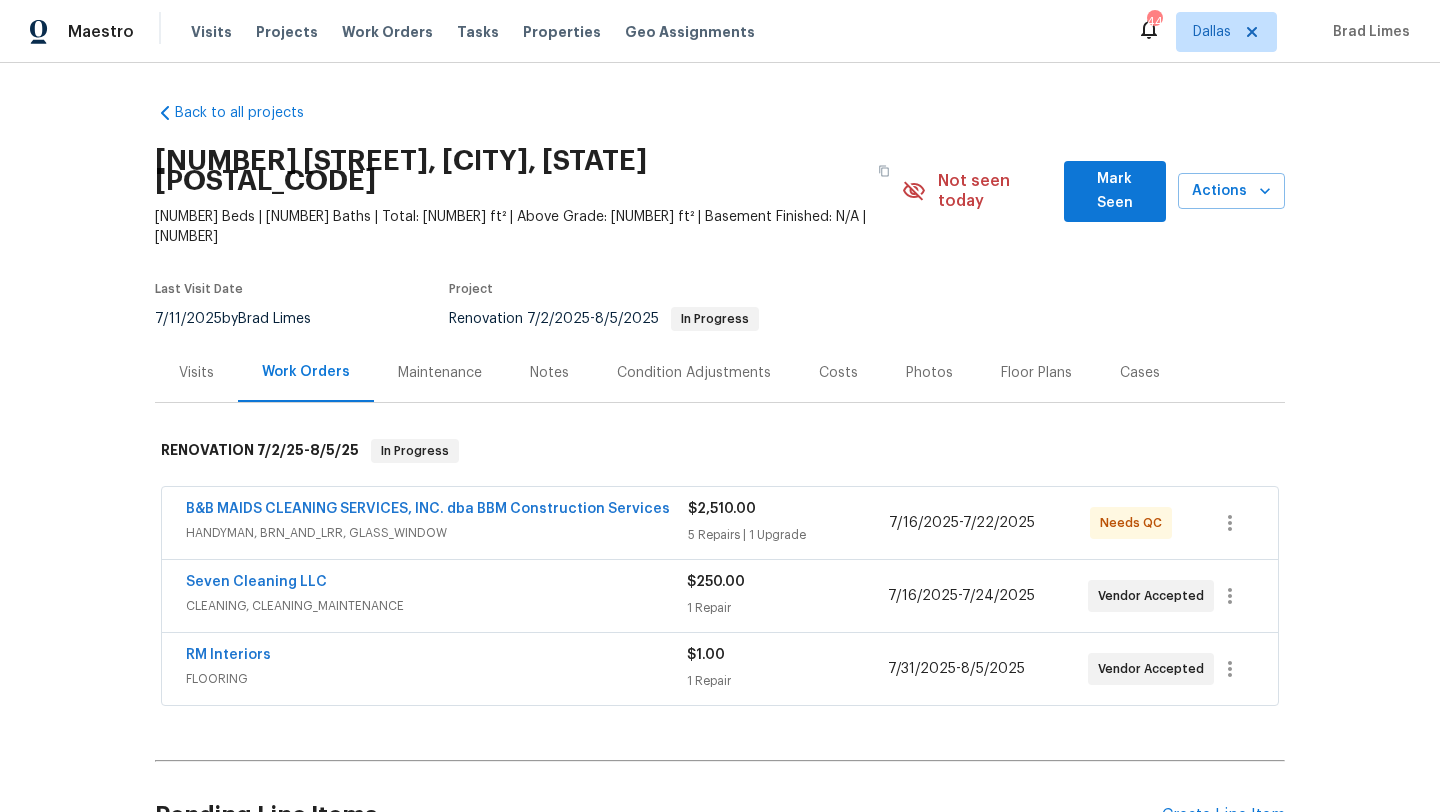 click on "B&B MAIDS CLEANING SERVICES, INC. dba BBM Construction Services" at bounding box center (428, 509) 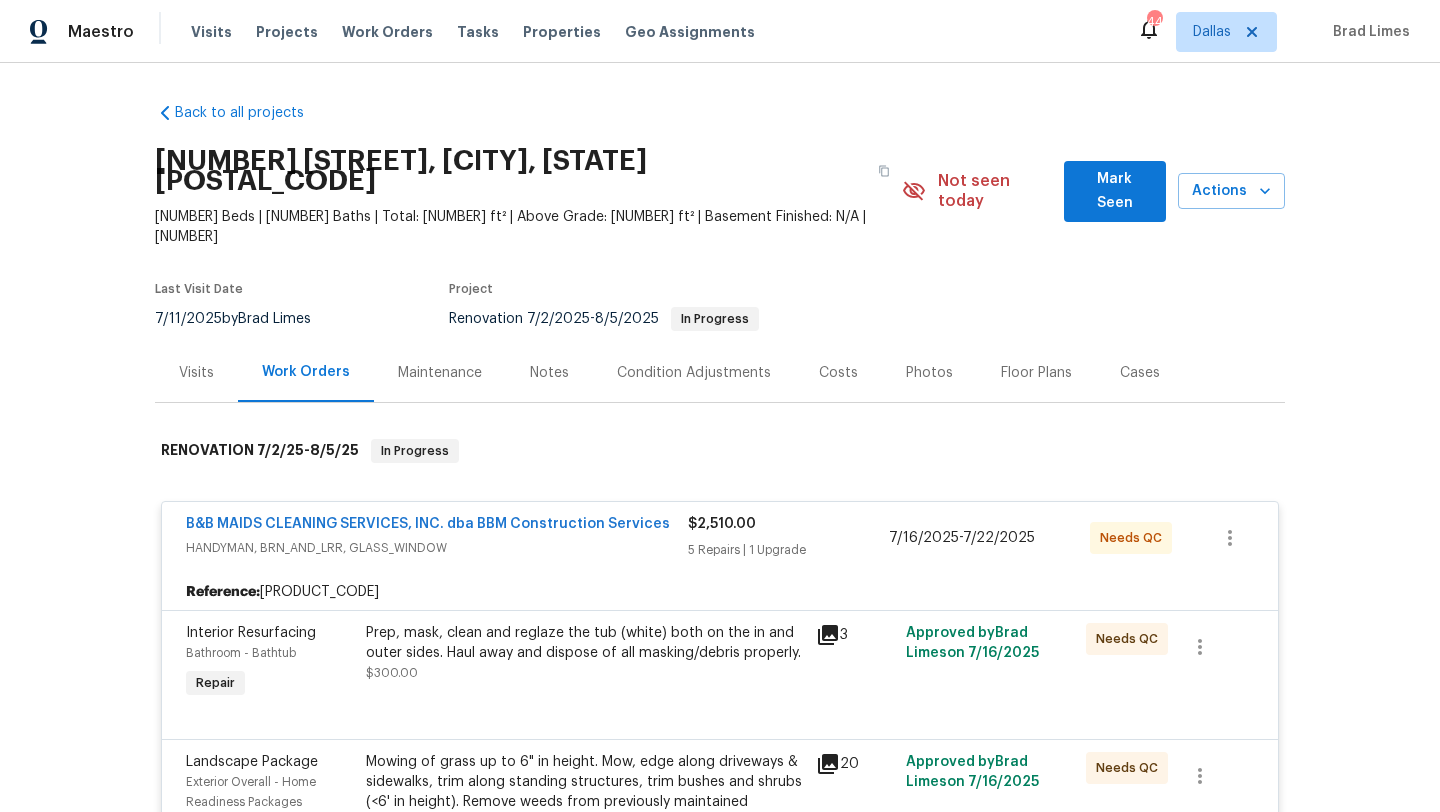 click on "Prep, mask, clean and reglaze the tub (white) both on the in and outer sides. Haul away and dispose of all masking/debris properly. $300.00" at bounding box center (585, 653) 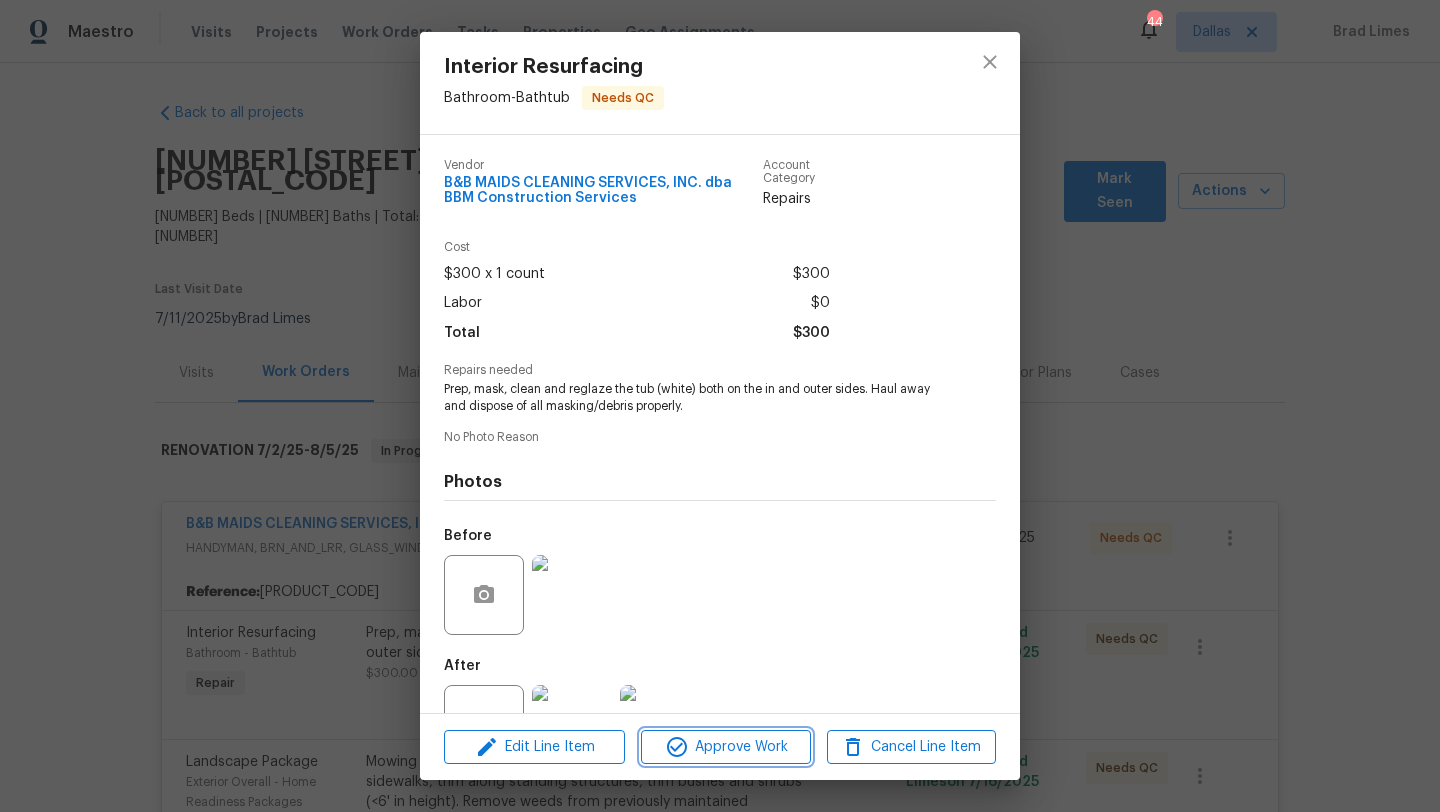 click on "Approve Work" at bounding box center (725, 747) 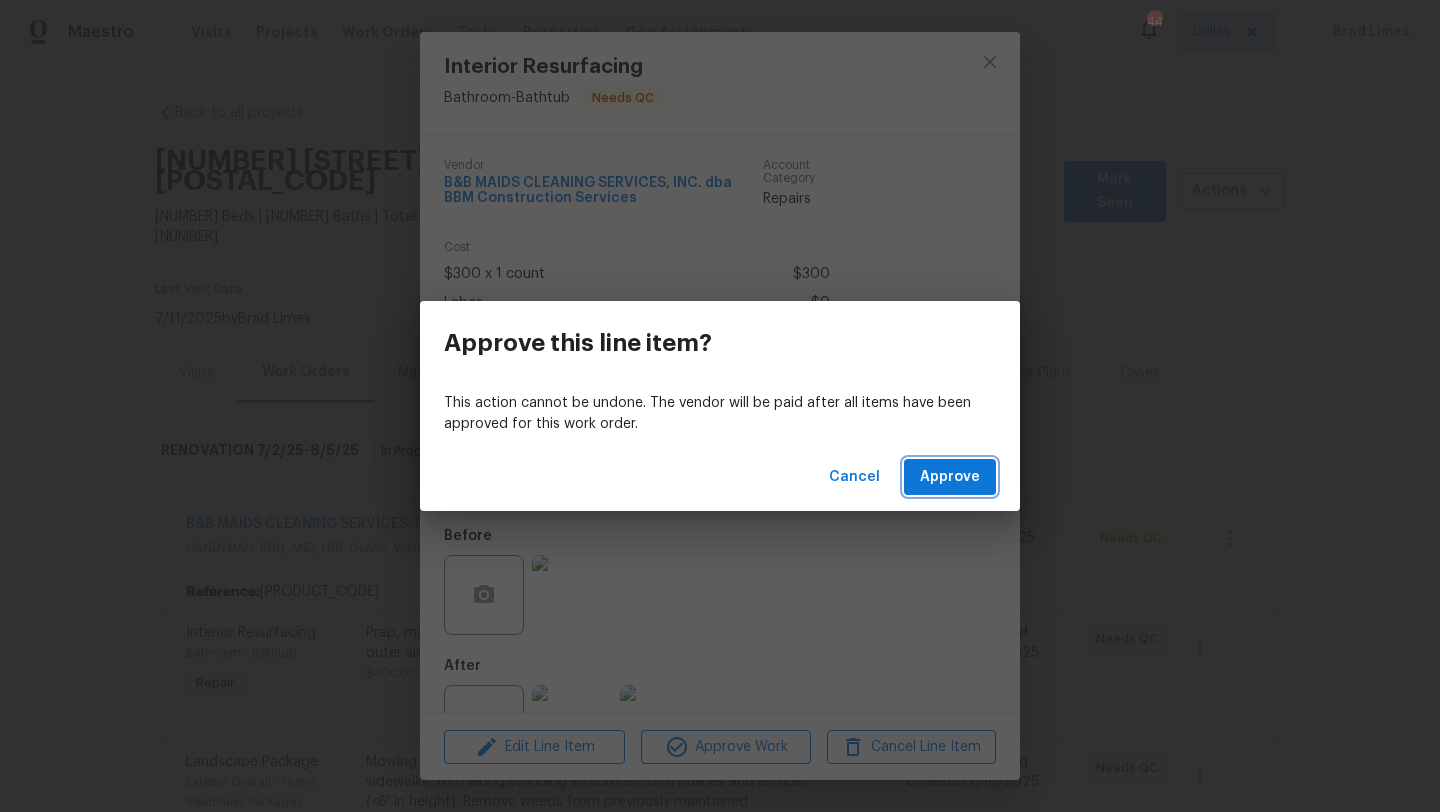 click on "Approve" at bounding box center [950, 477] 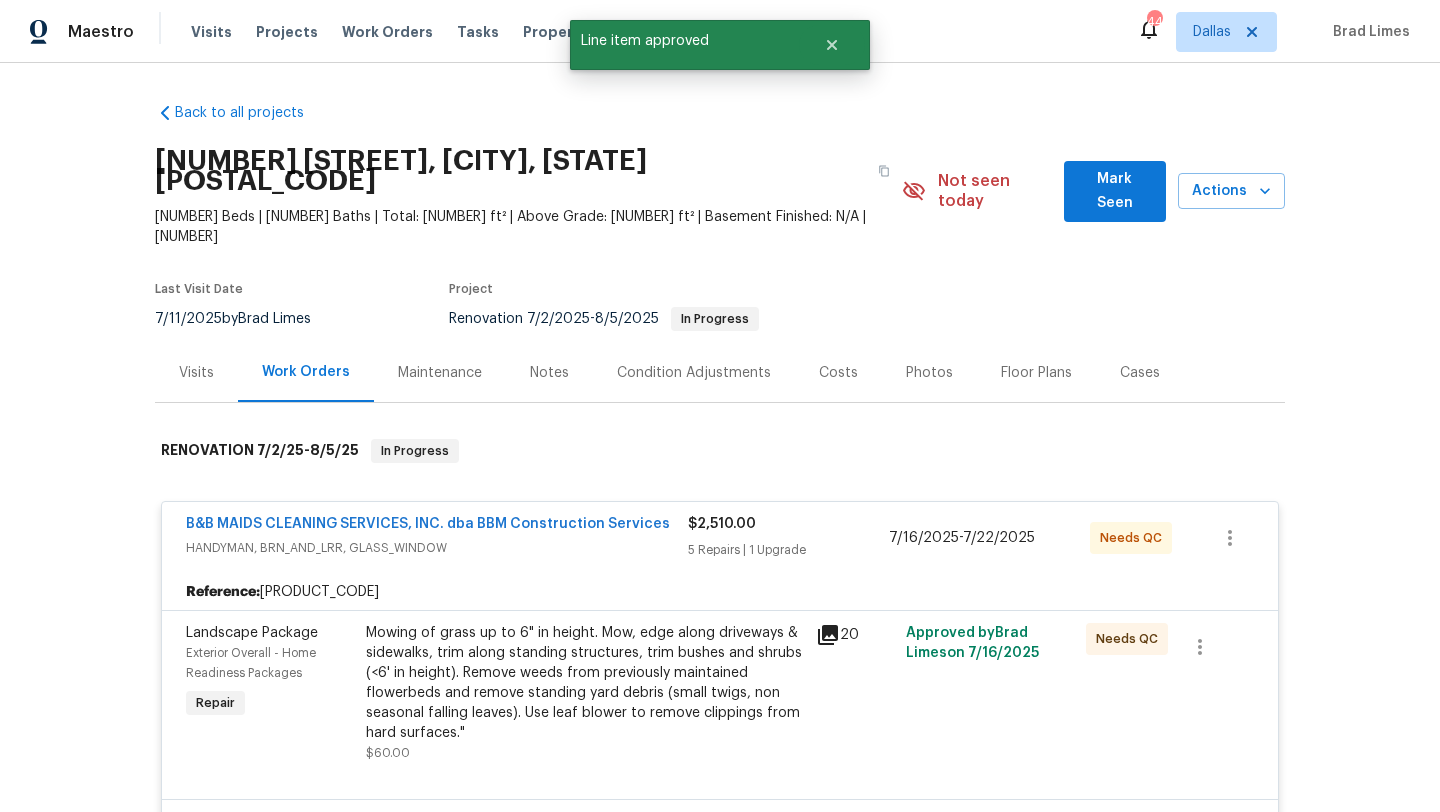 click on "Mowing of grass up to 6" in height. Mow, edge along driveways & sidewalks, trim along standing structures, trim bushes and shrubs (<6' in height). Remove weeds from previously maintained flowerbeds and remove standing yard debris (small twigs, non seasonal falling leaves).  Use leaf blower to remove clippings from hard surfaces."" at bounding box center (585, 683) 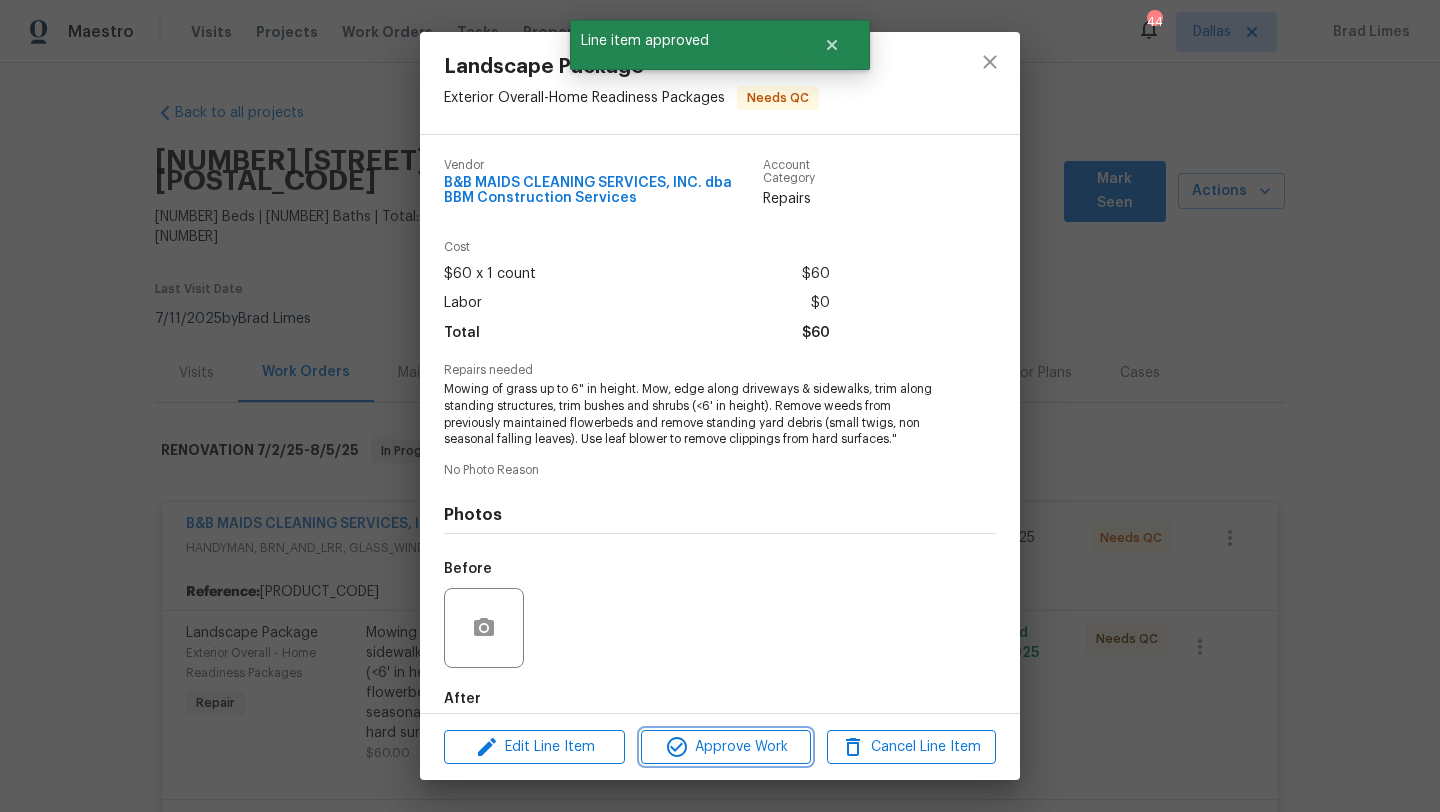 click on "Approve Work" at bounding box center (725, 747) 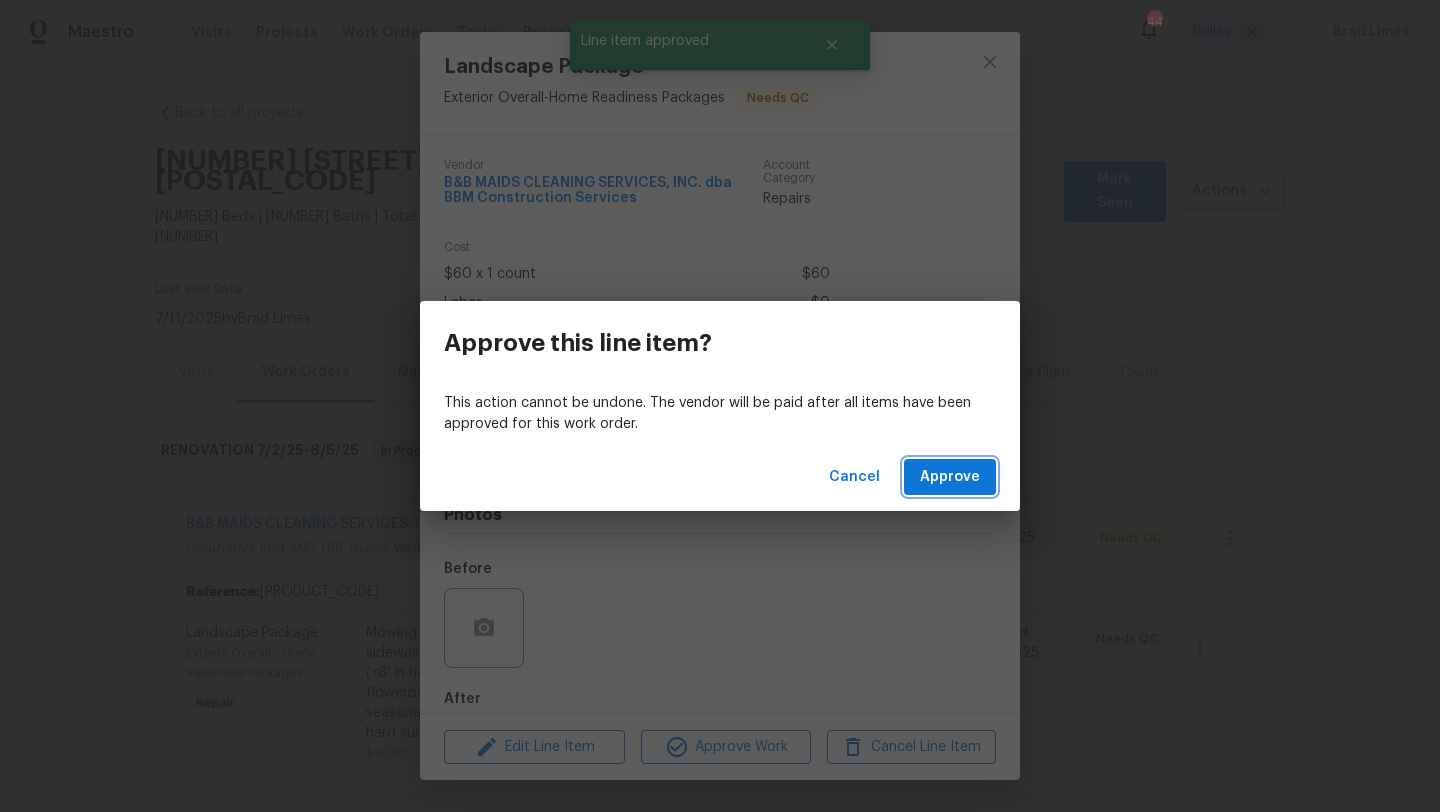 click on "Approve" at bounding box center [950, 477] 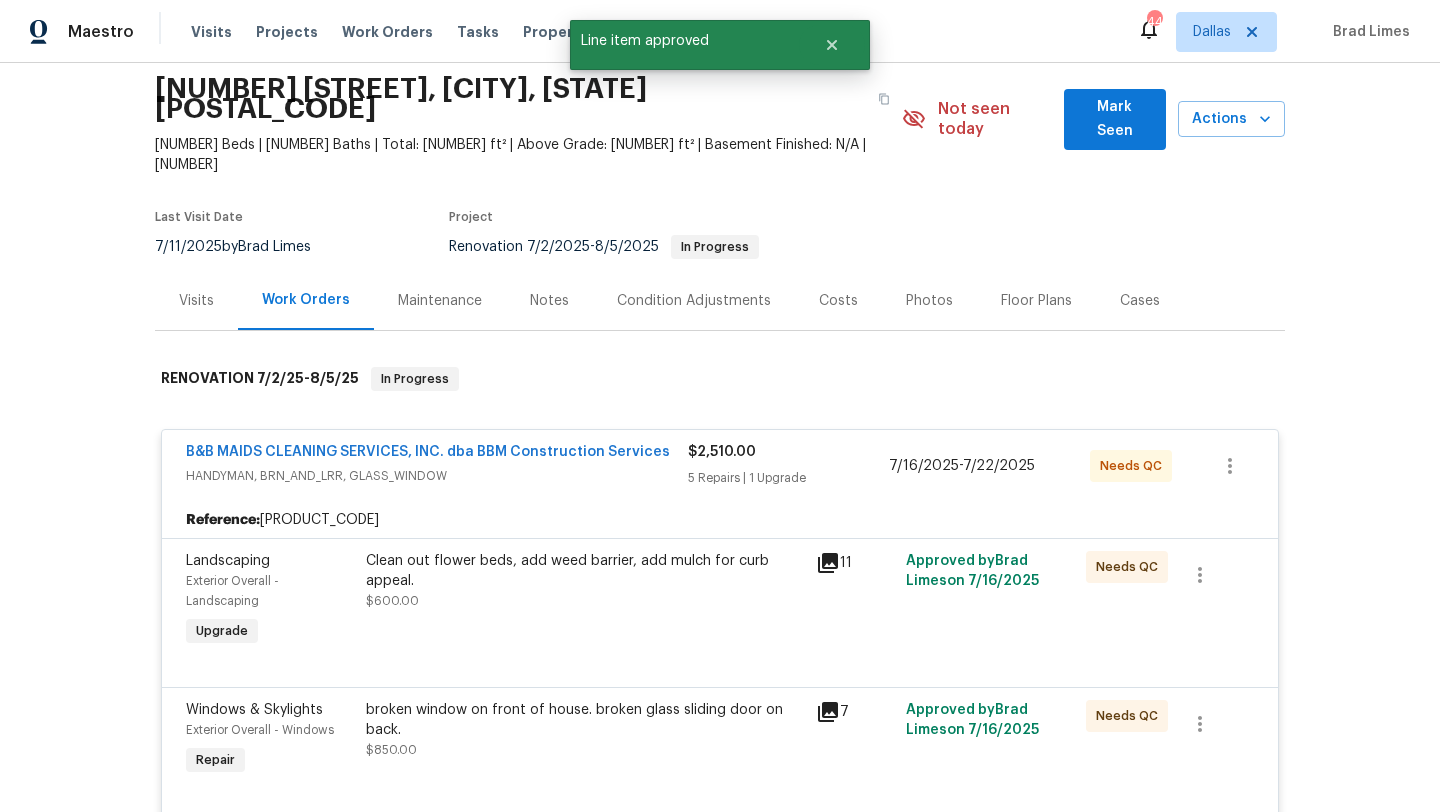 scroll, scrollTop: 76, scrollLeft: 0, axis: vertical 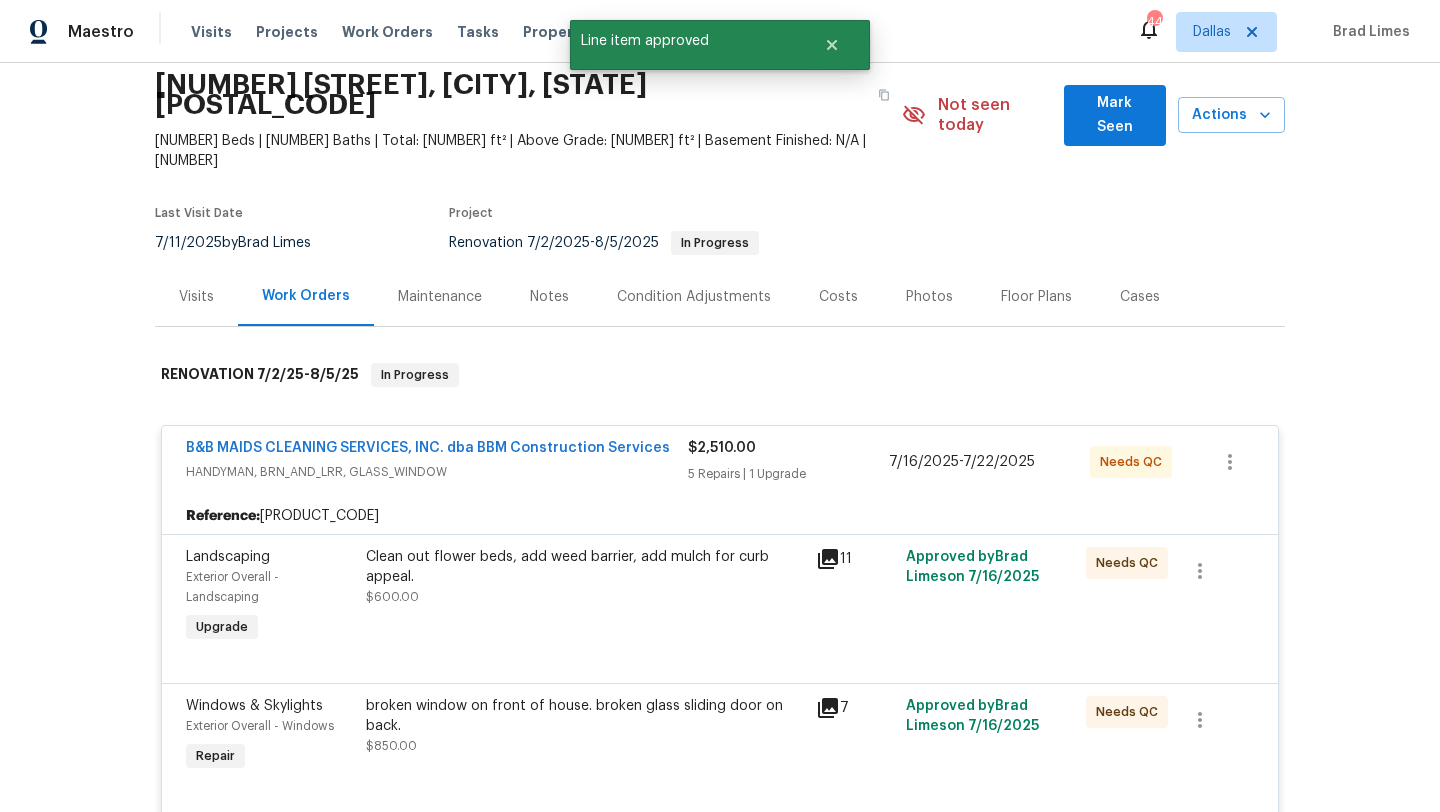 click on "Clean out flower beds, add weed barrier, add mulch for curb appeal. $600.00" at bounding box center [585, 577] 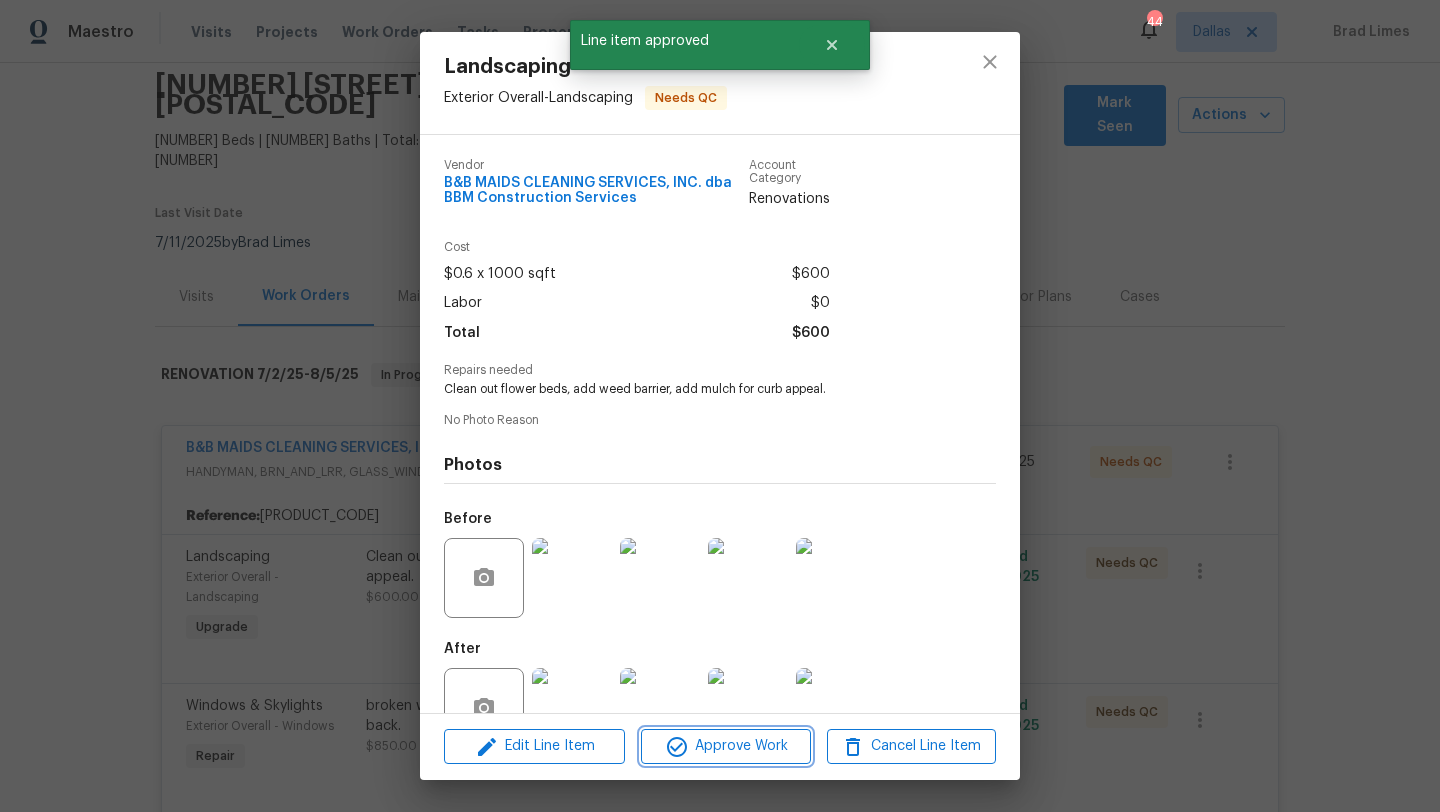 click on "Approve Work" at bounding box center (725, 746) 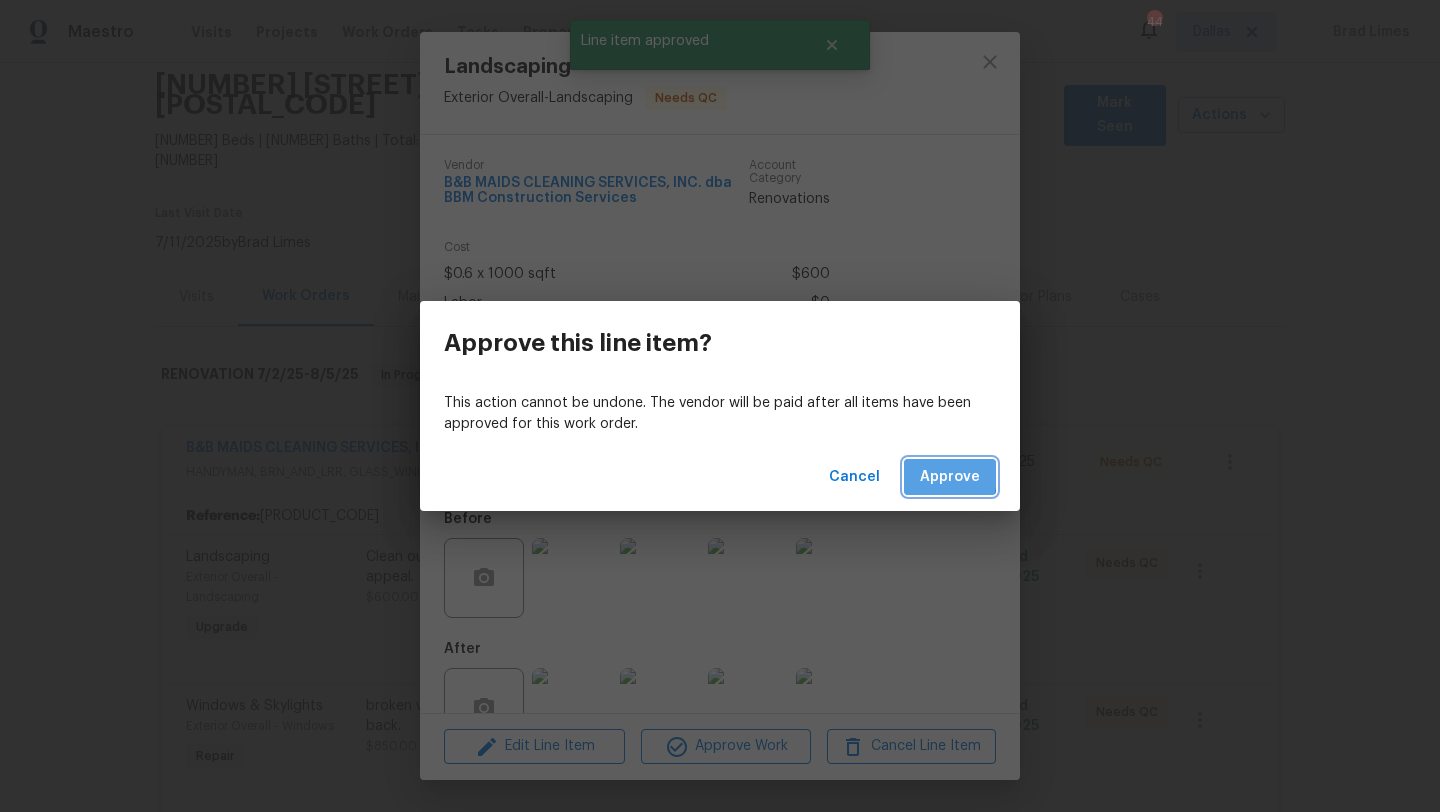 click on "Approve" at bounding box center (950, 477) 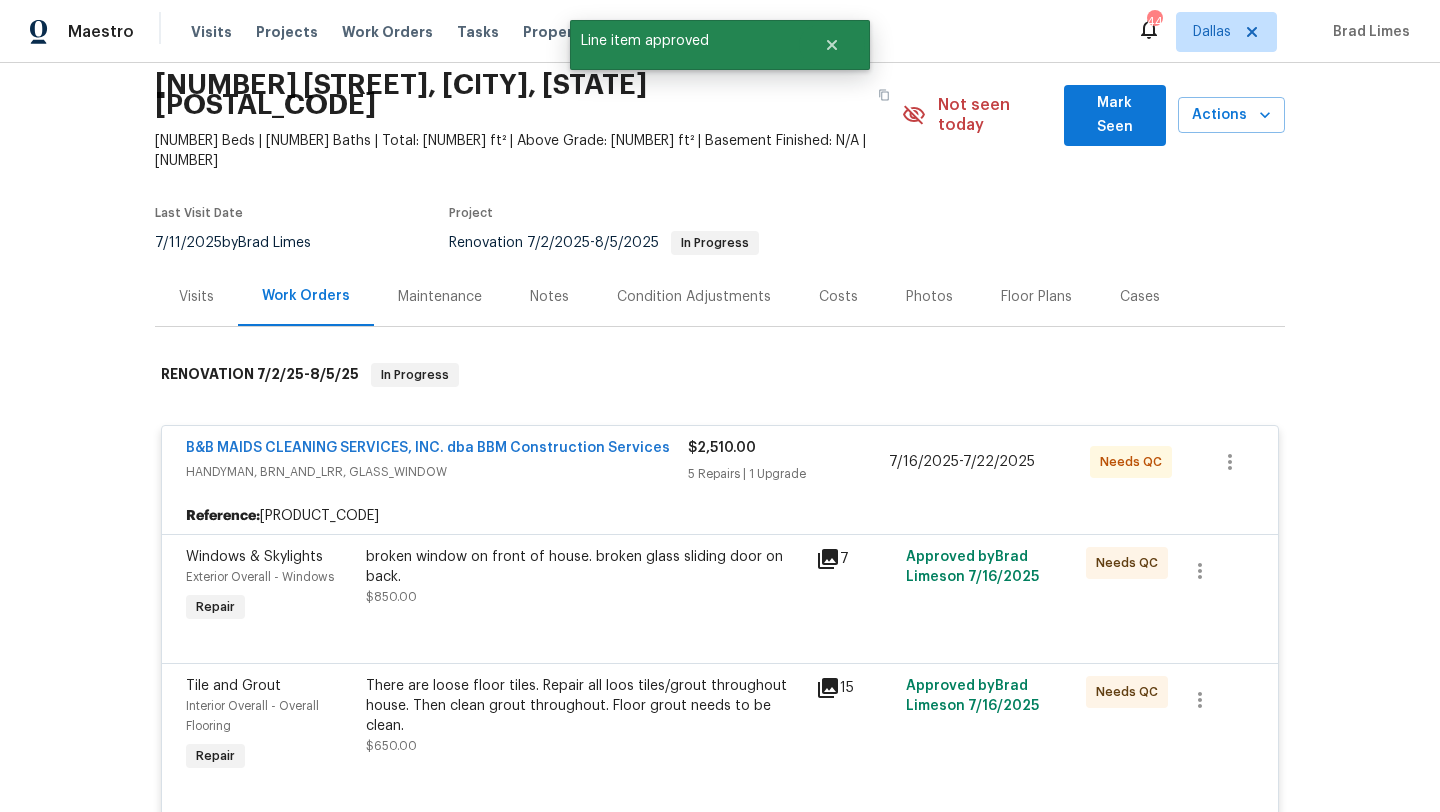 click on "broken window on front of house.
broken glass sliding door on back." at bounding box center [585, 567] 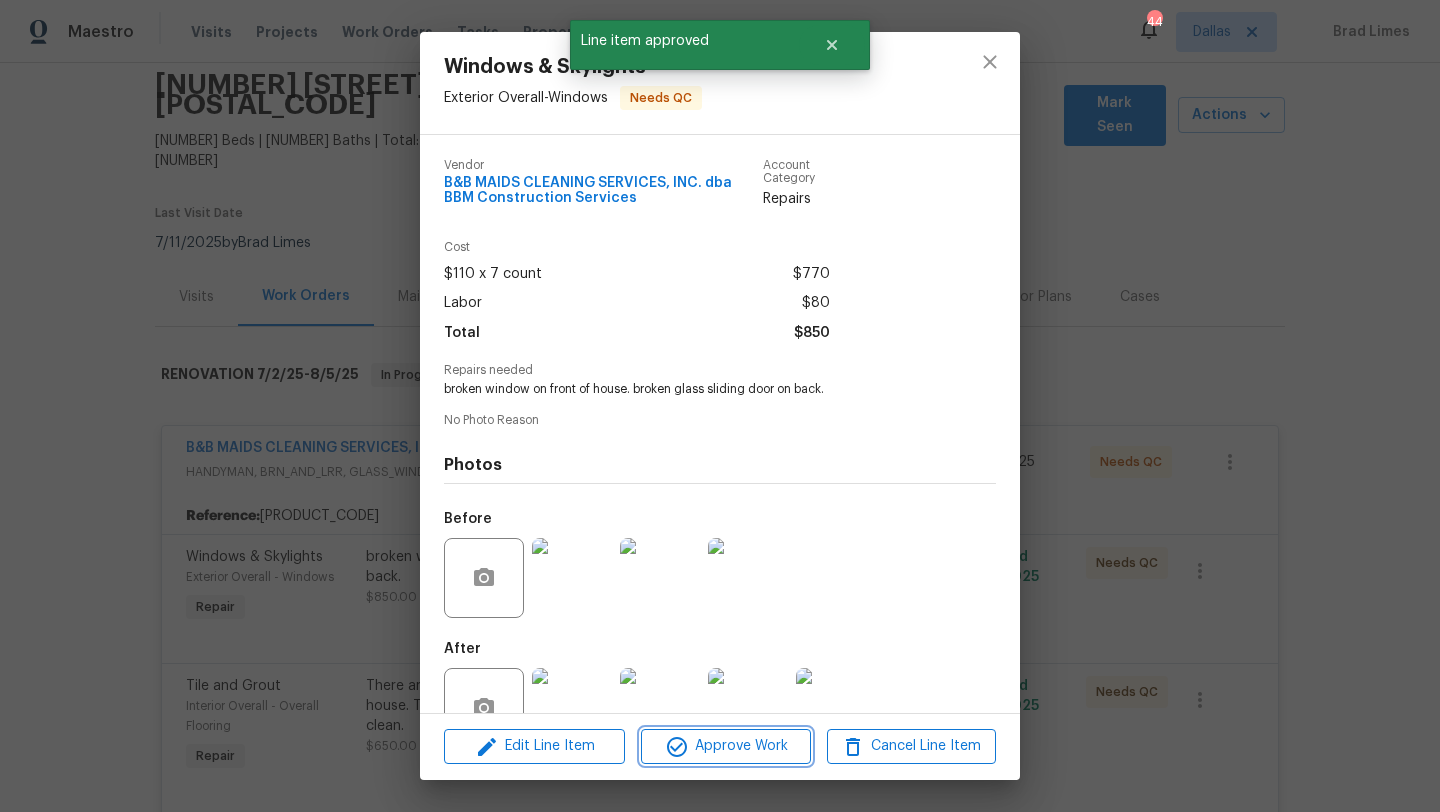click on "Approve Work" at bounding box center [725, 746] 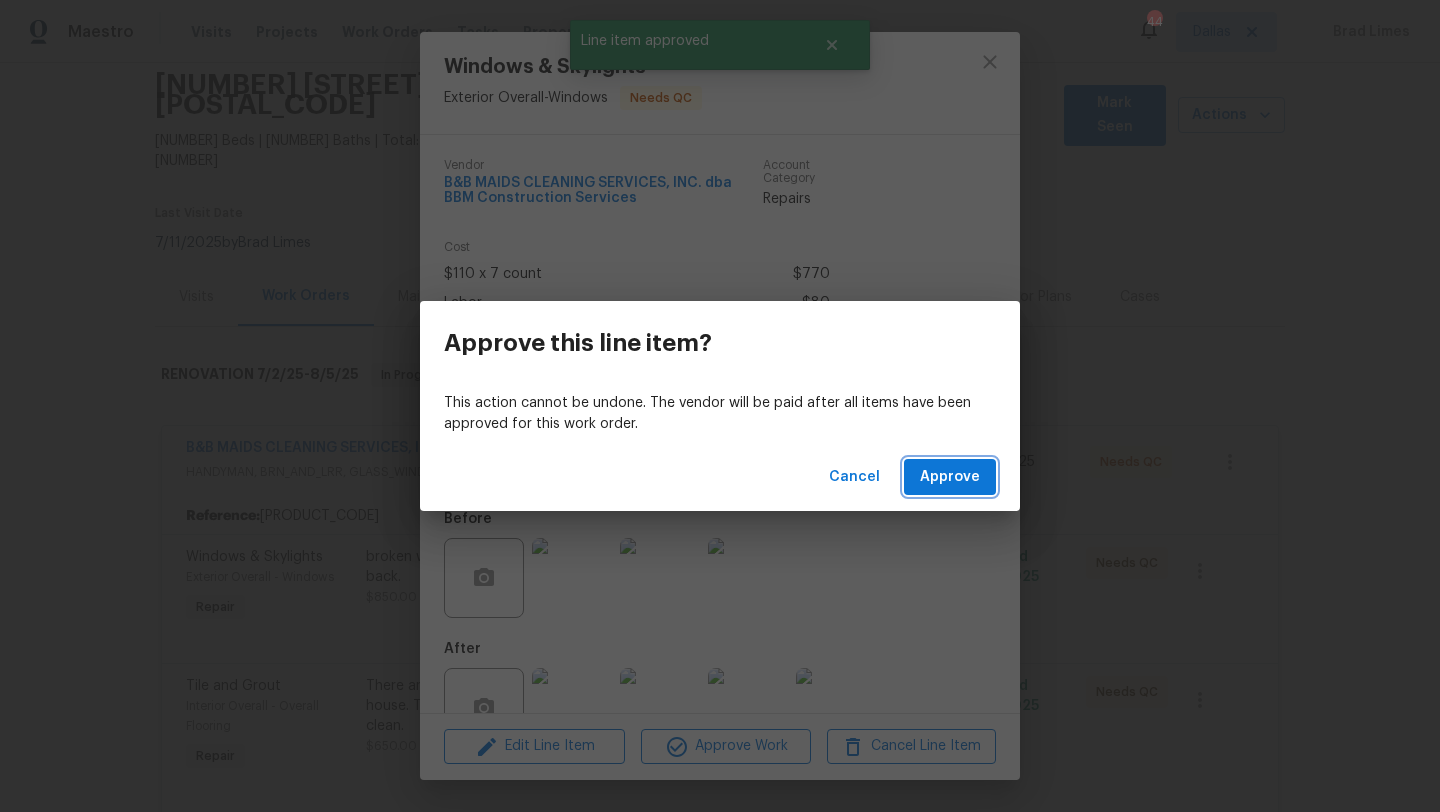 click on "Approve" at bounding box center [950, 477] 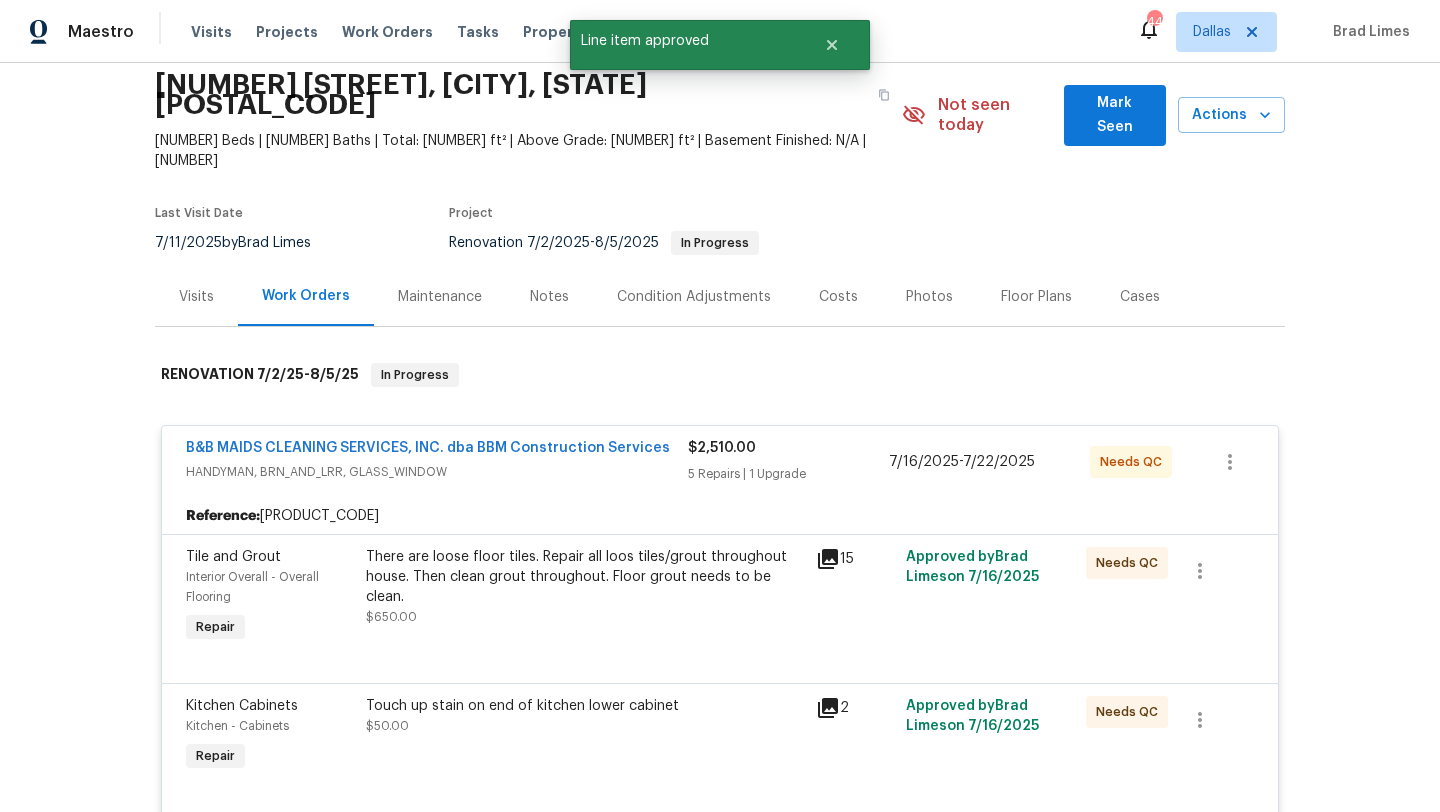 click on "There are loose floor tiles.
Repair all loos tiles/grout throughout house.
Then clean grout throughout. Floor grout needs to be clean." at bounding box center [585, 577] 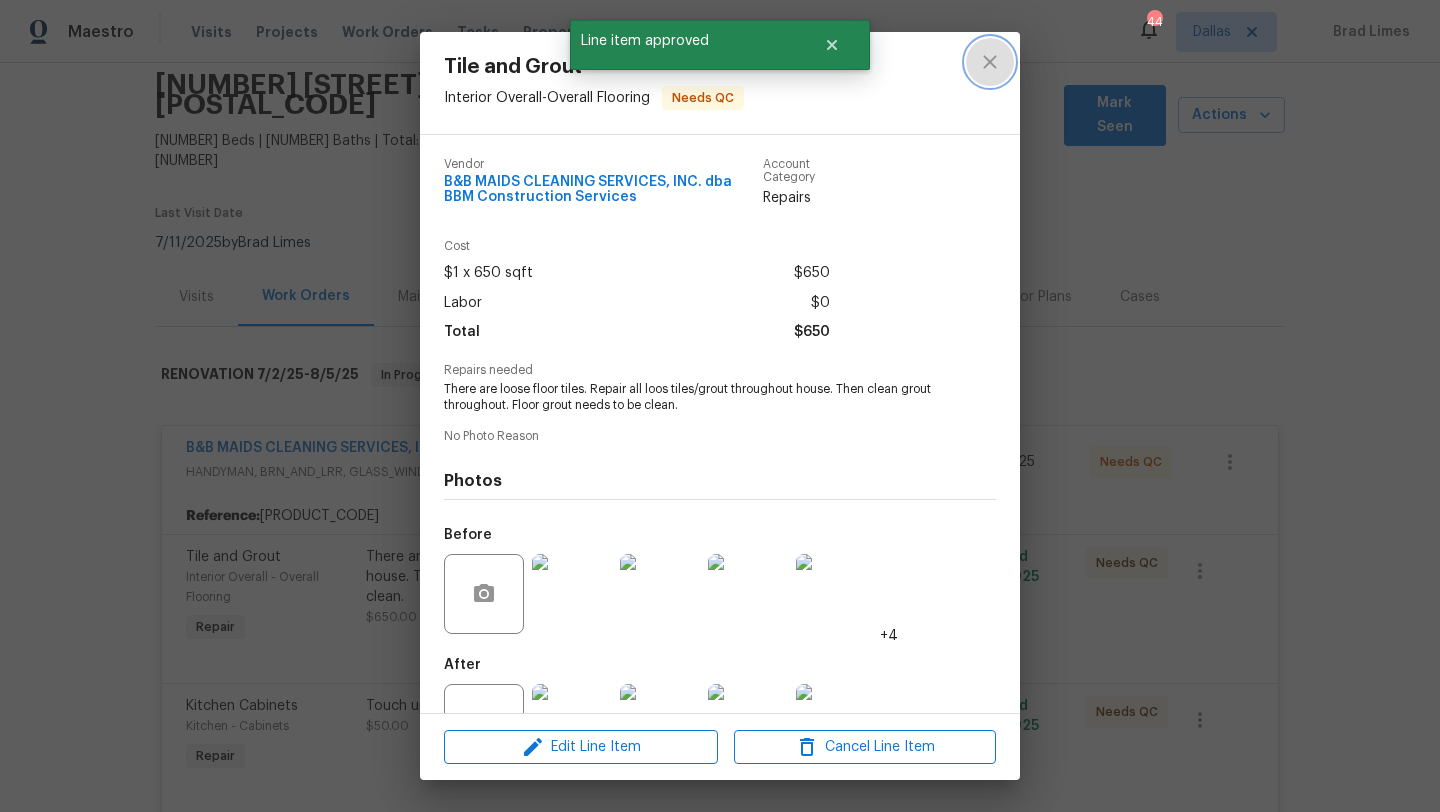 click 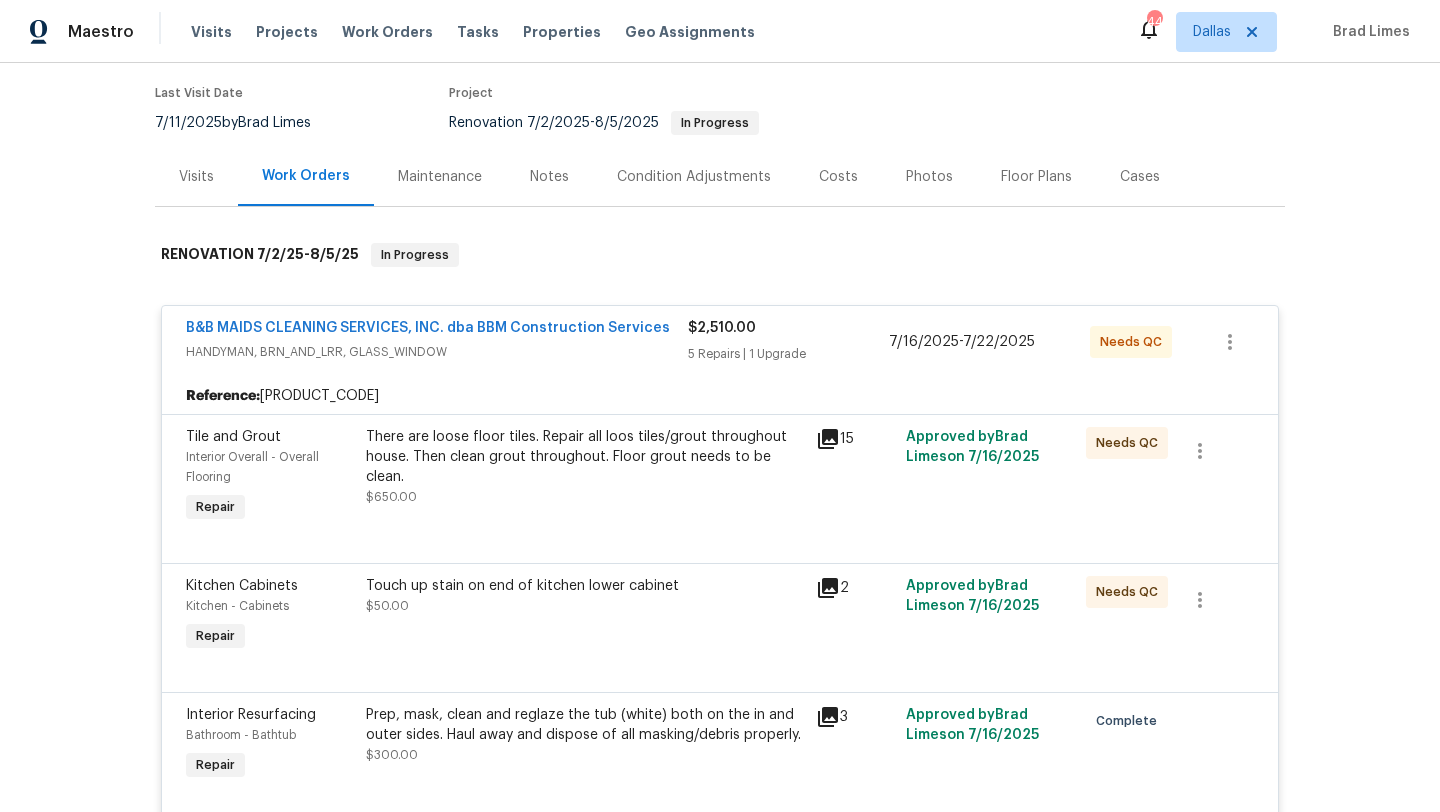 scroll, scrollTop: 197, scrollLeft: 0, axis: vertical 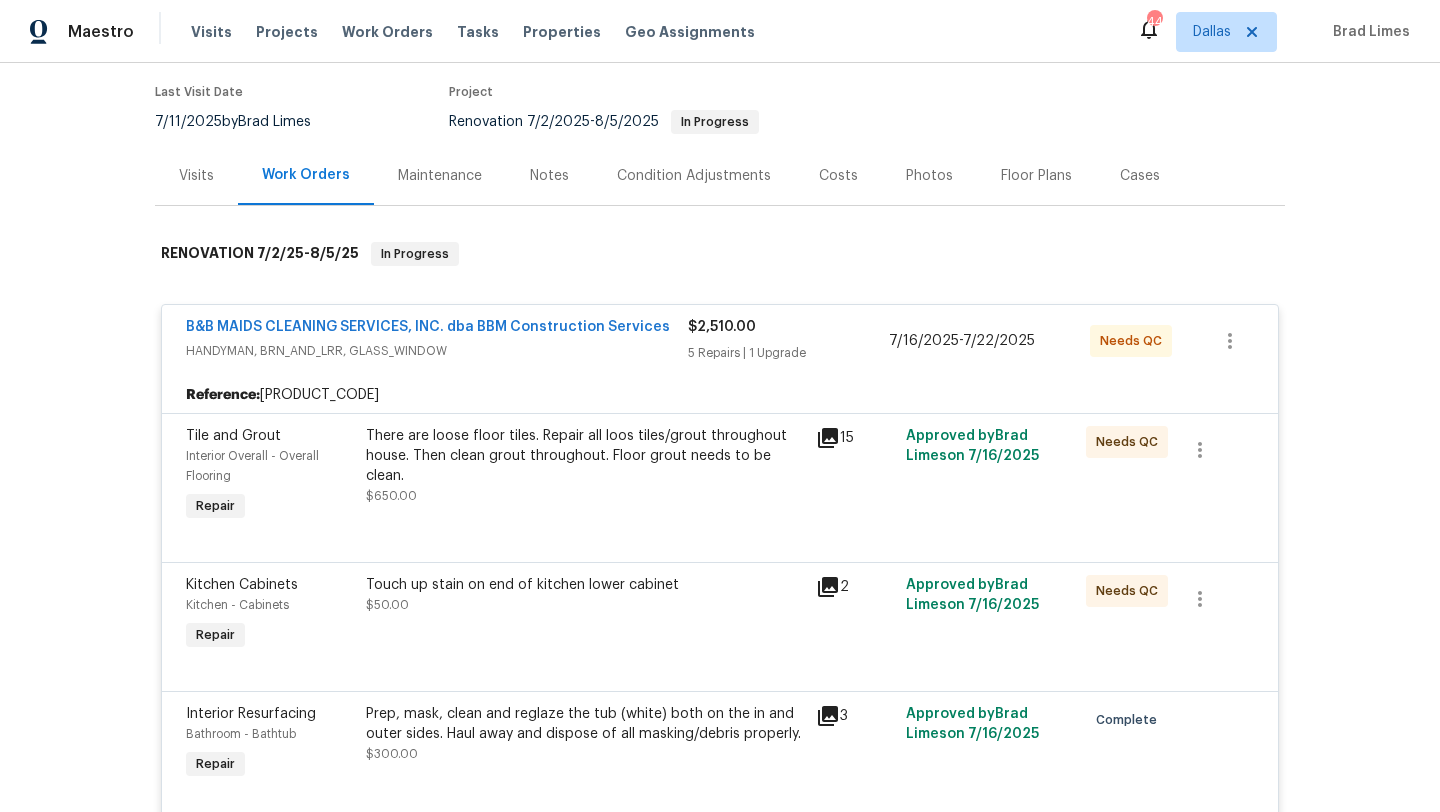 click on "There are loose floor tiles.
Repair all loos tiles/grout throughout house.
Then clean grout throughout. Floor grout needs to be clean. $650.00" at bounding box center (585, 466) 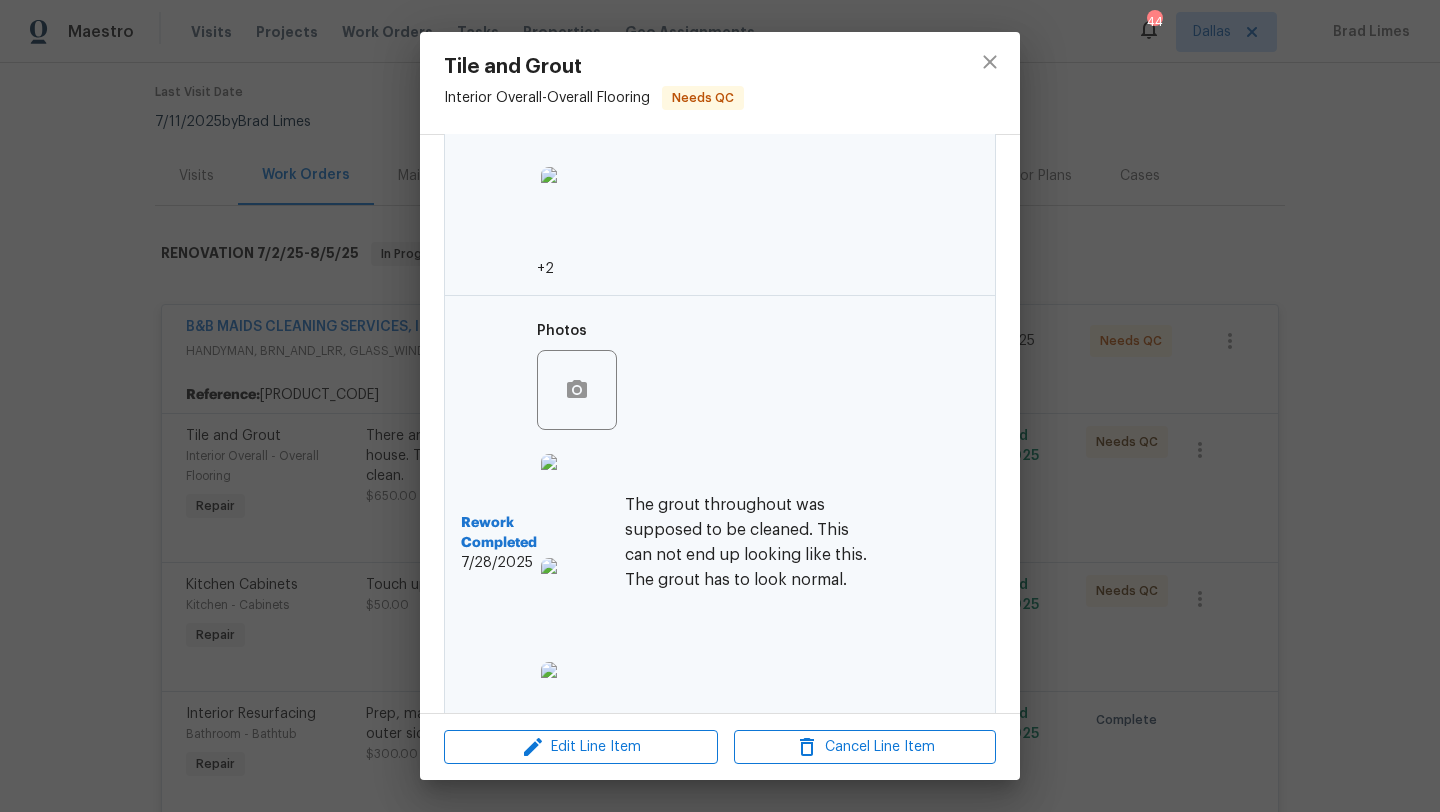 scroll, scrollTop: 1062, scrollLeft: 0, axis: vertical 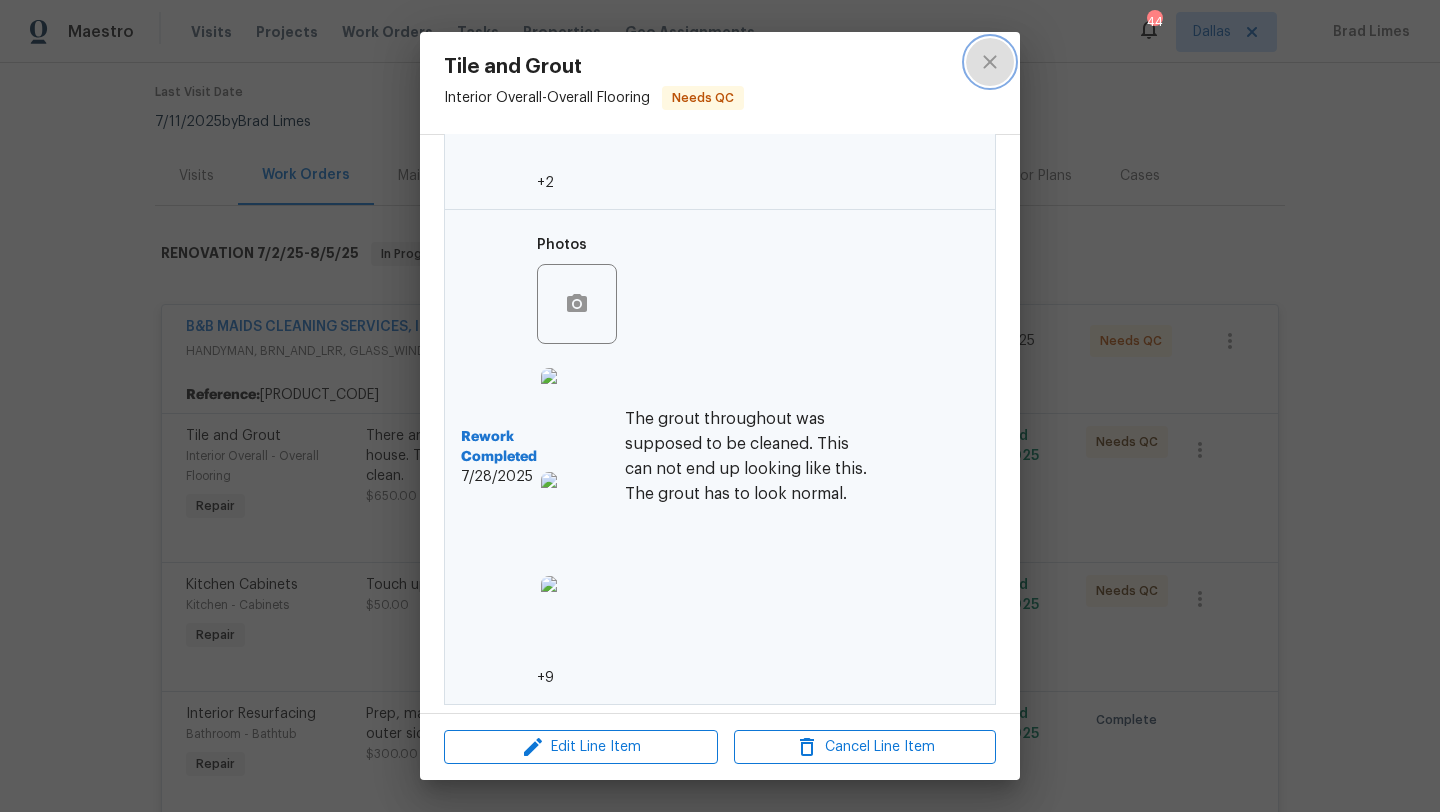 click 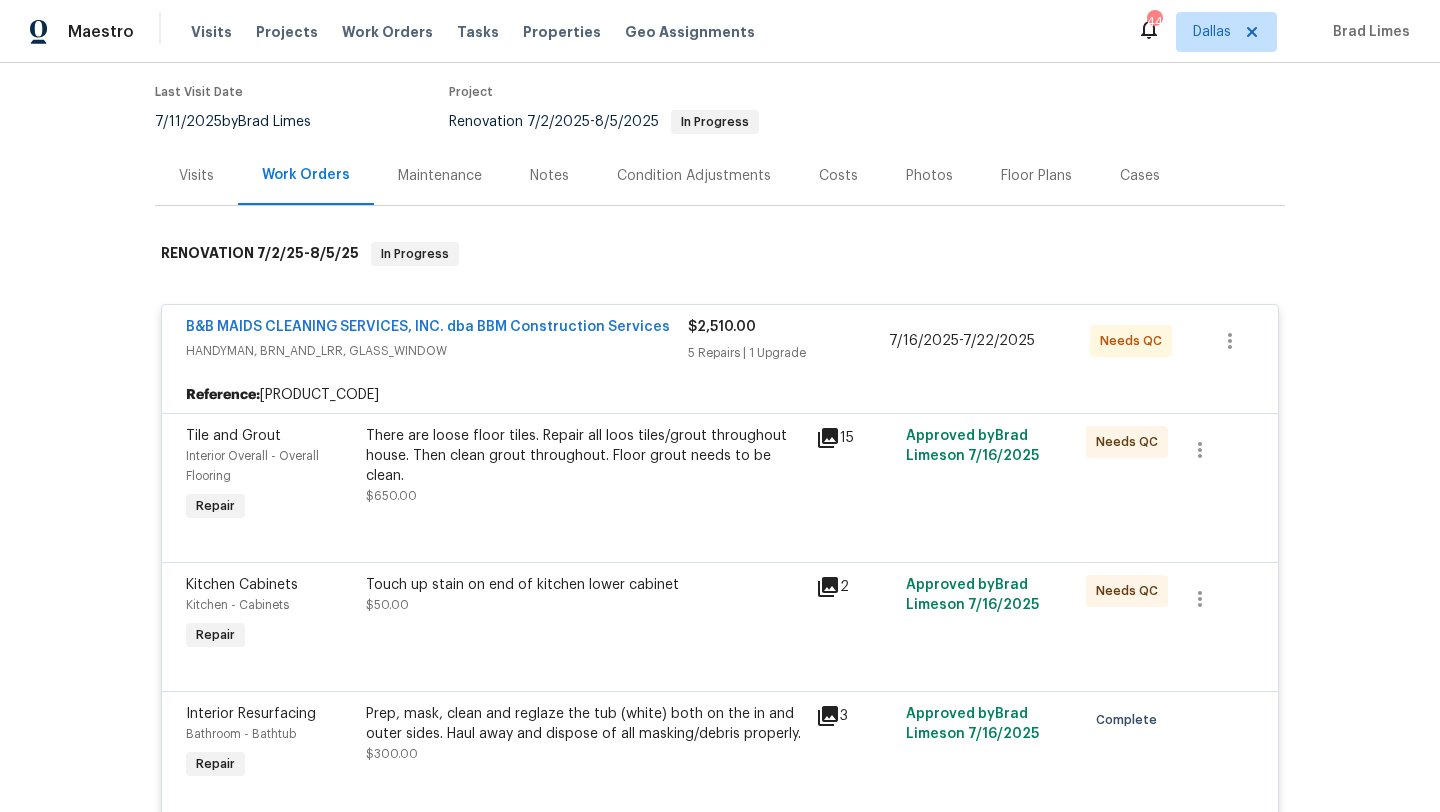 click on "Touch up stain on end of kitchen lower cabinet $50.00" at bounding box center (585, 615) 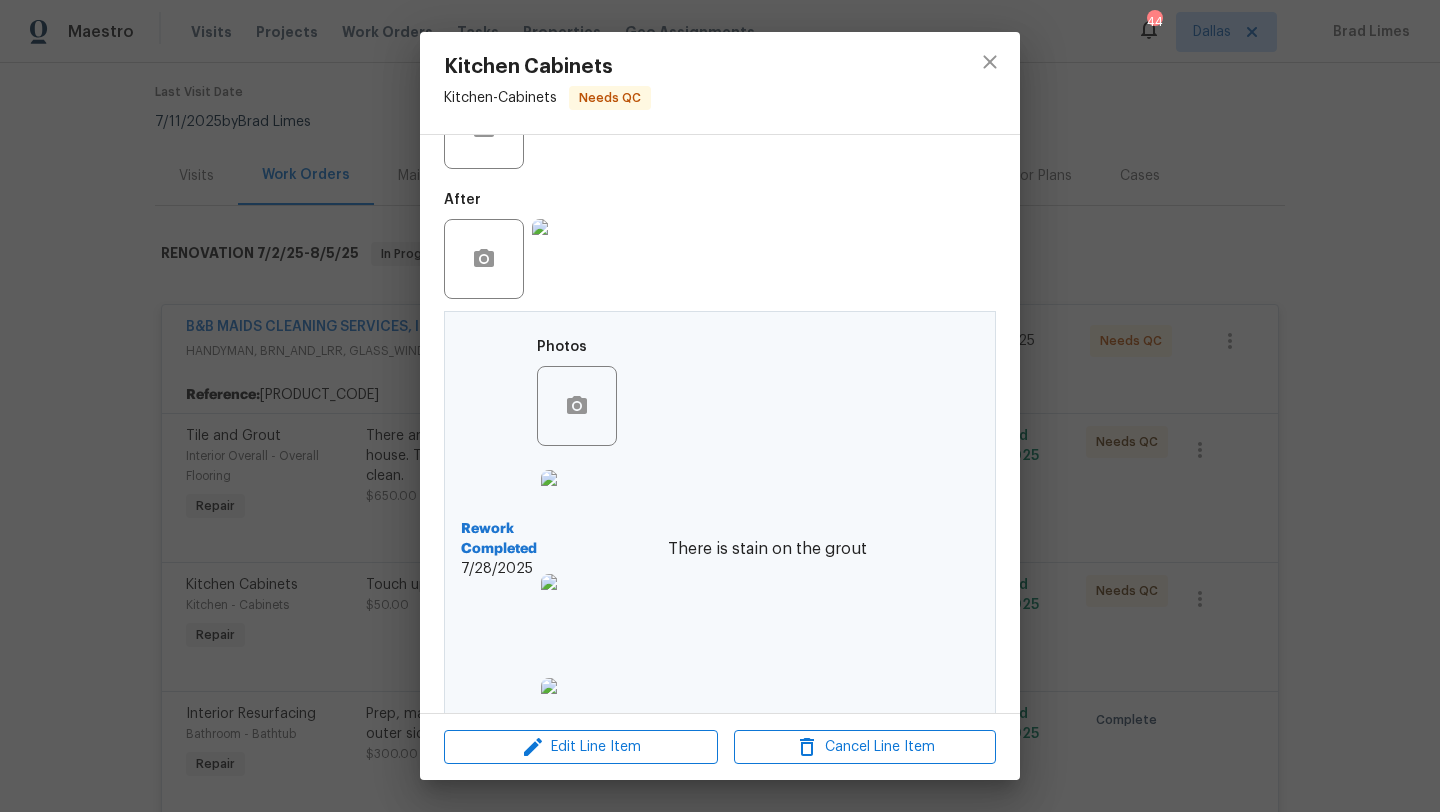 scroll, scrollTop: 0, scrollLeft: 0, axis: both 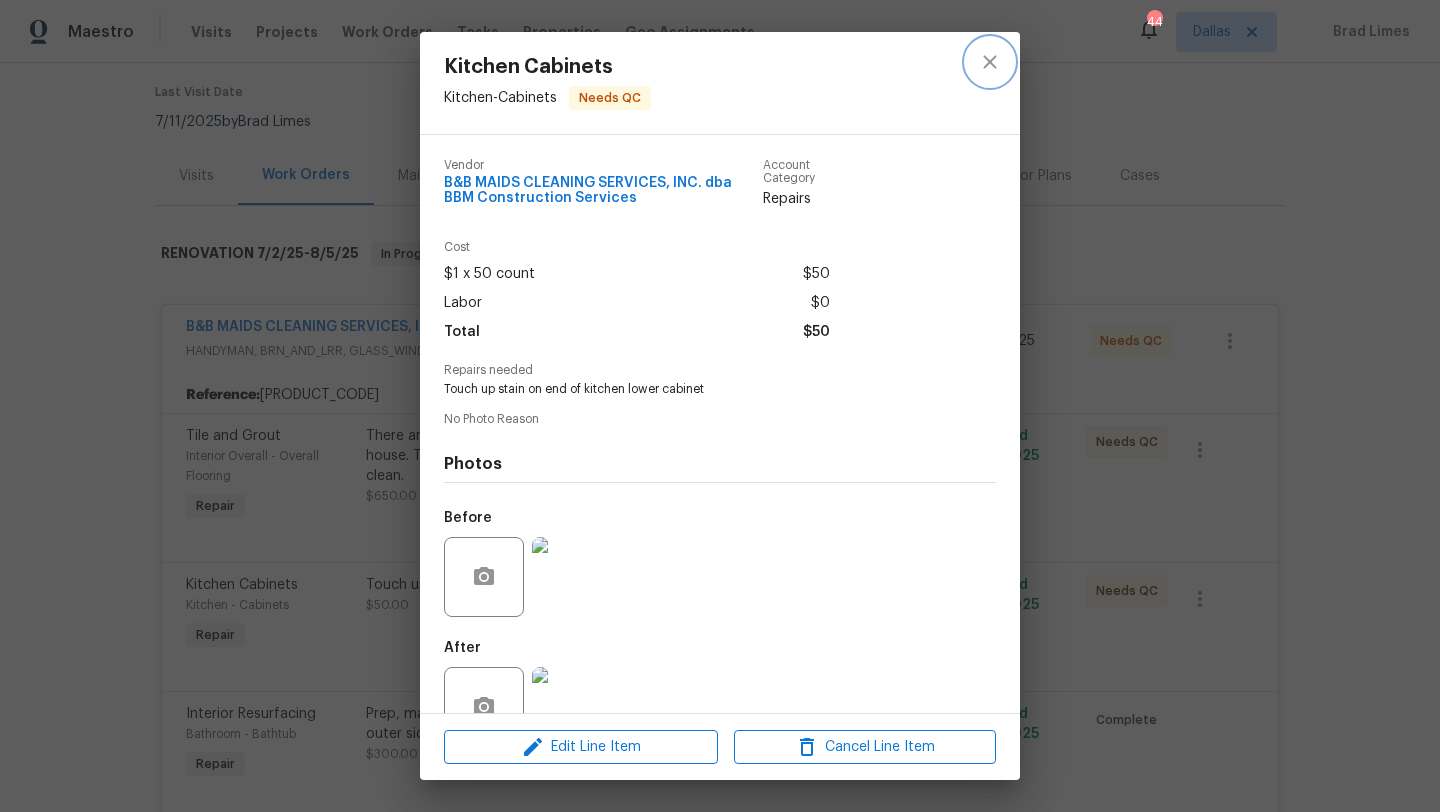 click 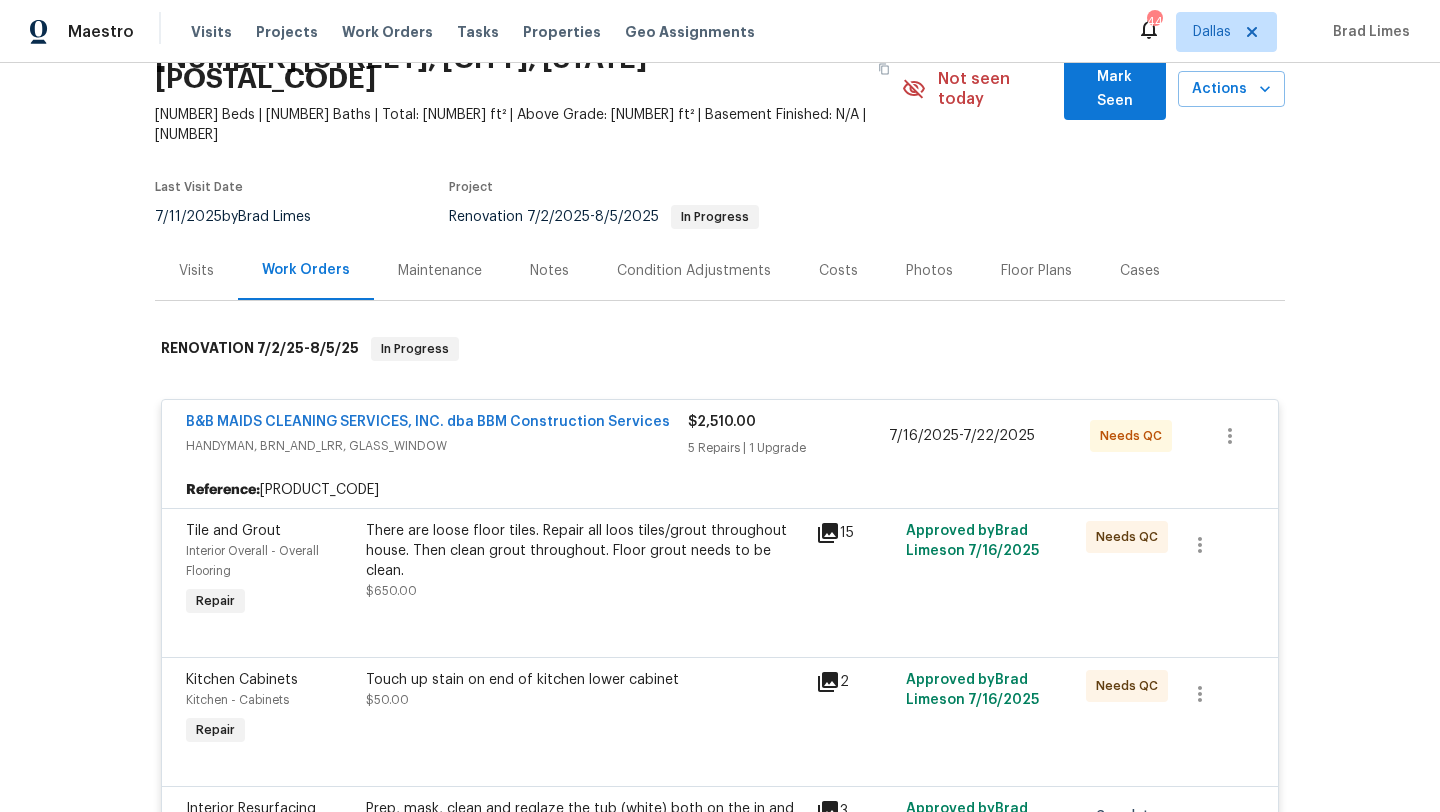 scroll, scrollTop: 37, scrollLeft: 0, axis: vertical 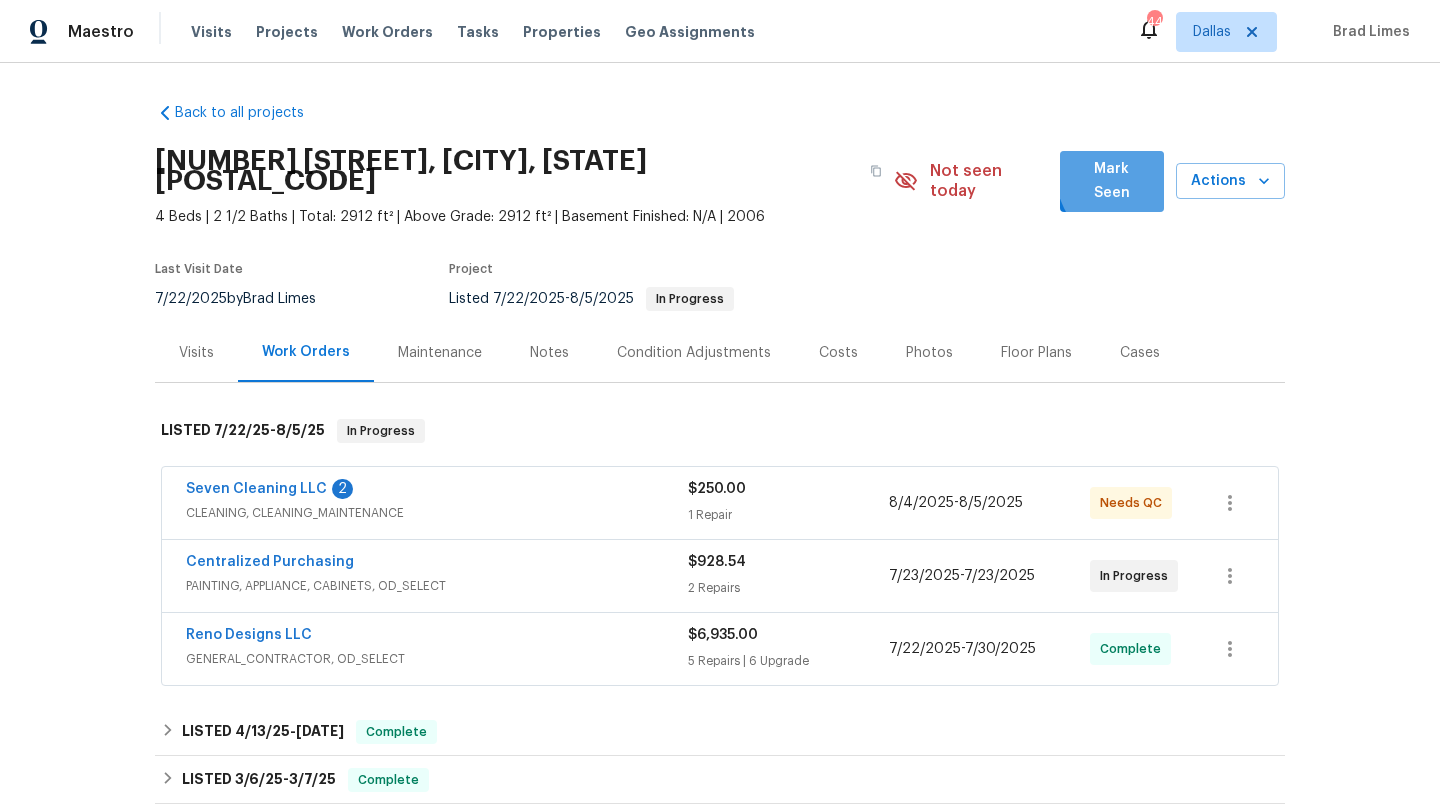 click on "Mark Seen" at bounding box center [1112, 181] 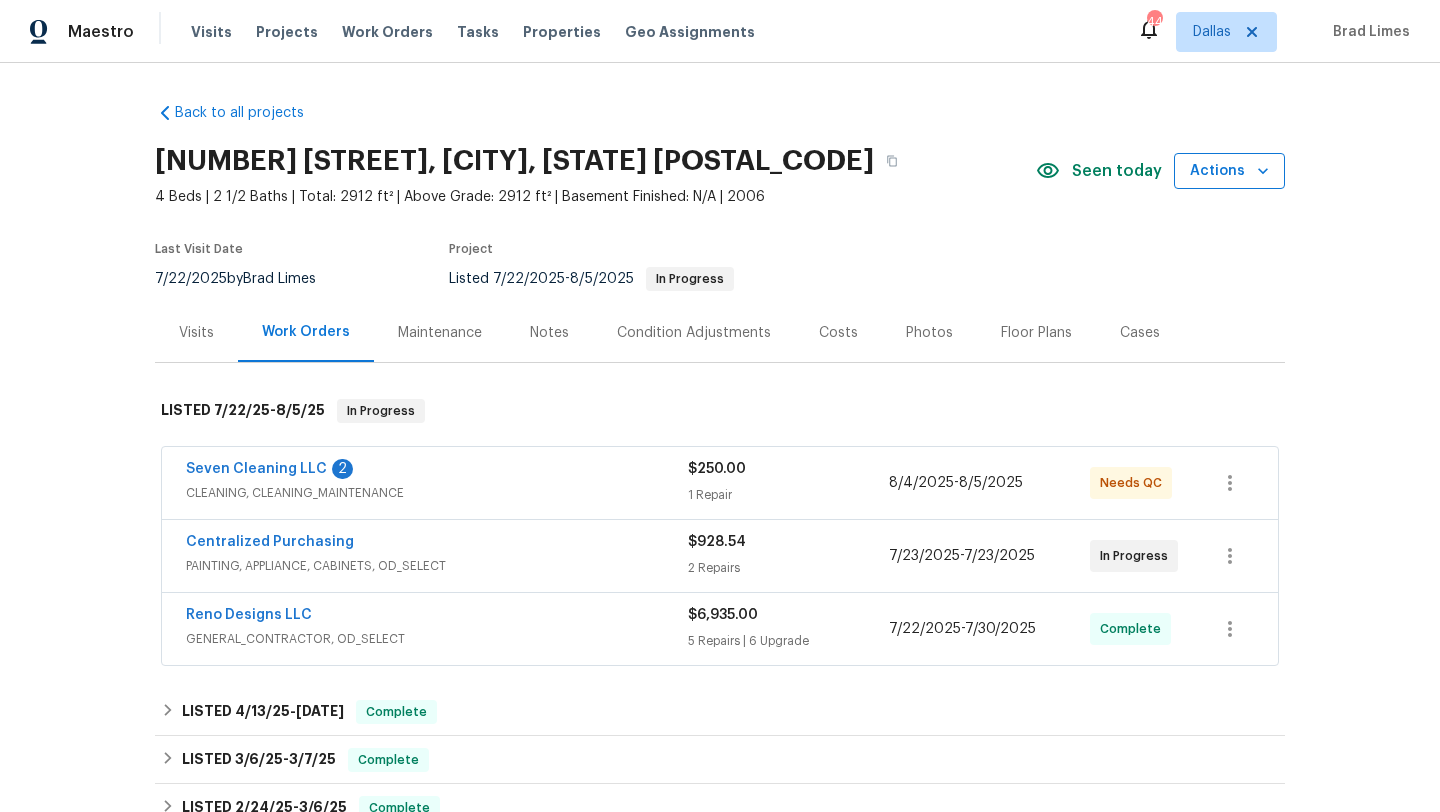 click on "Actions" at bounding box center (1229, 171) 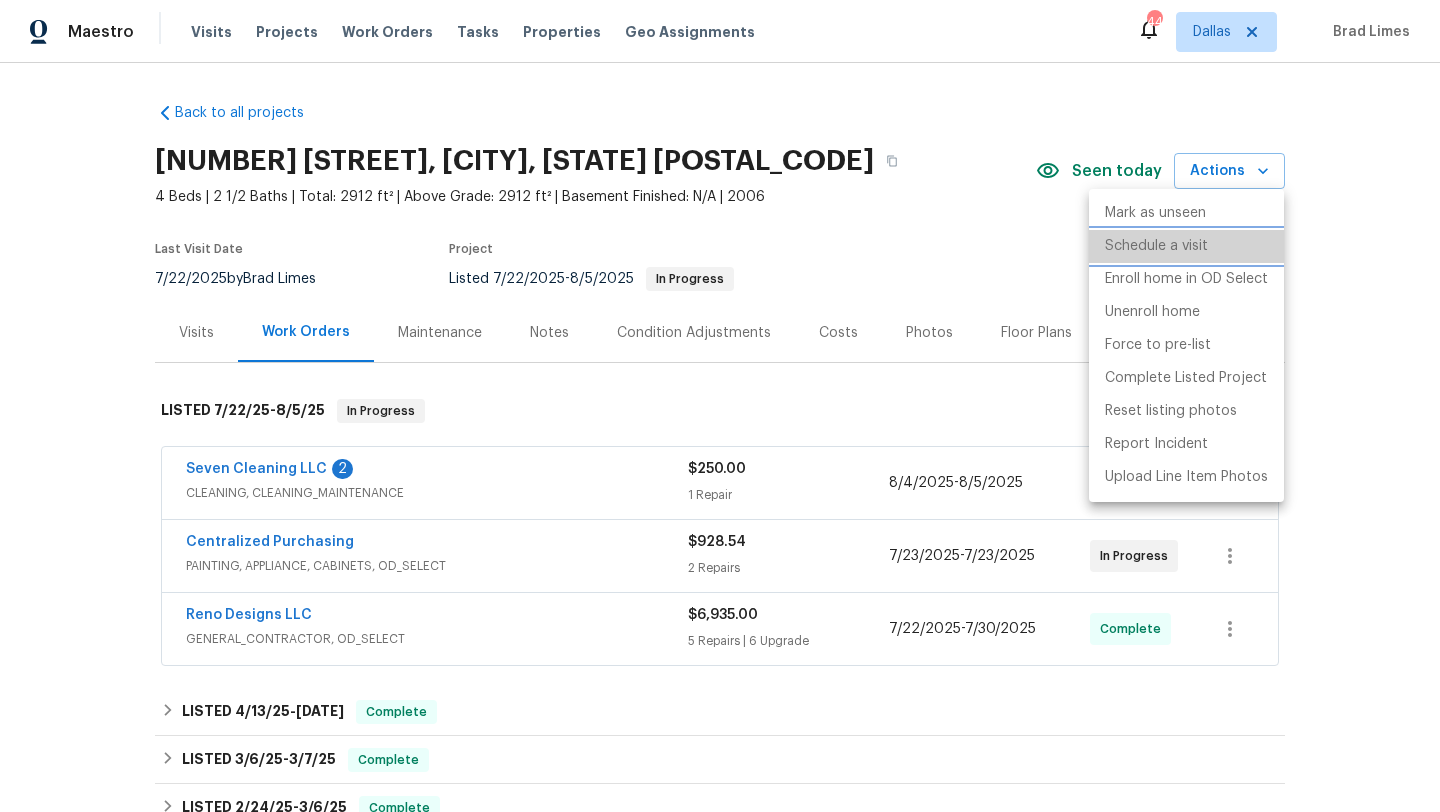 click on "Schedule a visit" at bounding box center (1156, 246) 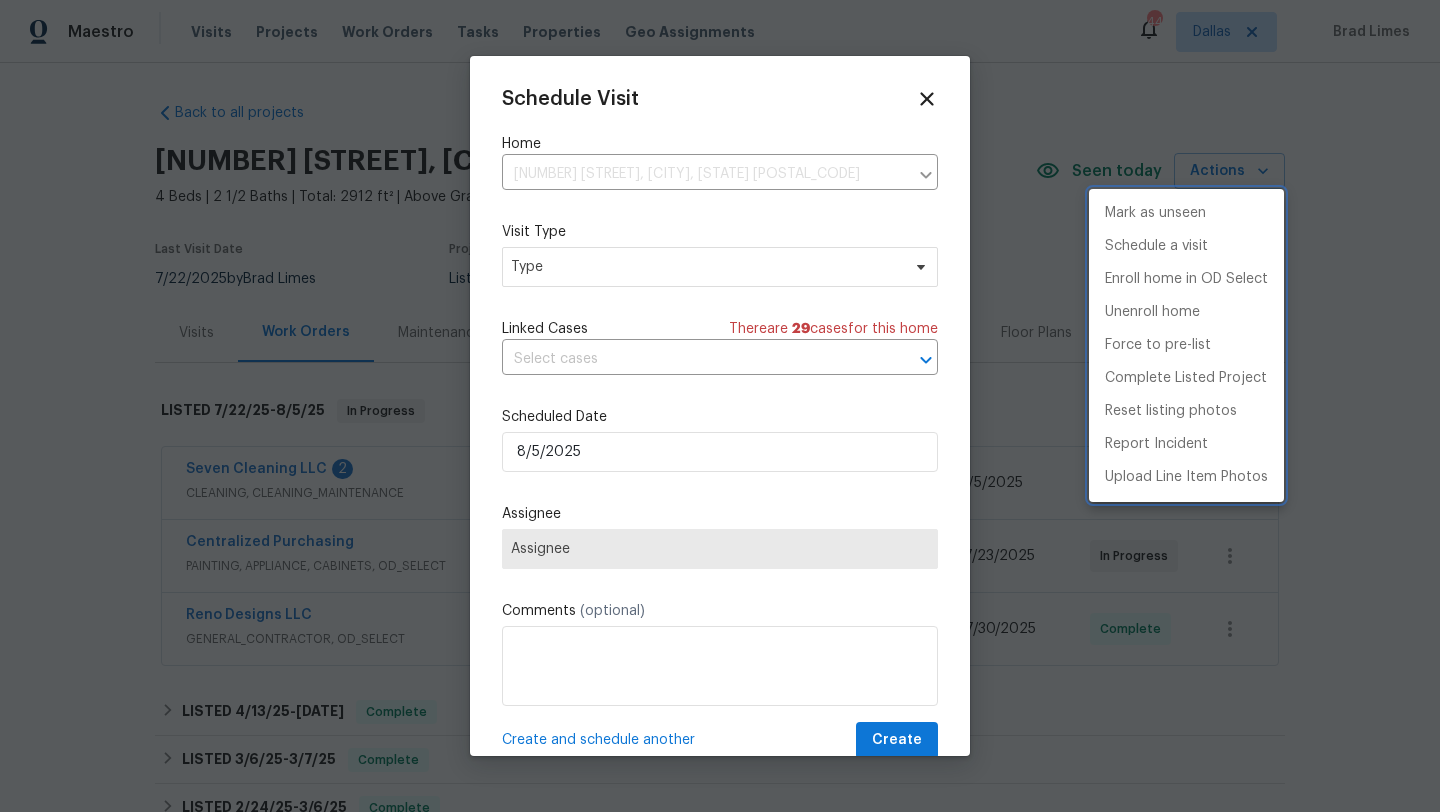 click at bounding box center [720, 406] 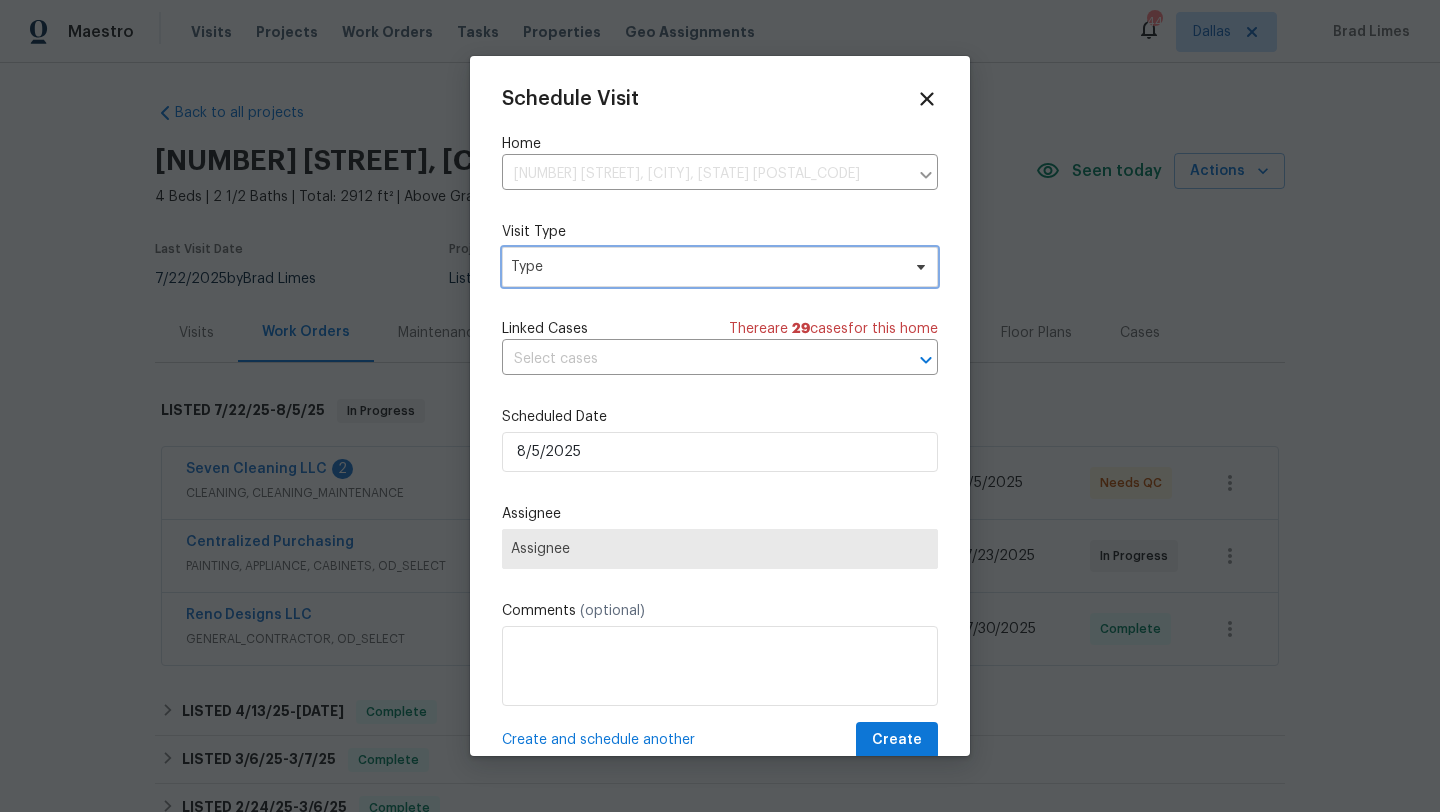 click on "Type" at bounding box center [705, 267] 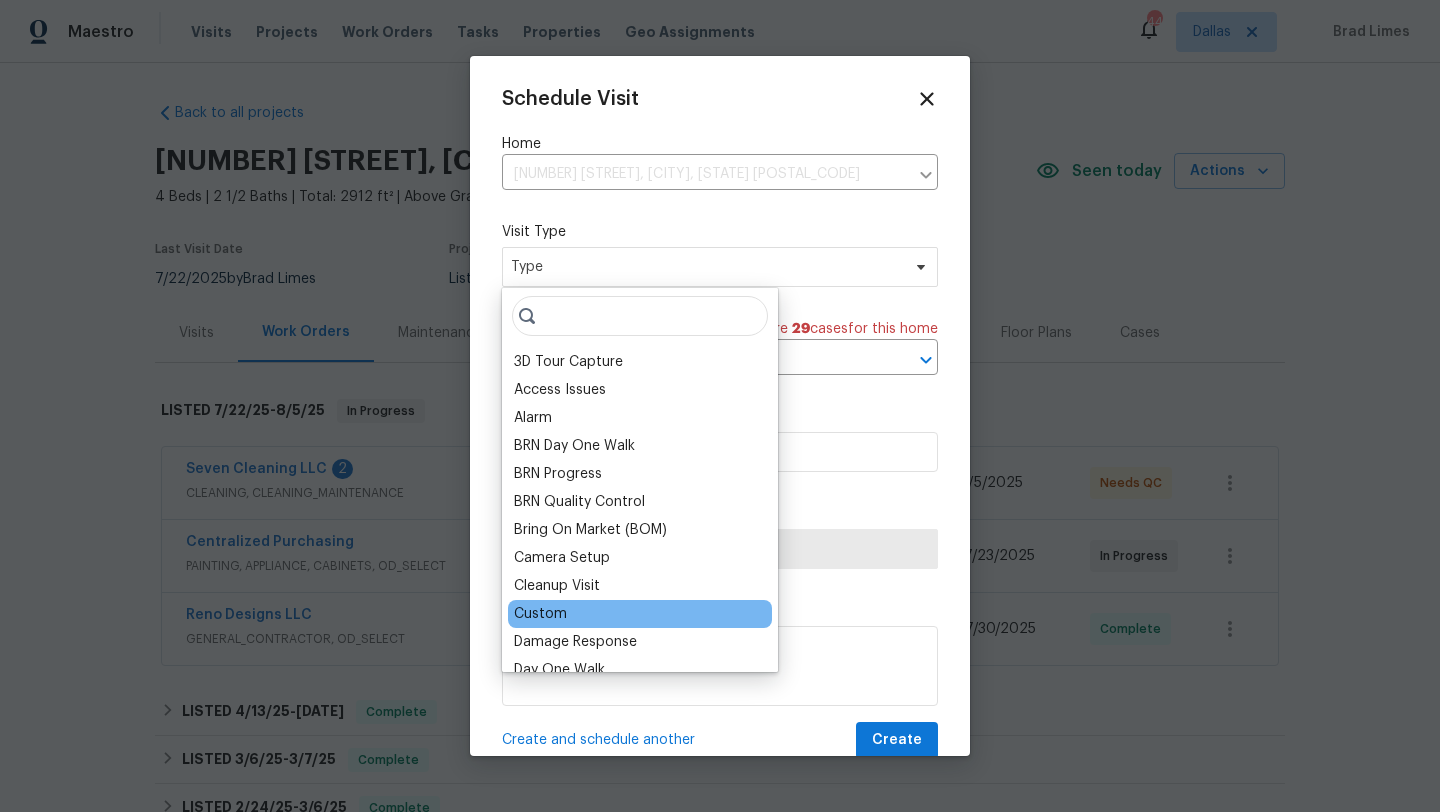 click on "Custom" at bounding box center (640, 614) 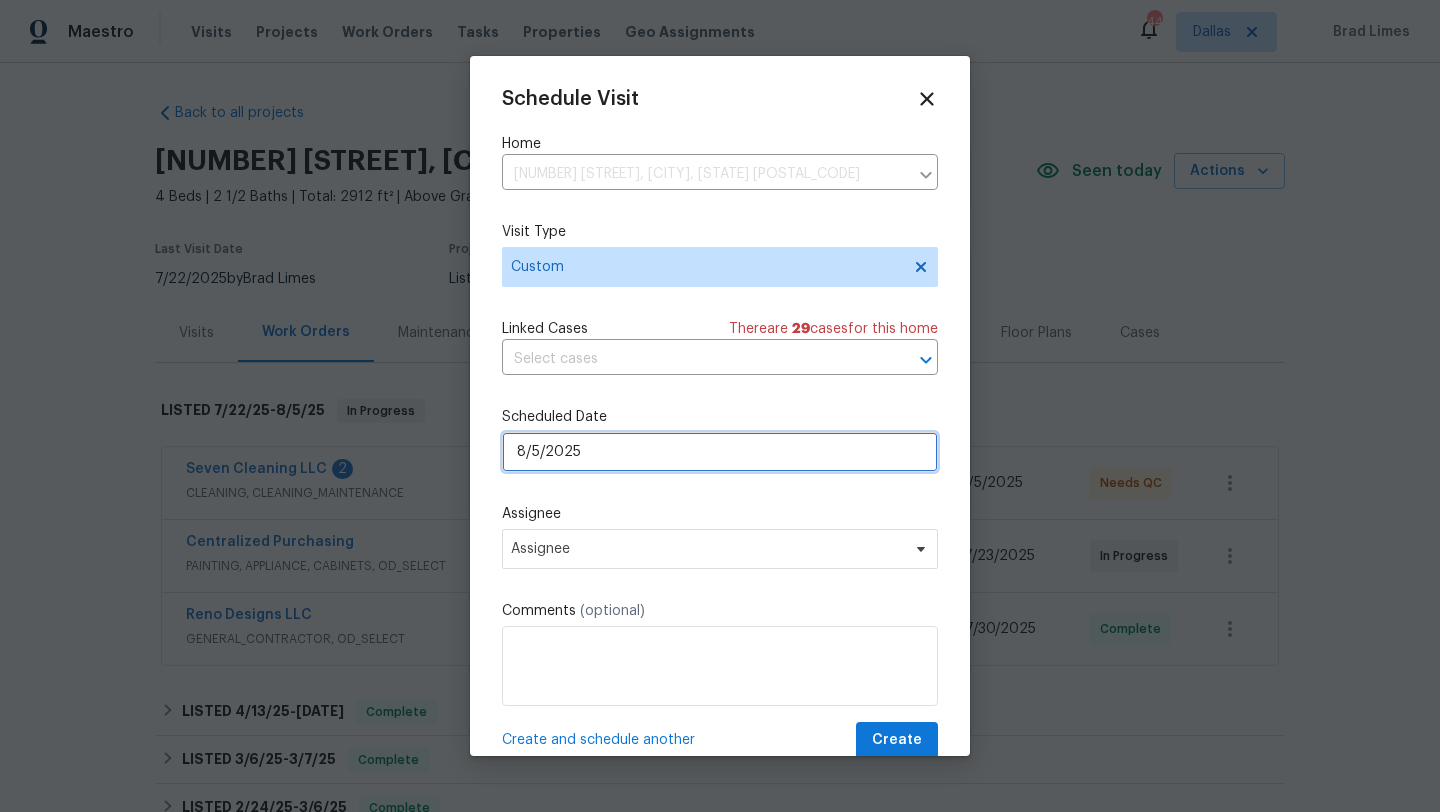 click on "8/5/2025" at bounding box center (720, 452) 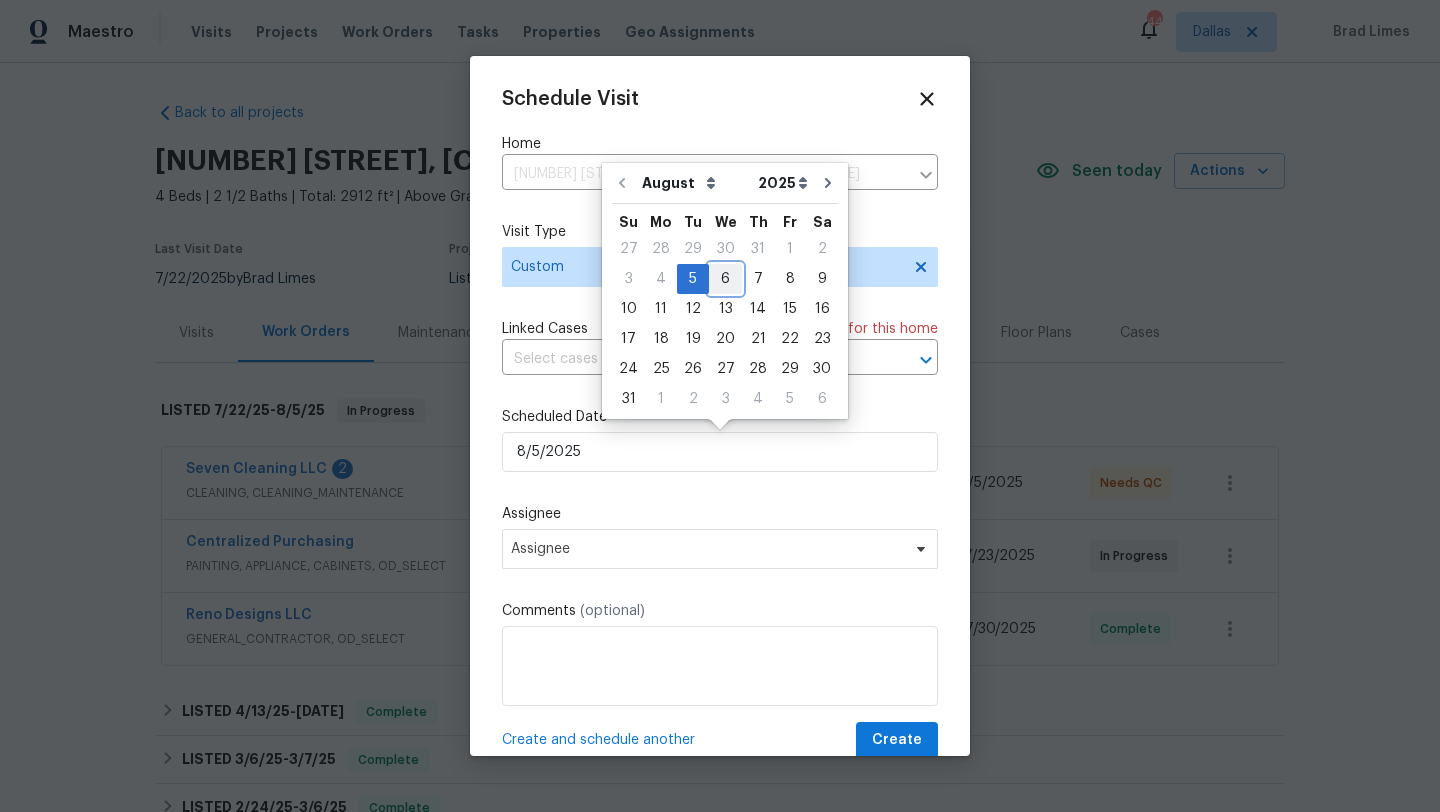 click on "6" at bounding box center [725, 279] 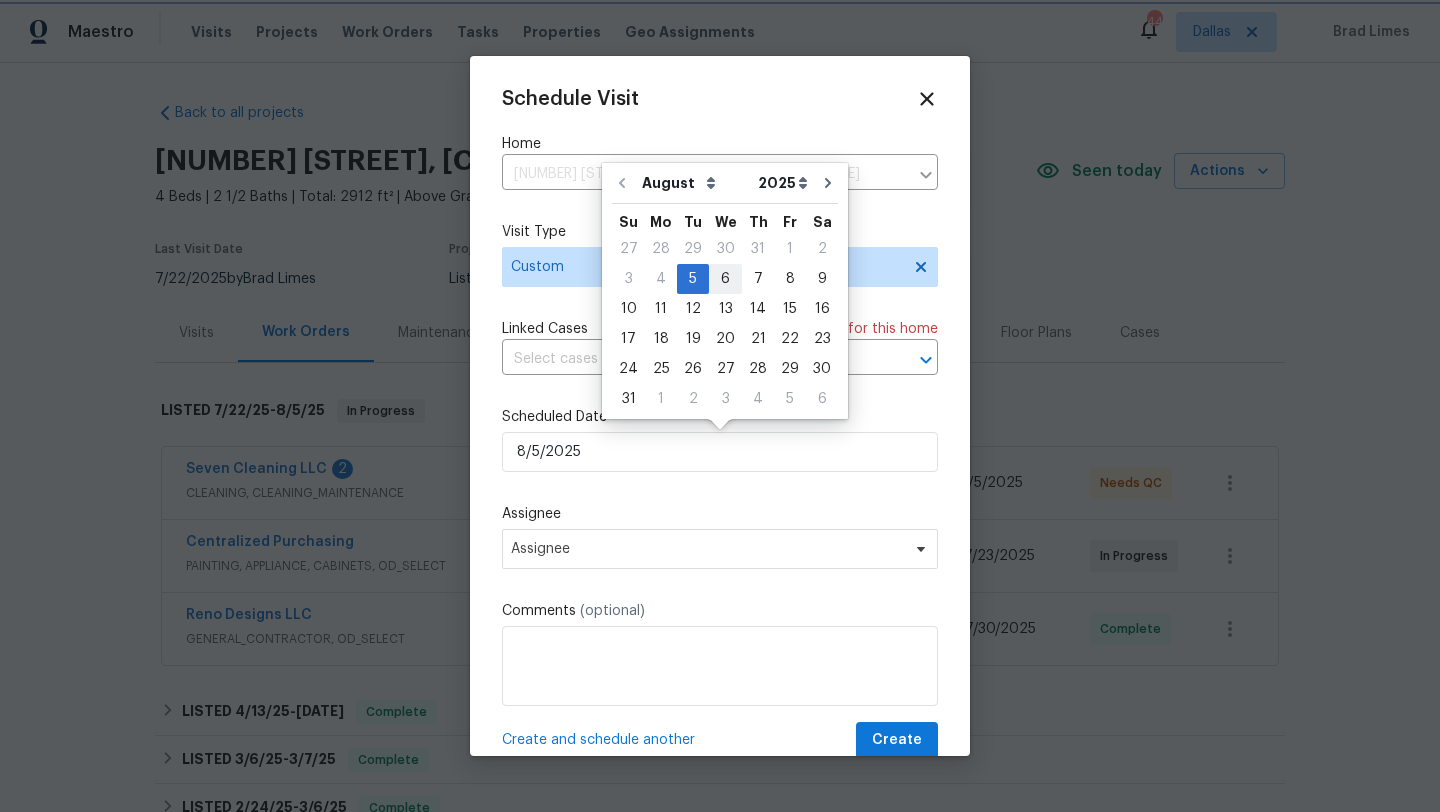 type on "8/6/2025" 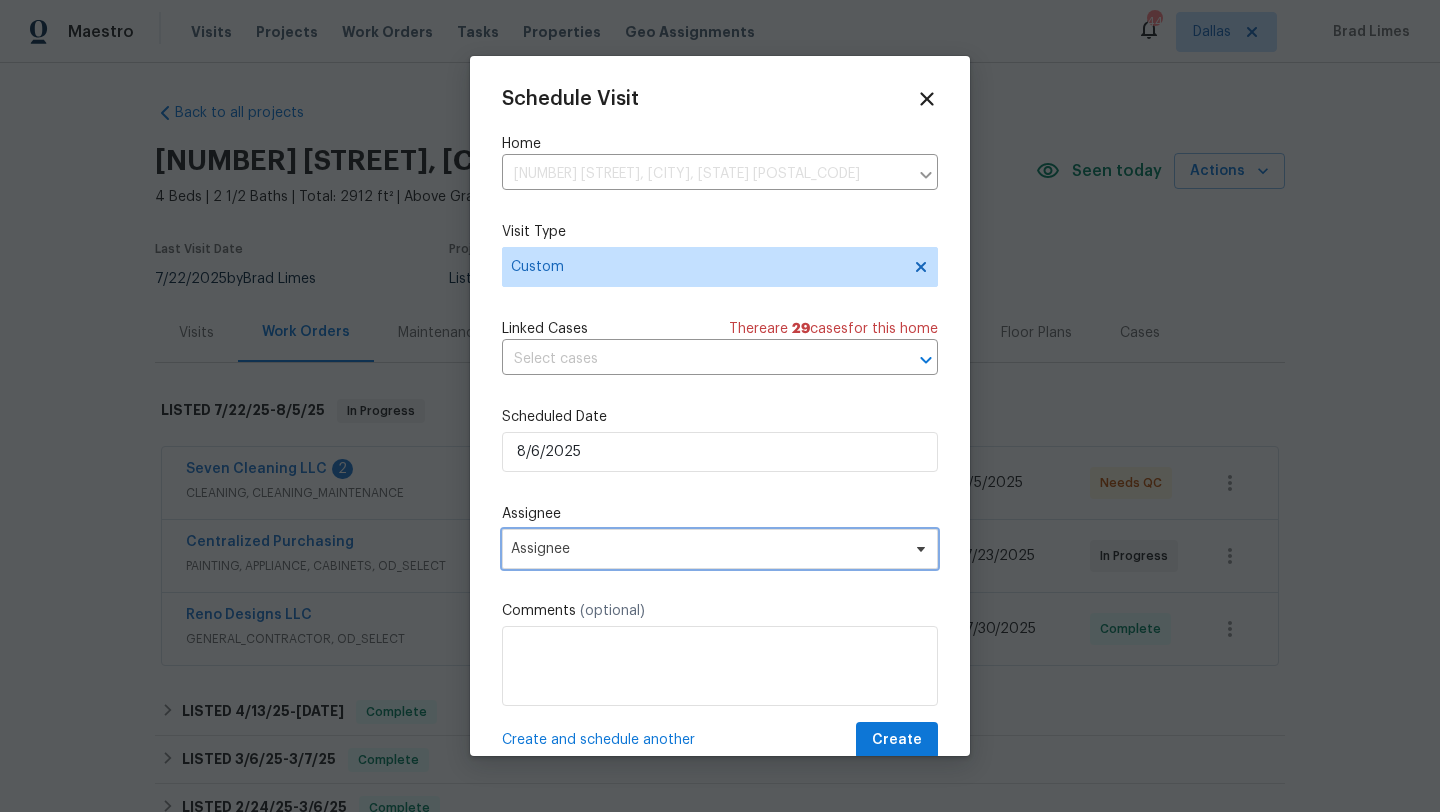 click on "Assignee" at bounding box center (707, 549) 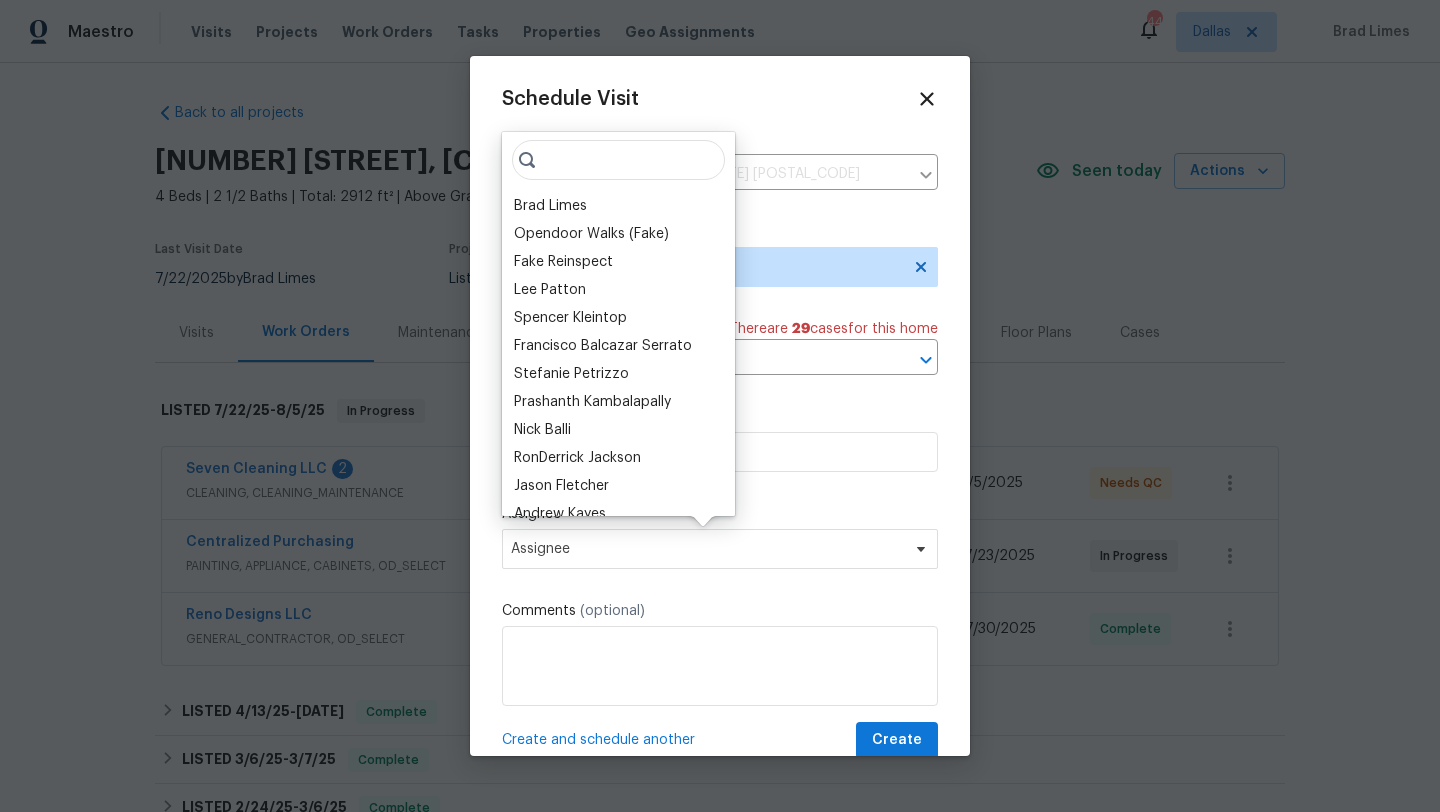 type on "p" 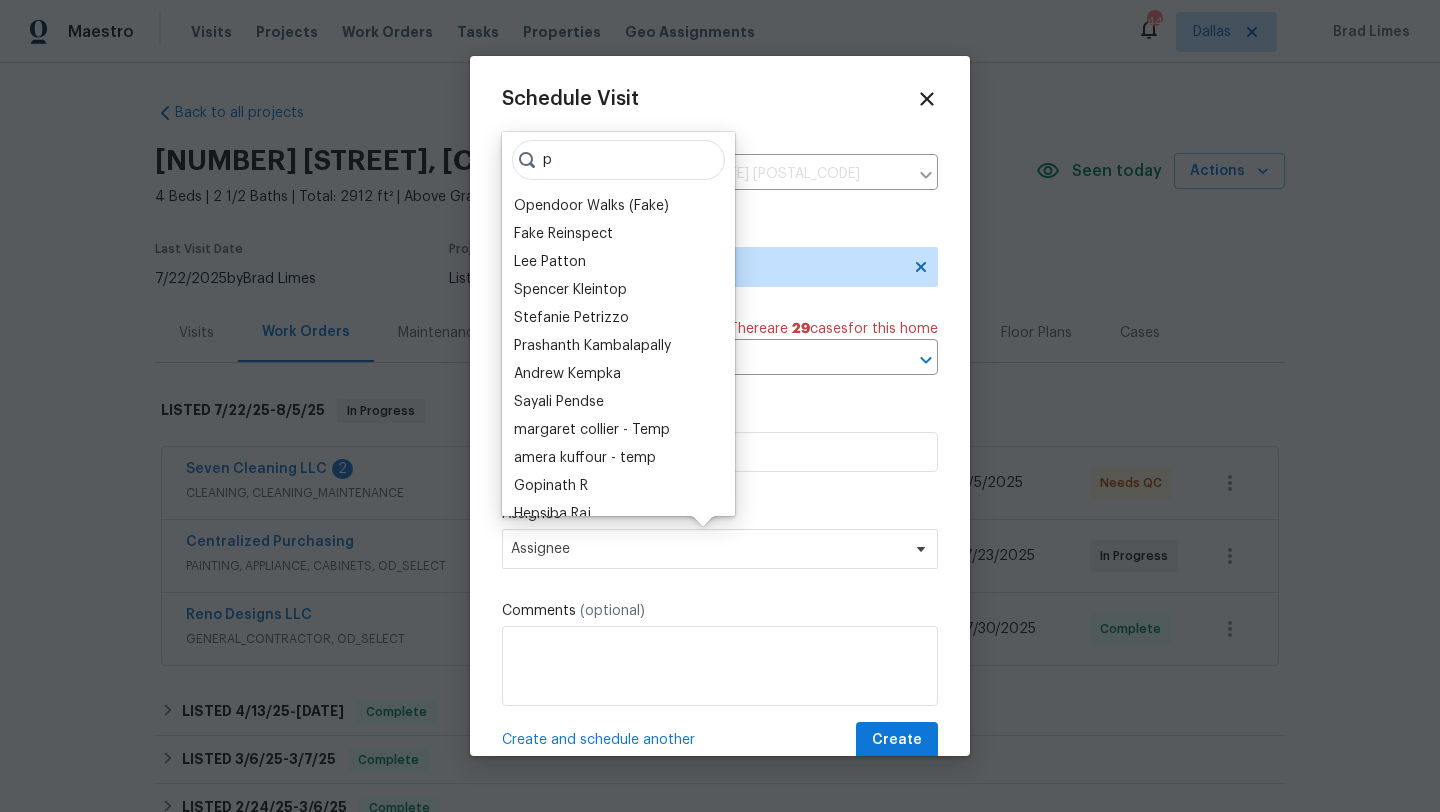 type 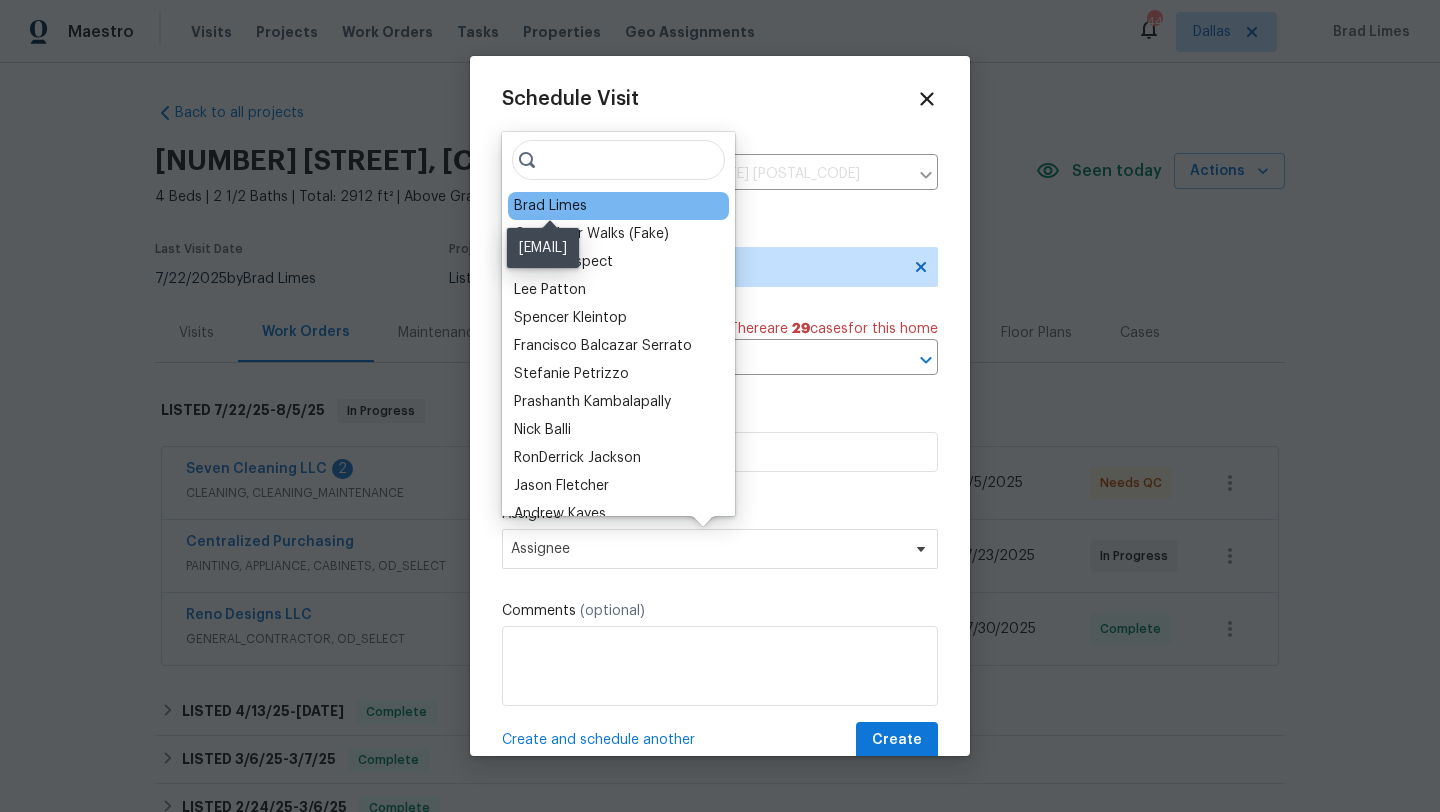 click on "Brad Limes" at bounding box center [550, 206] 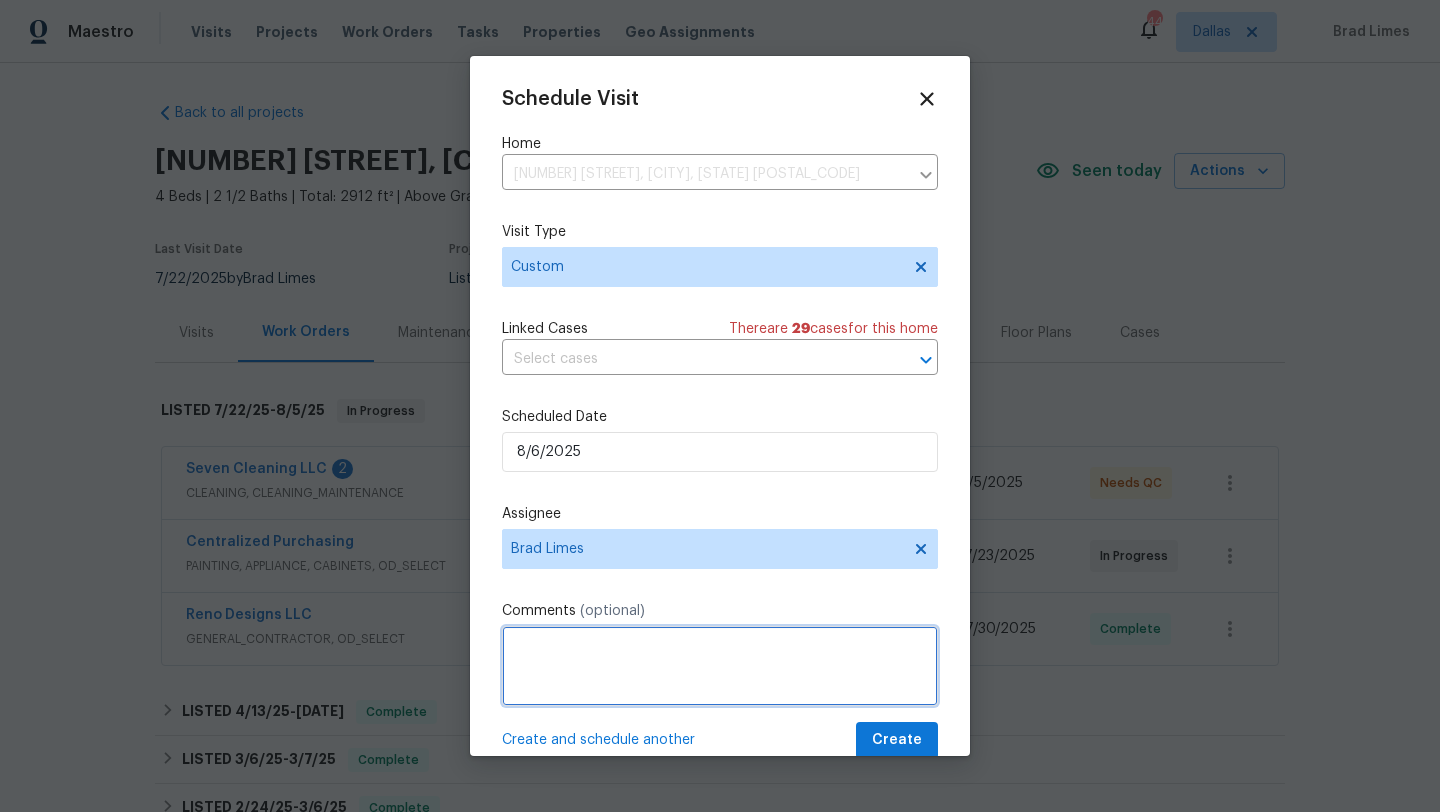 click at bounding box center [720, 666] 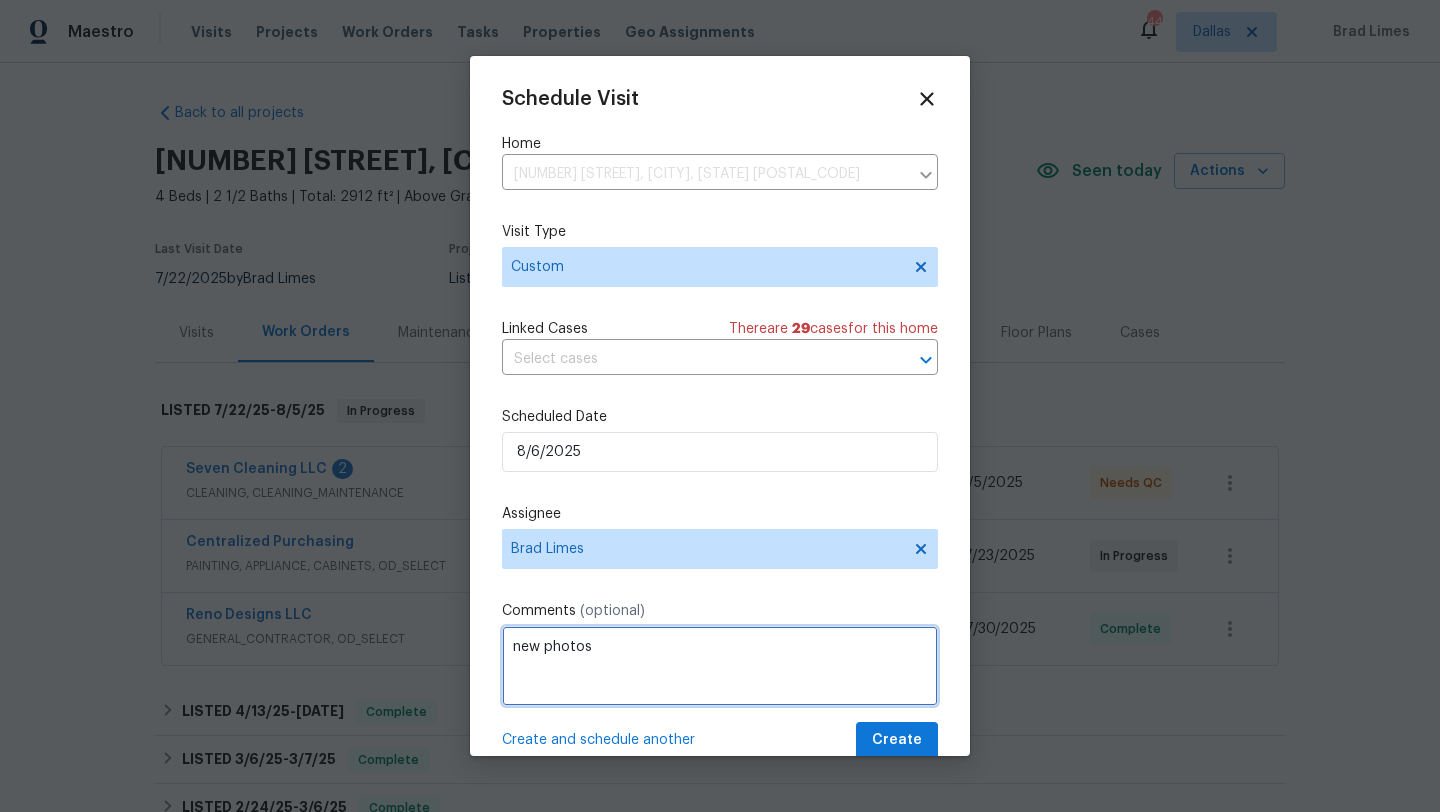 type on "new photos" 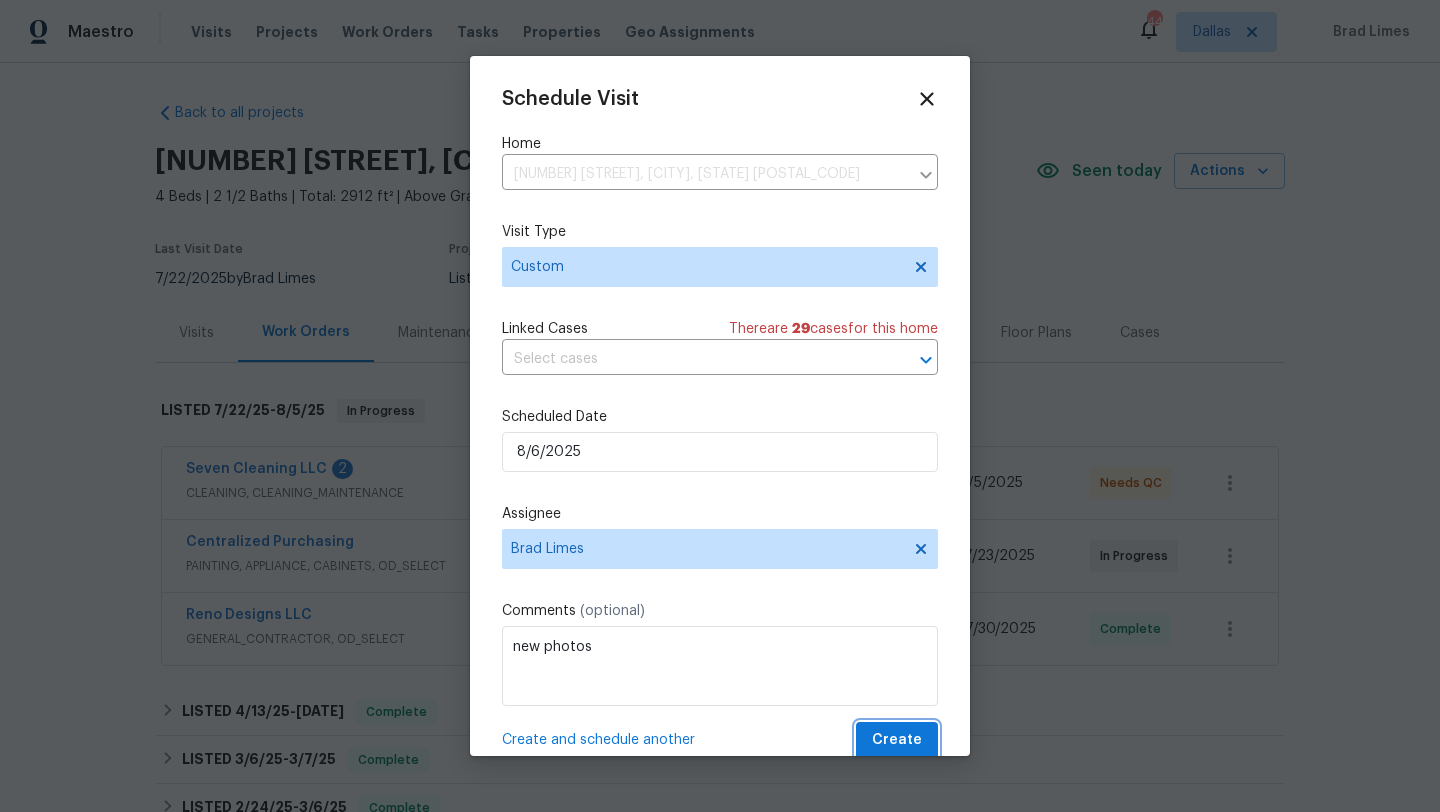 click on "Create" at bounding box center (897, 740) 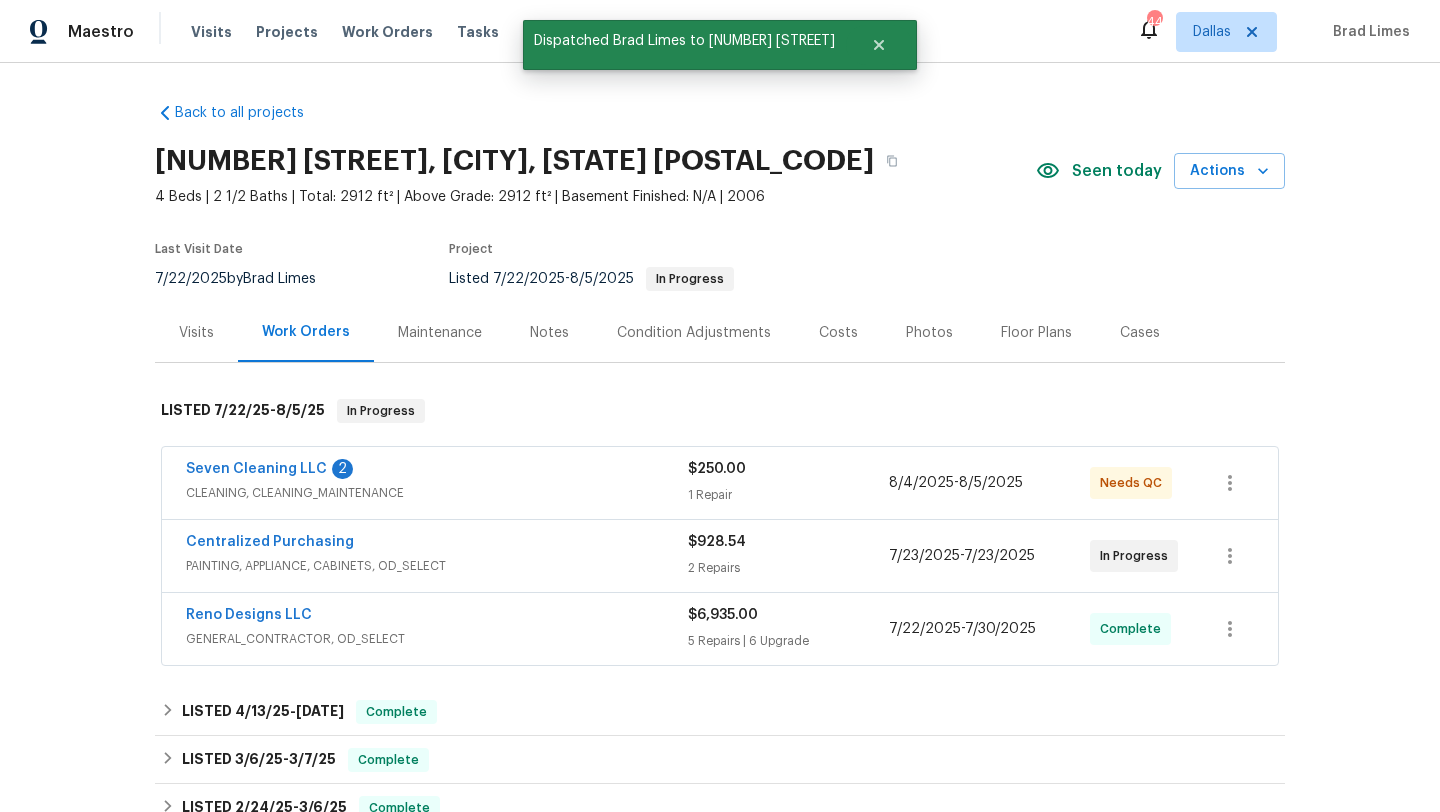 click on "CLEANING, CLEANING_MAINTENANCE" at bounding box center [437, 493] 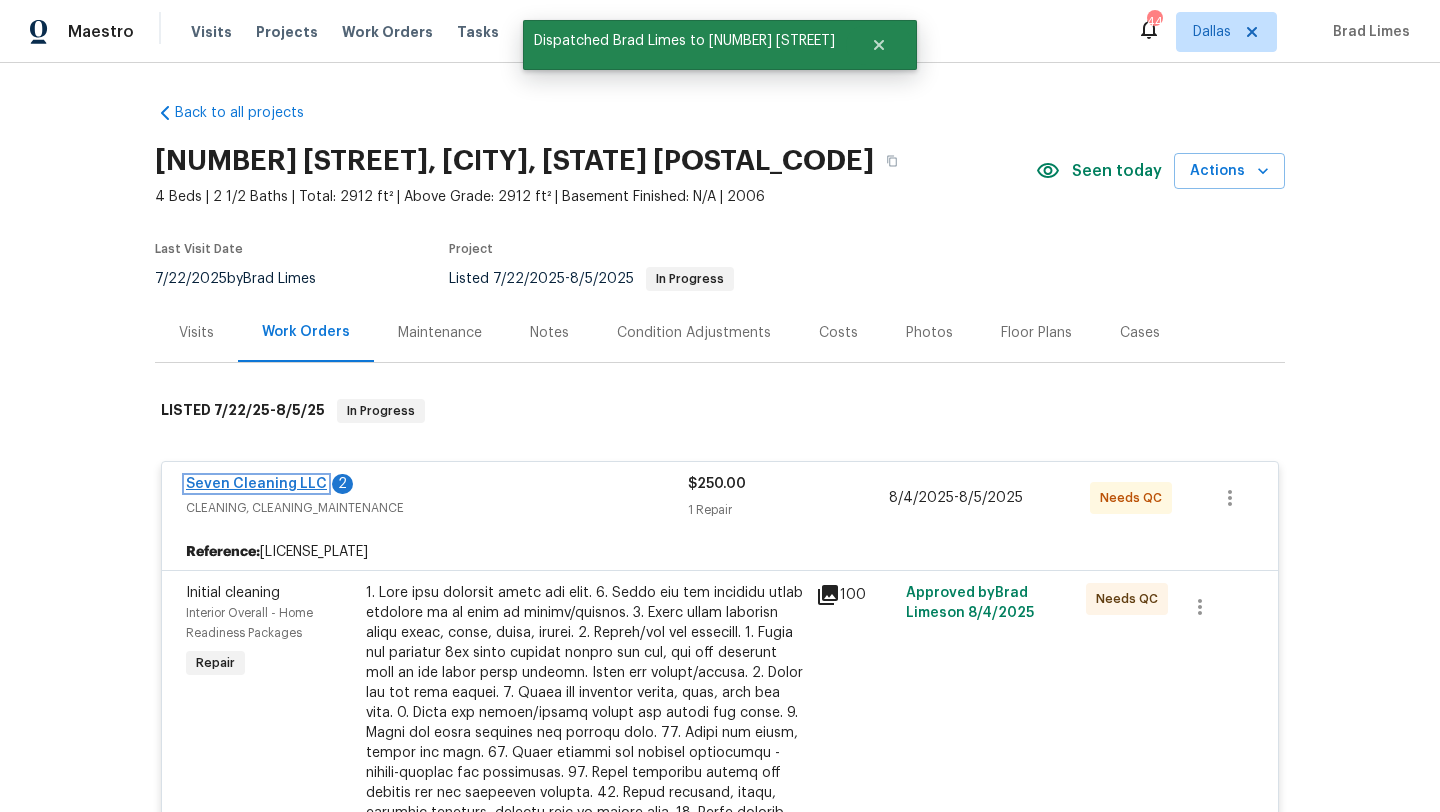 click on "Seven Cleaning LLC" at bounding box center (256, 484) 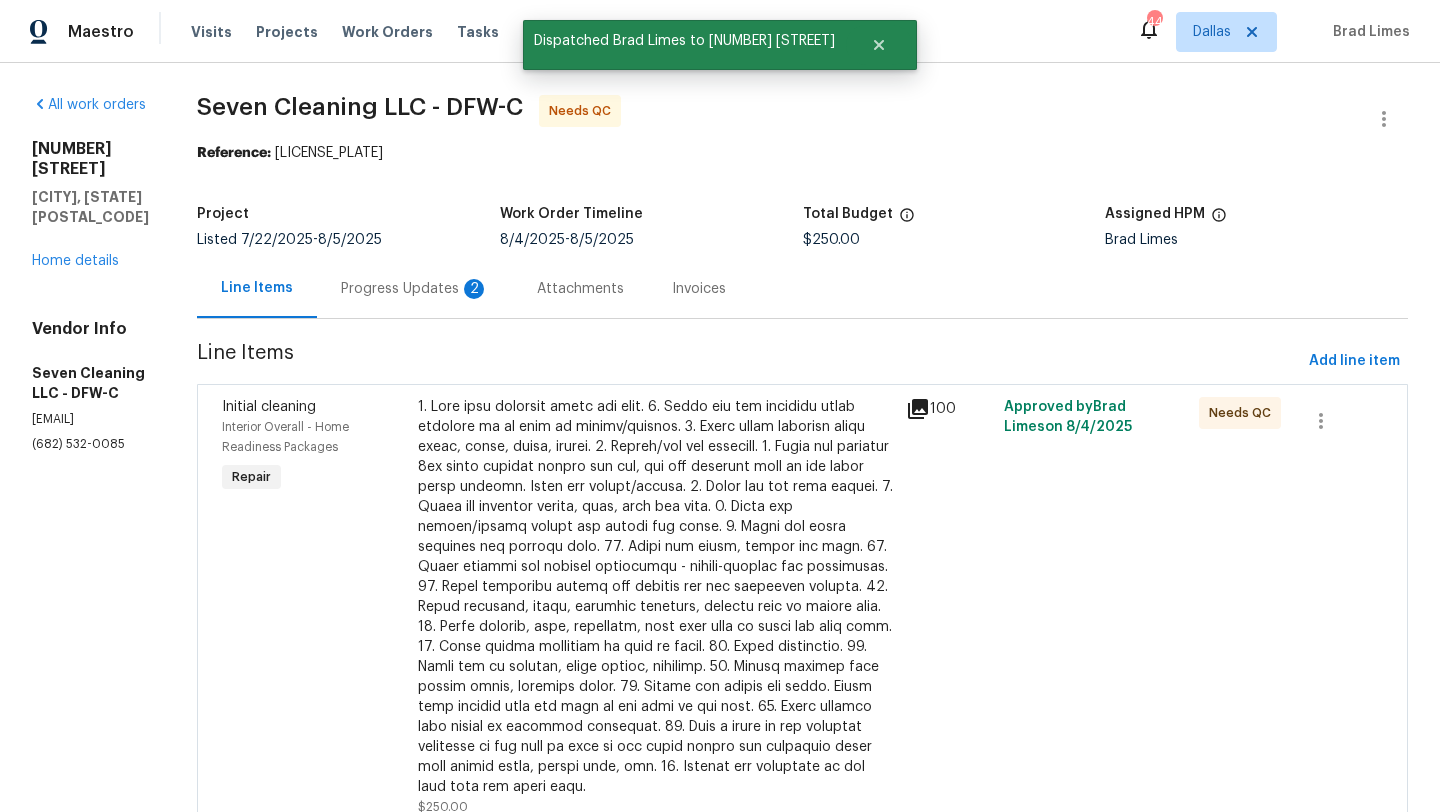 click on "Progress Updates 2" at bounding box center (415, 289) 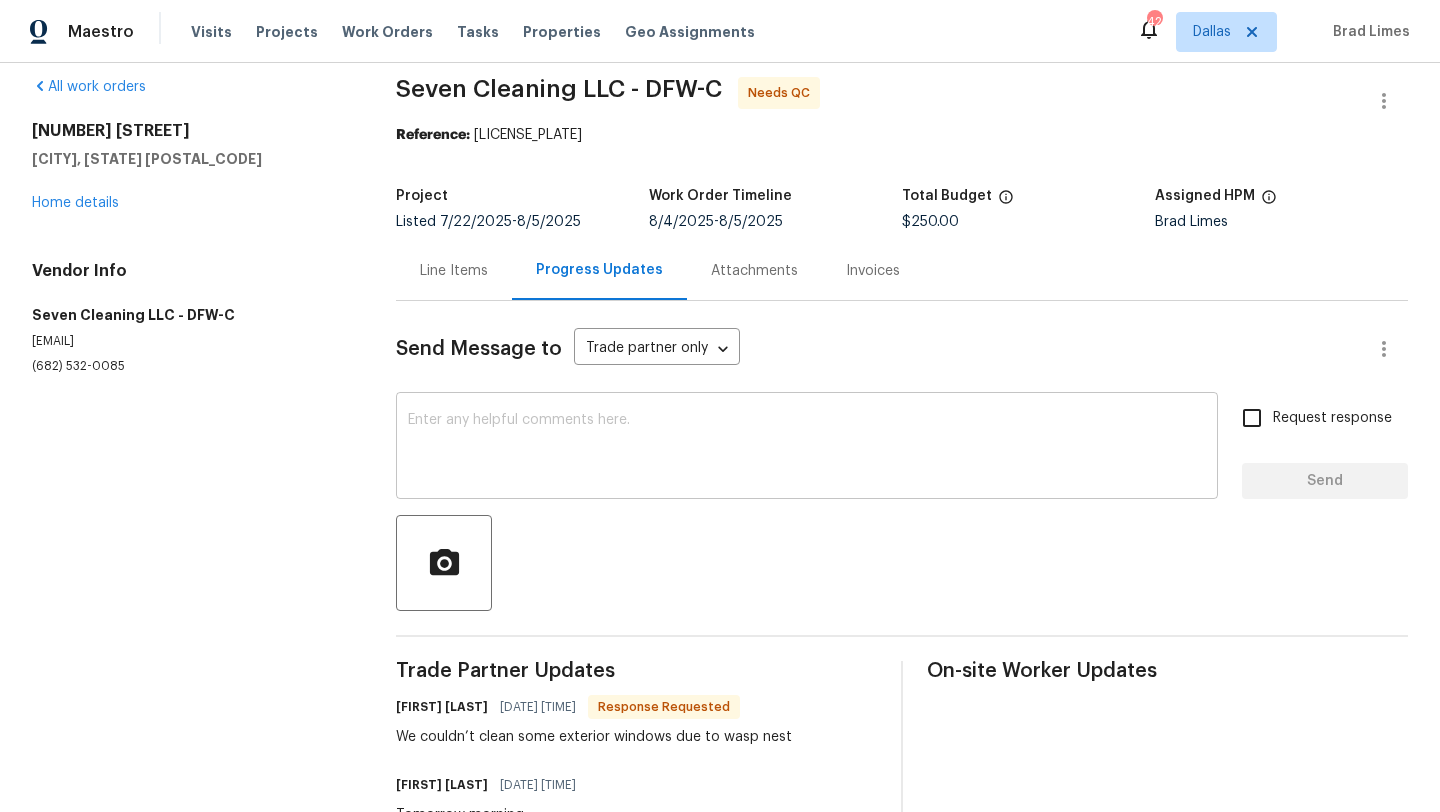 scroll, scrollTop: 0, scrollLeft: 0, axis: both 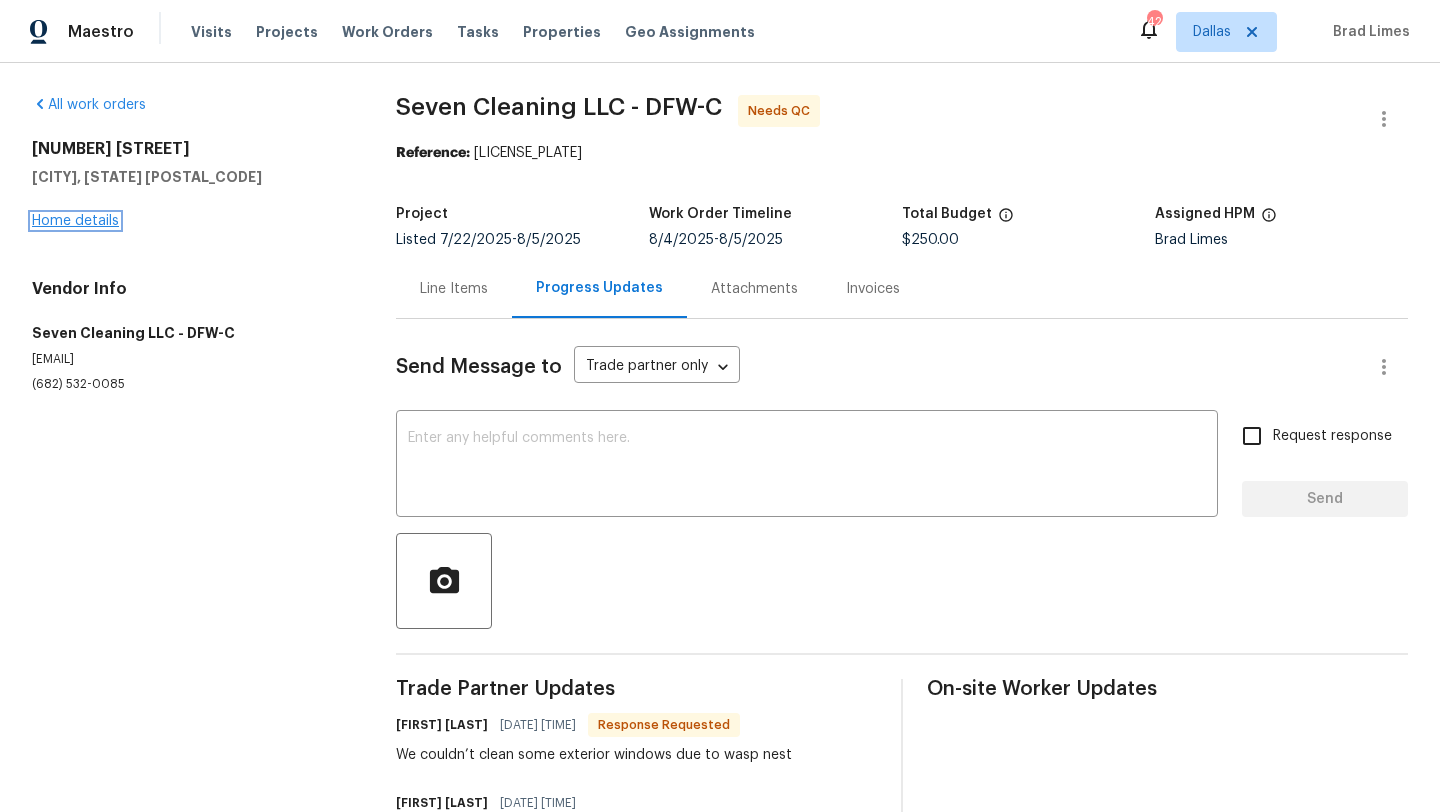 click on "Home details" at bounding box center [75, 221] 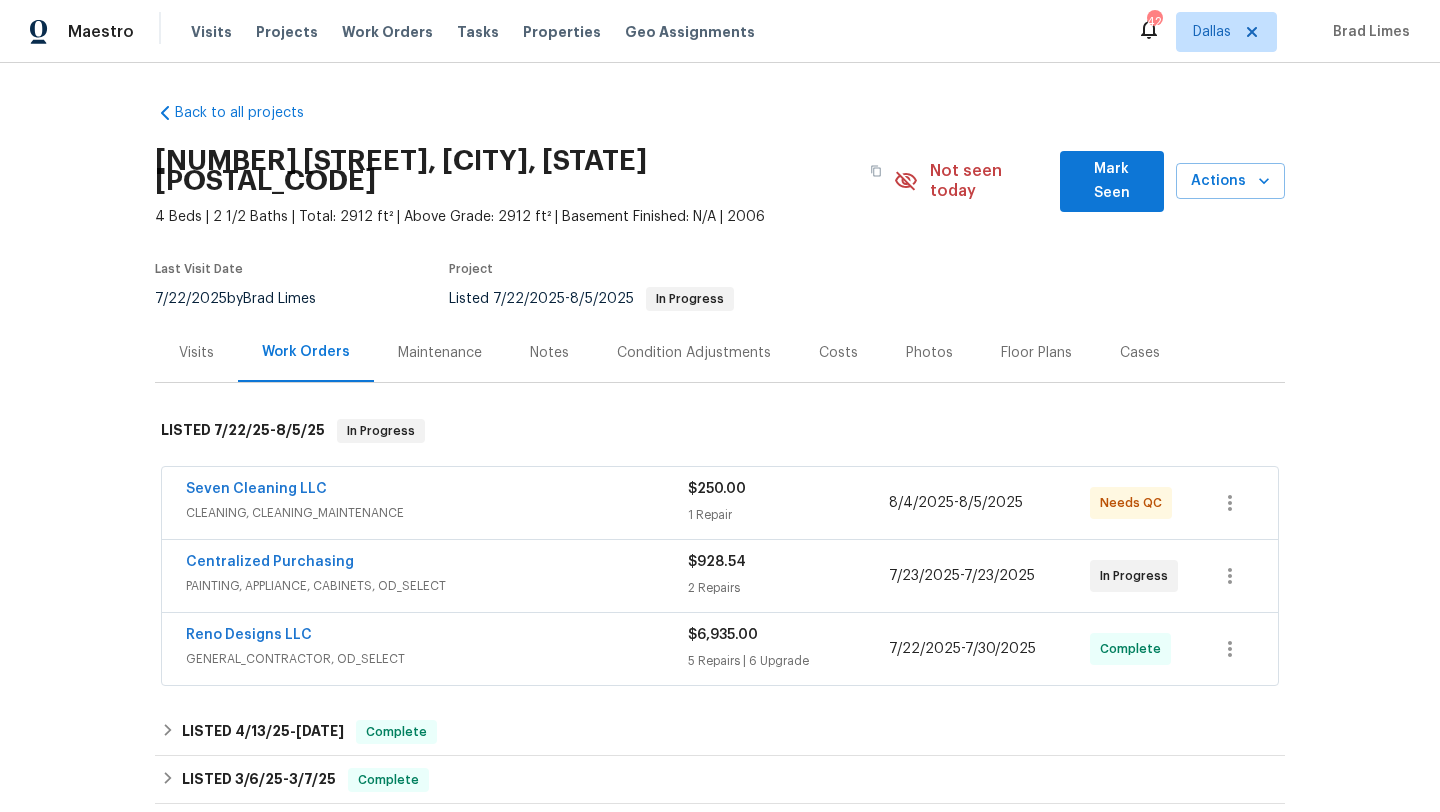 click on "Seven Cleaning LLC" at bounding box center (437, 491) 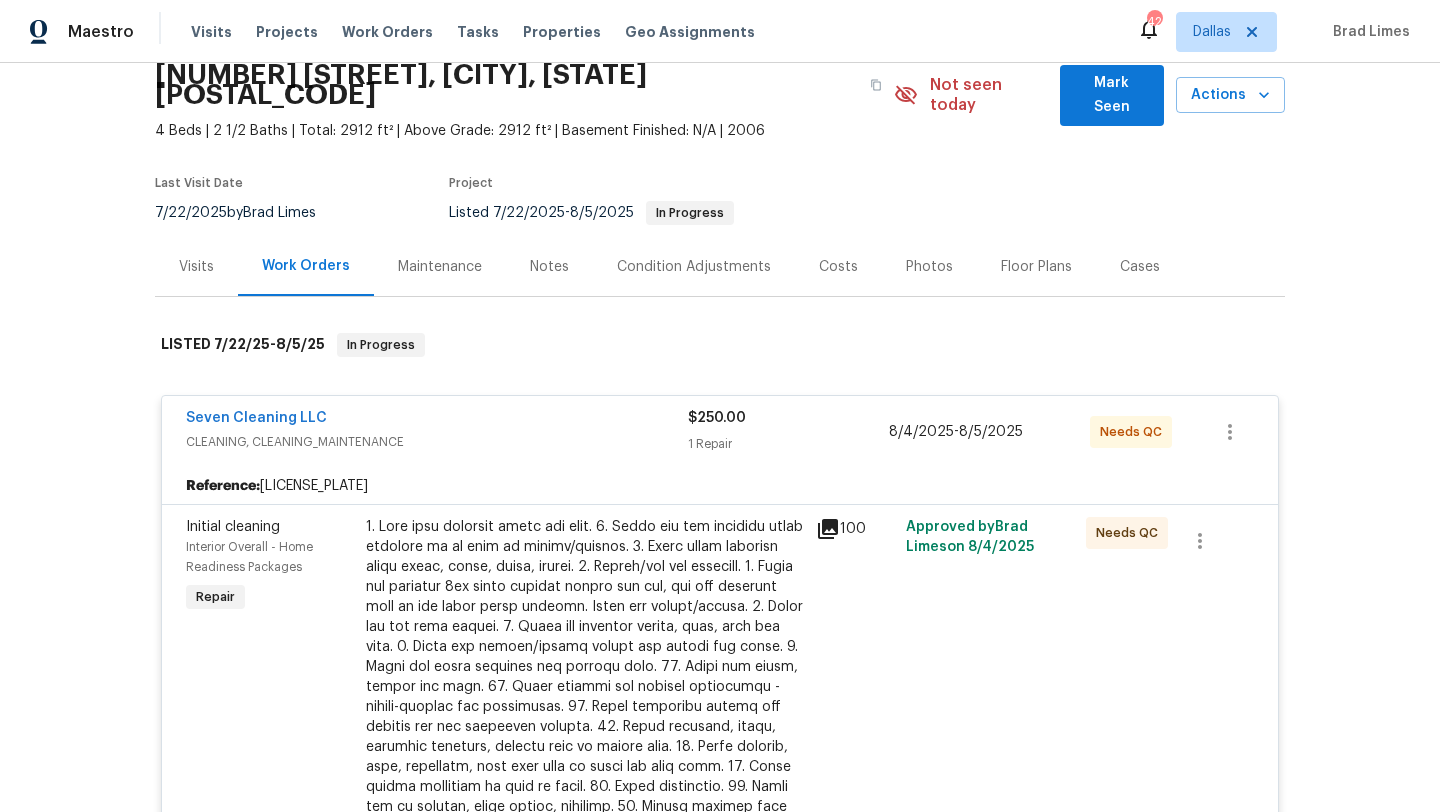 scroll, scrollTop: 153, scrollLeft: 0, axis: vertical 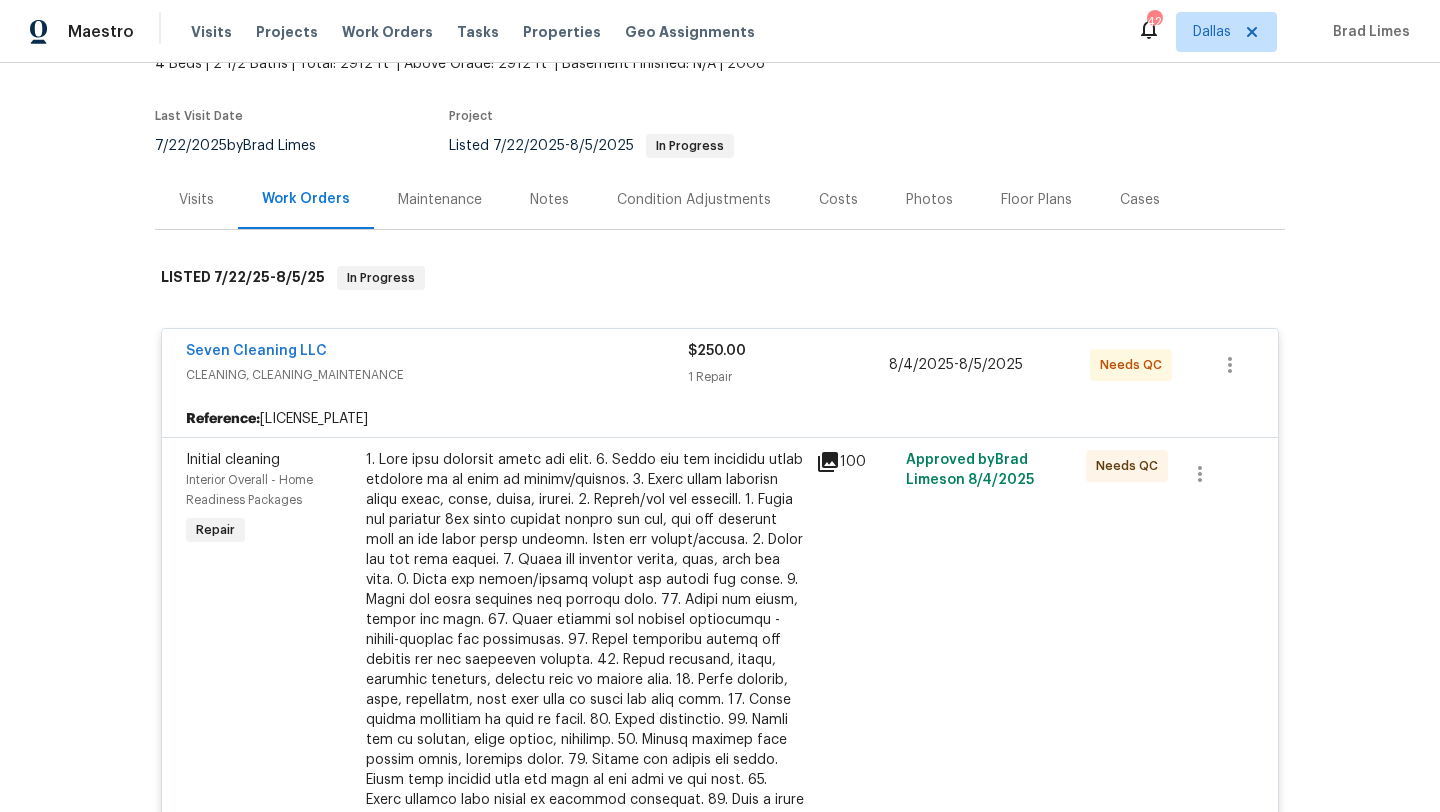 click at bounding box center [585, 660] 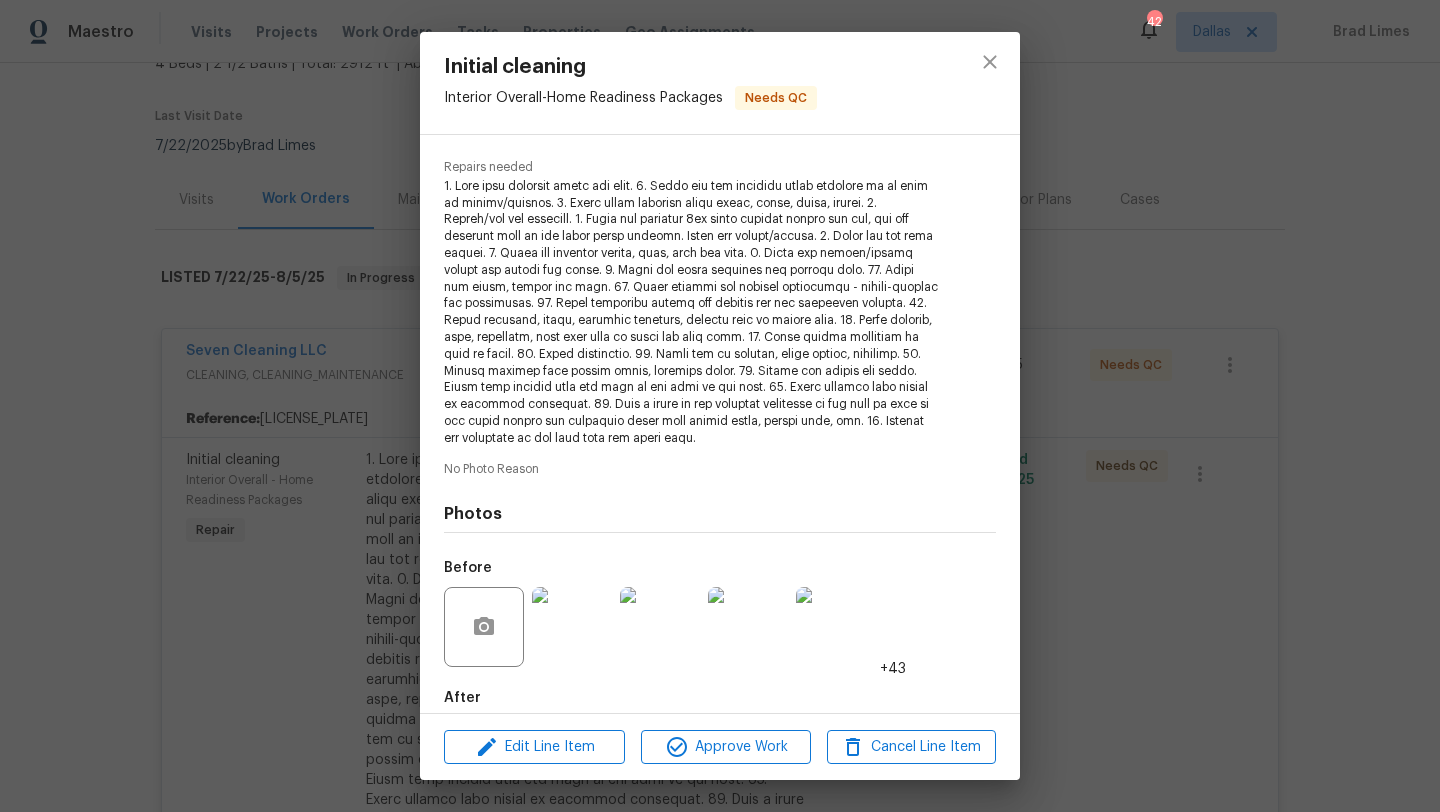 scroll, scrollTop: 293, scrollLeft: 0, axis: vertical 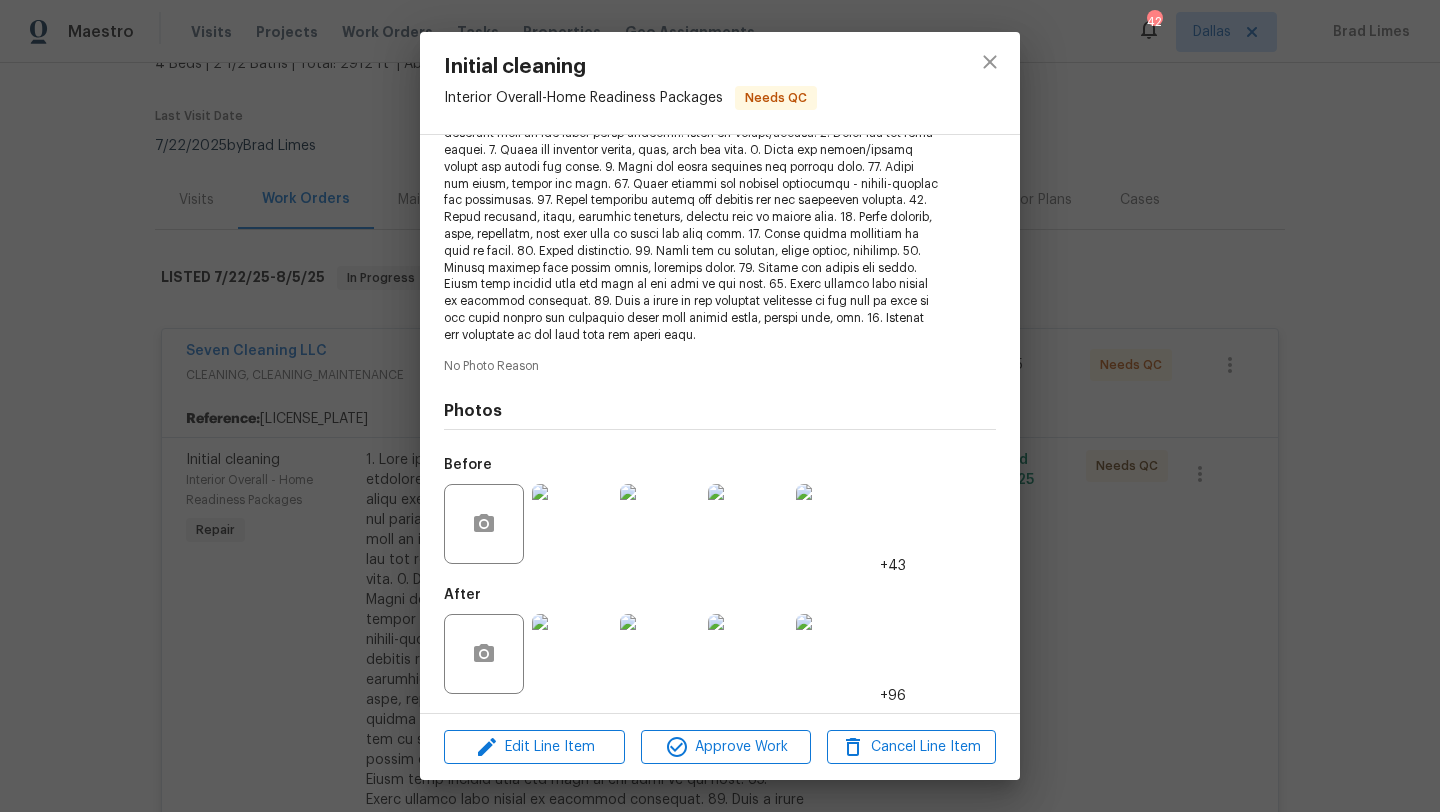 click at bounding box center [572, 654] 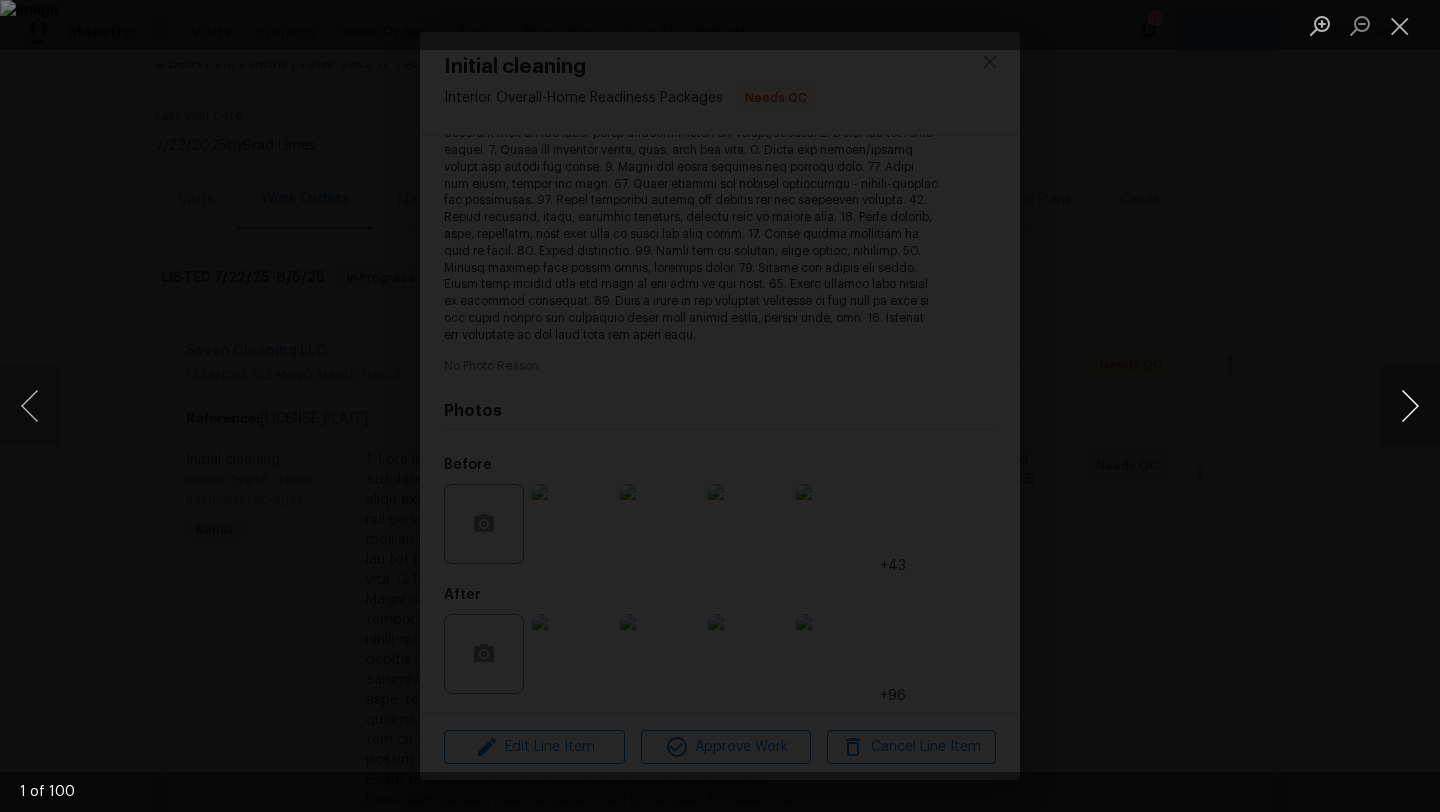 click at bounding box center (1410, 406) 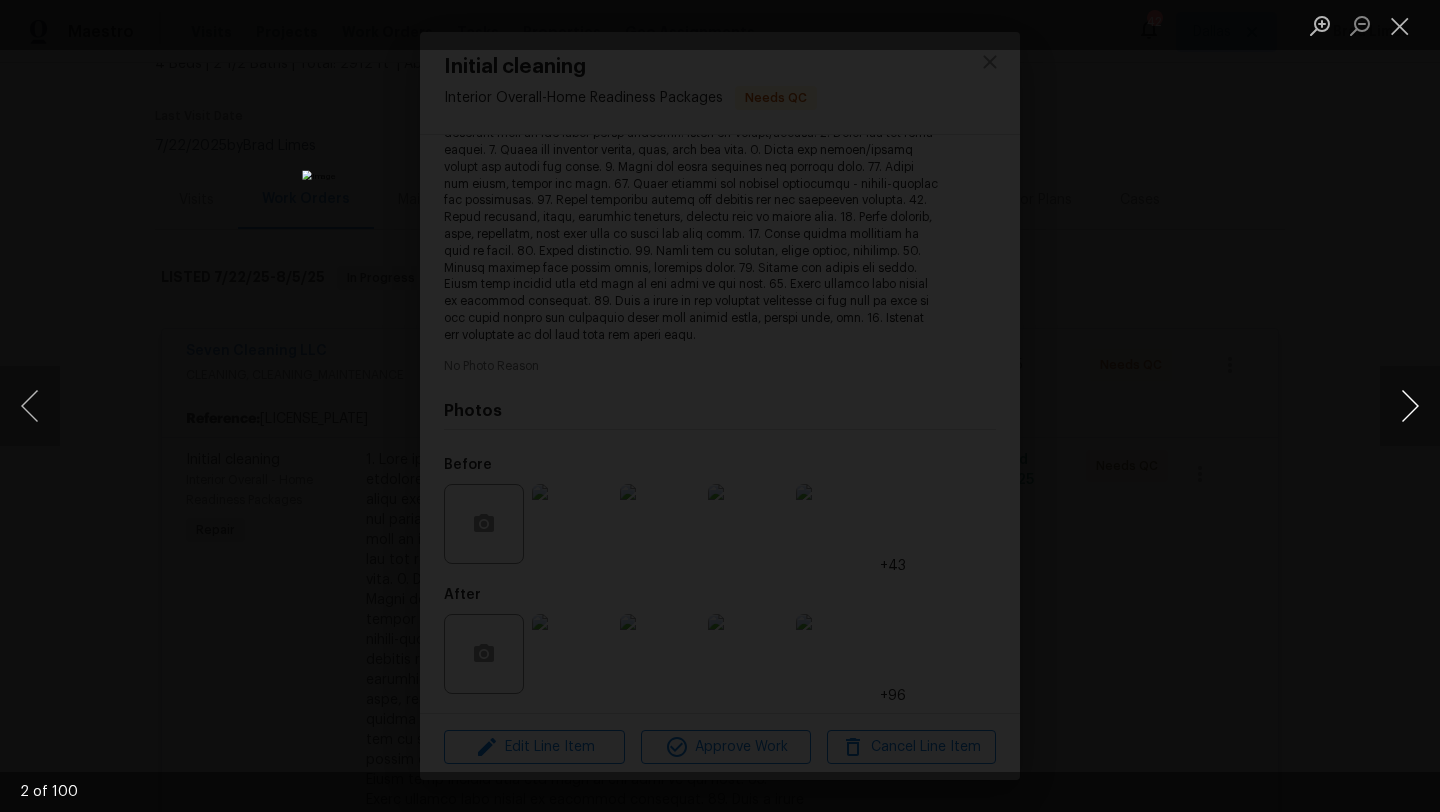 click at bounding box center [1410, 406] 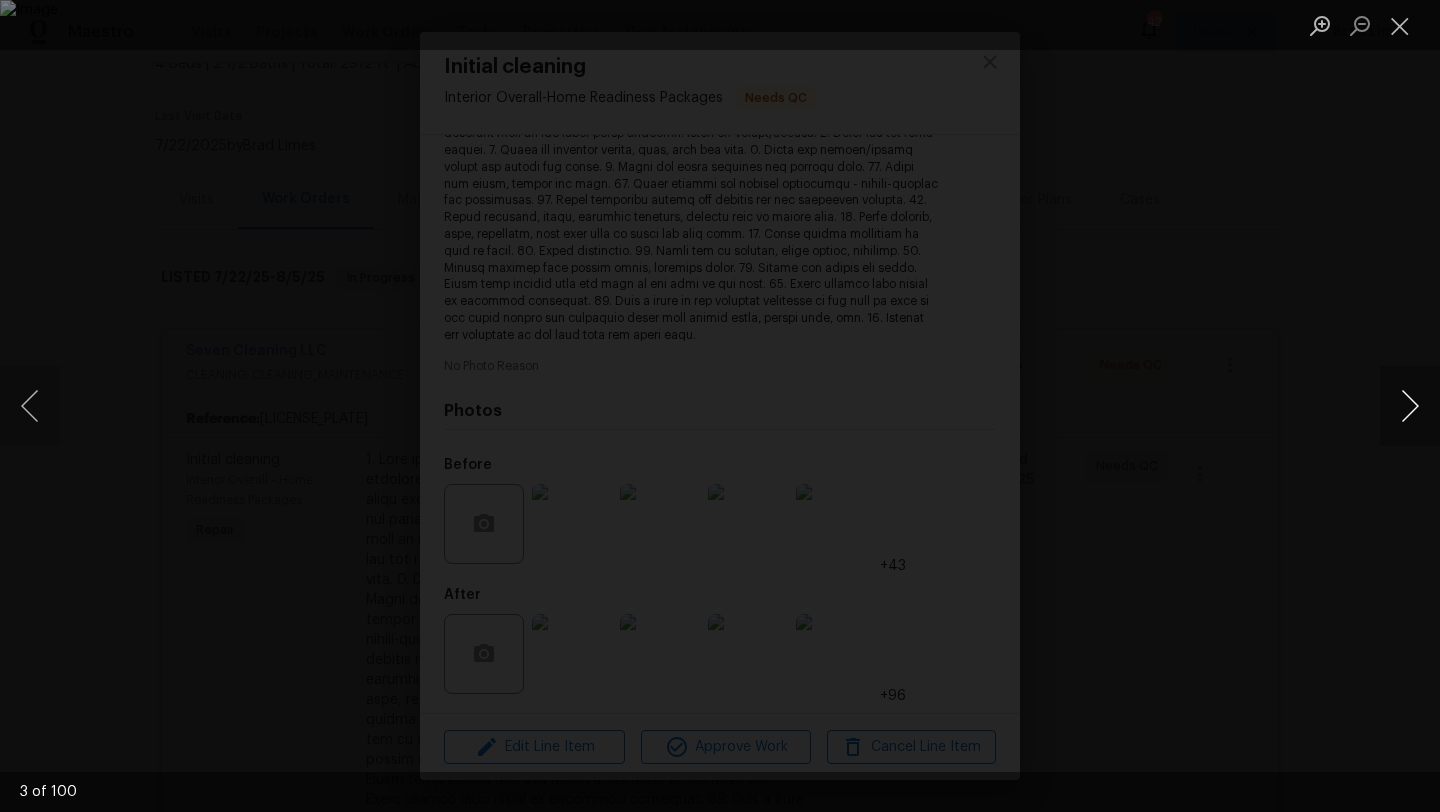click at bounding box center (1410, 406) 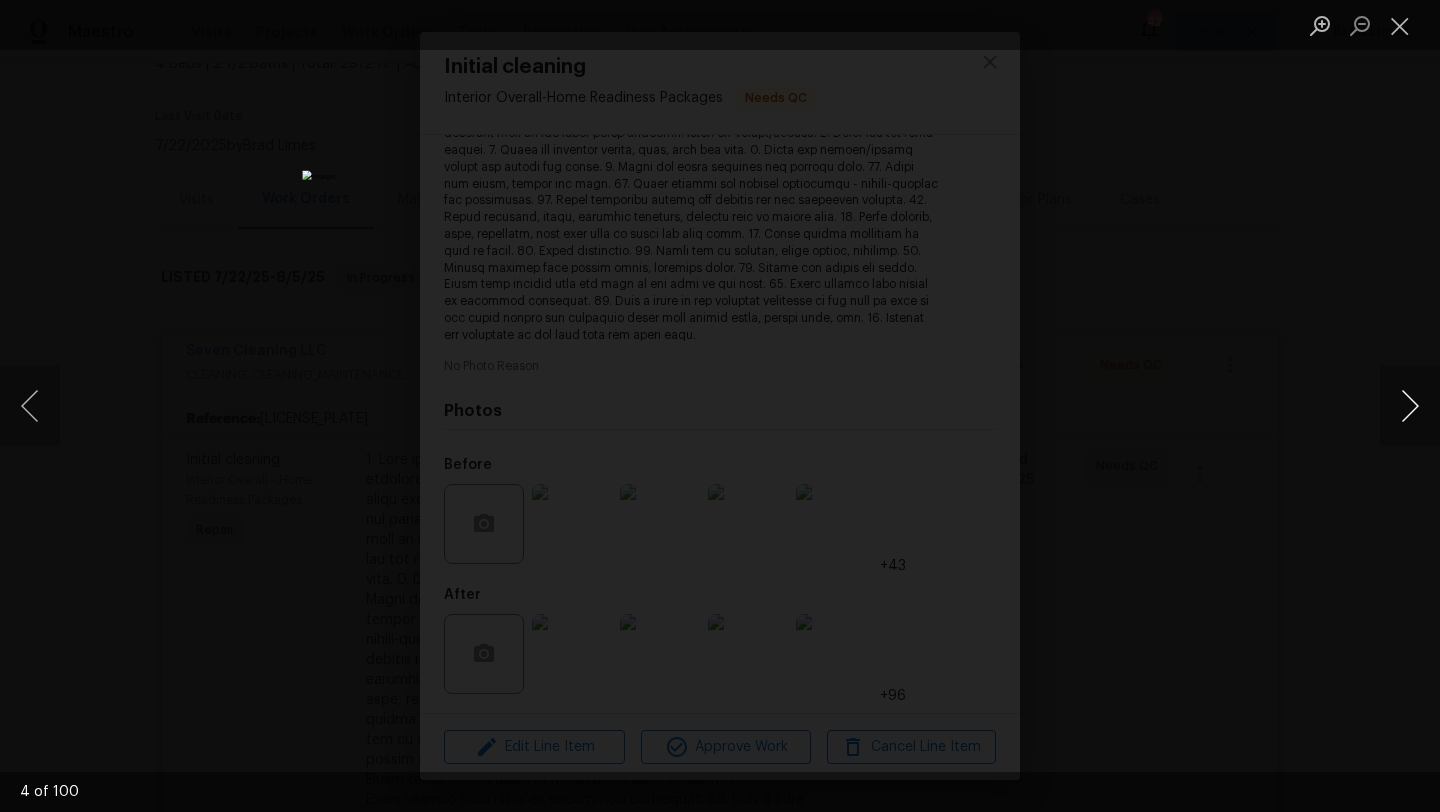 click at bounding box center [1410, 406] 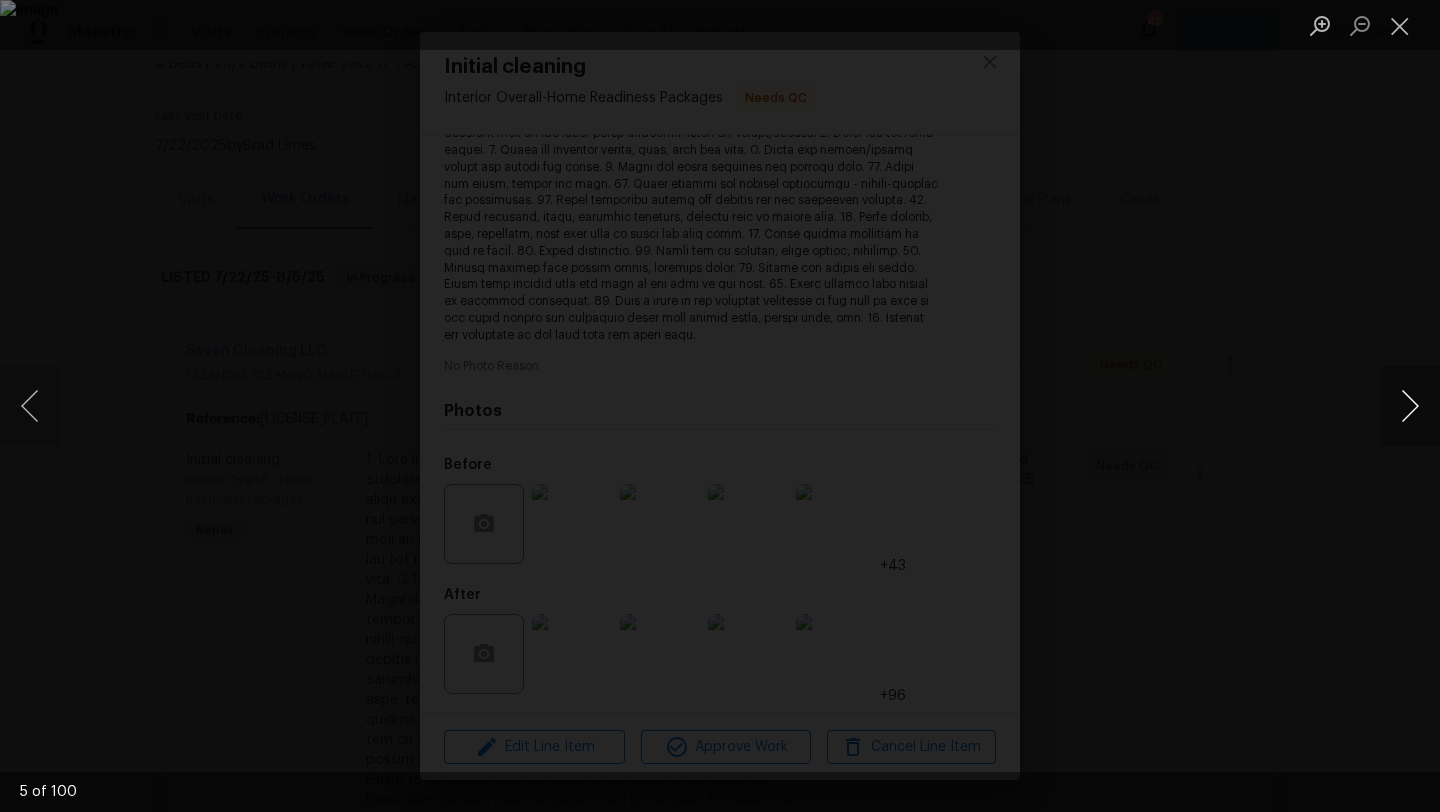 click at bounding box center [1410, 406] 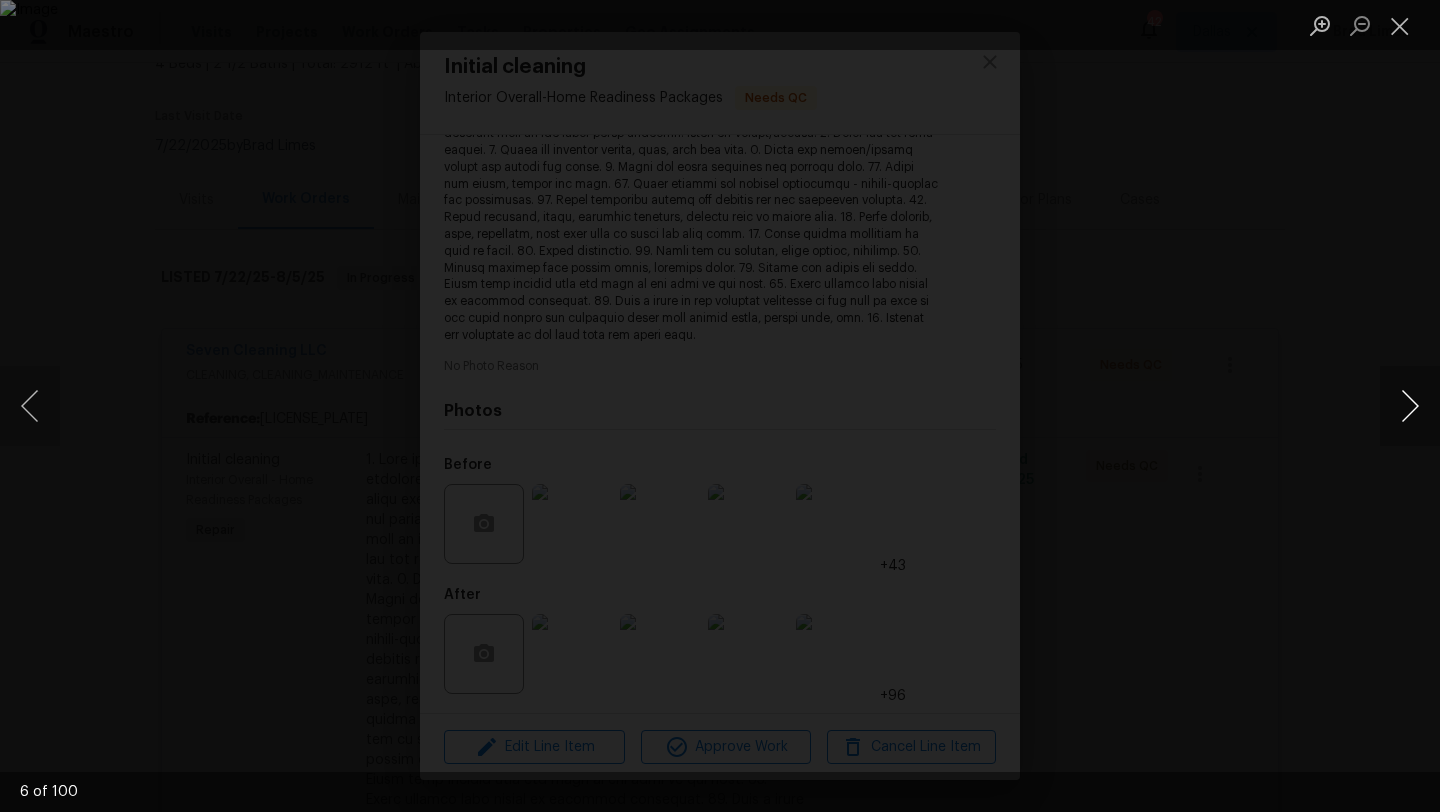 click at bounding box center (1410, 406) 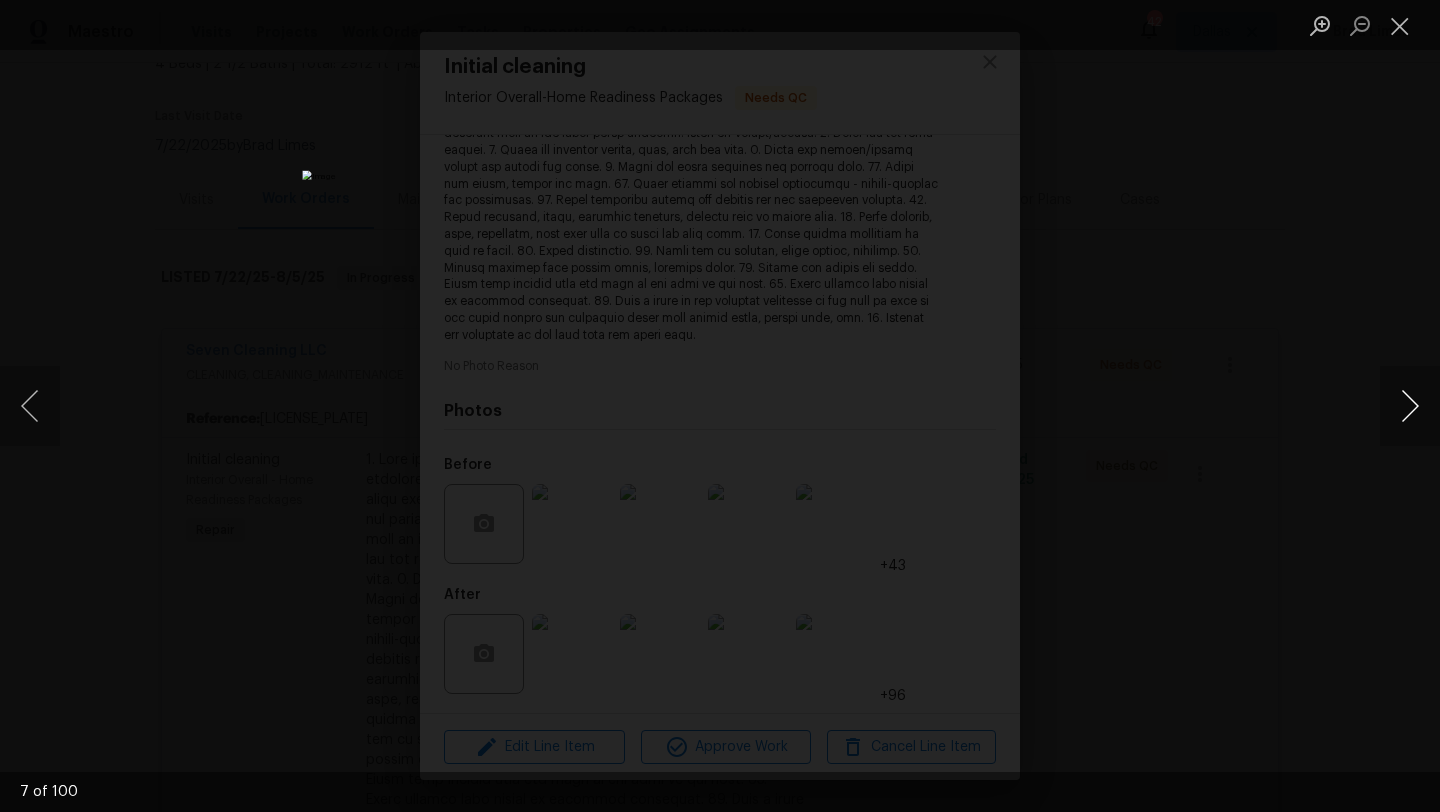 click at bounding box center [1410, 406] 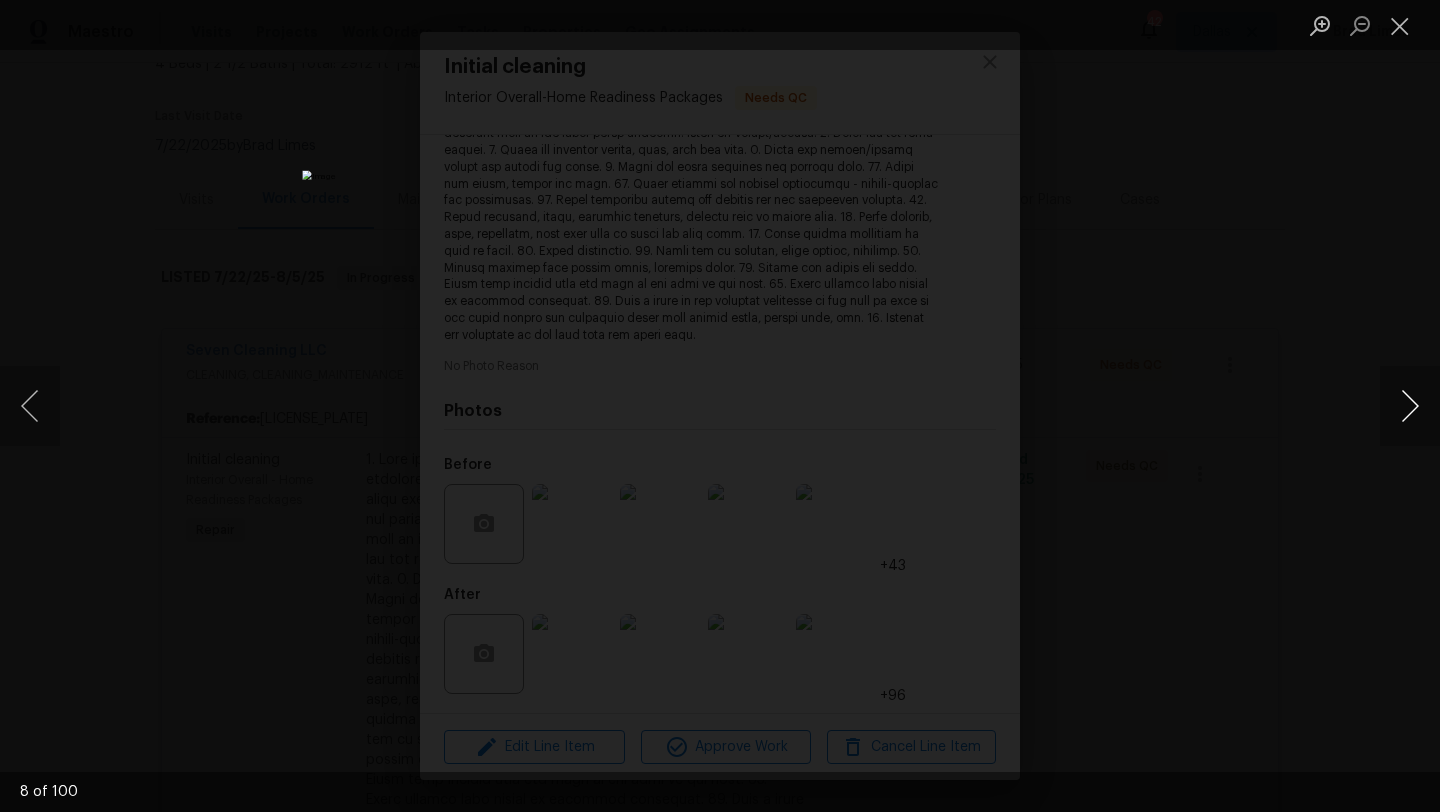 click at bounding box center (1410, 406) 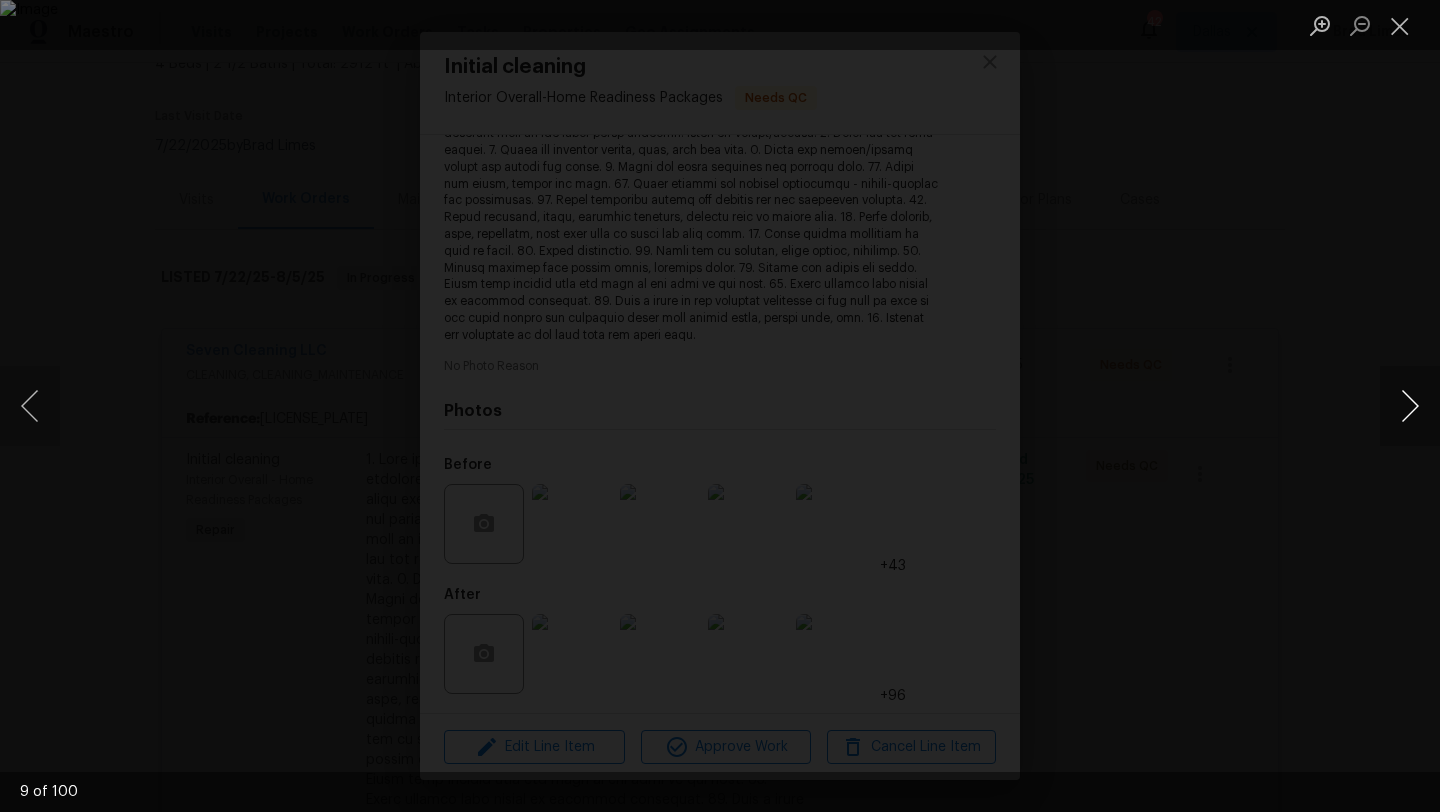 click at bounding box center [1410, 406] 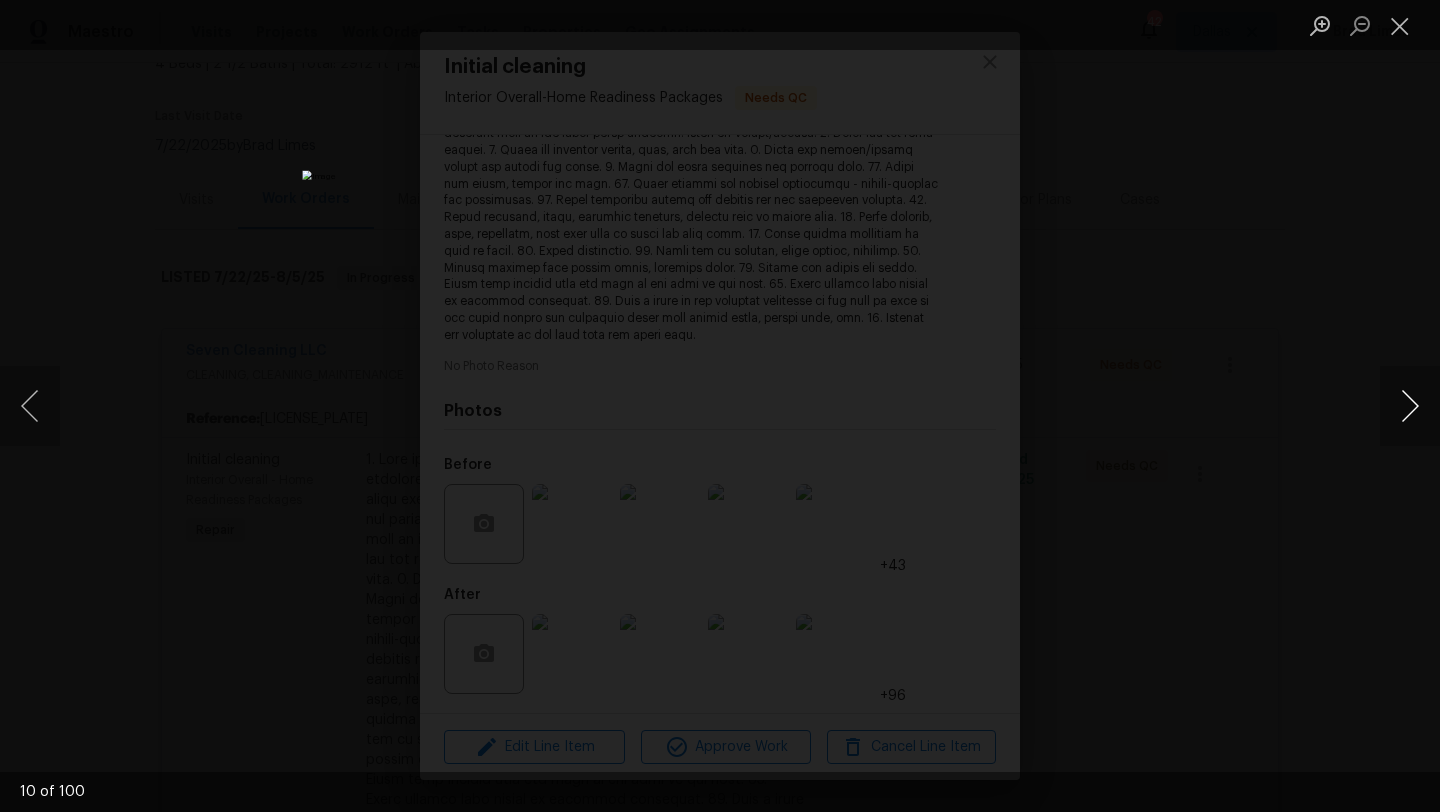 click at bounding box center [1410, 406] 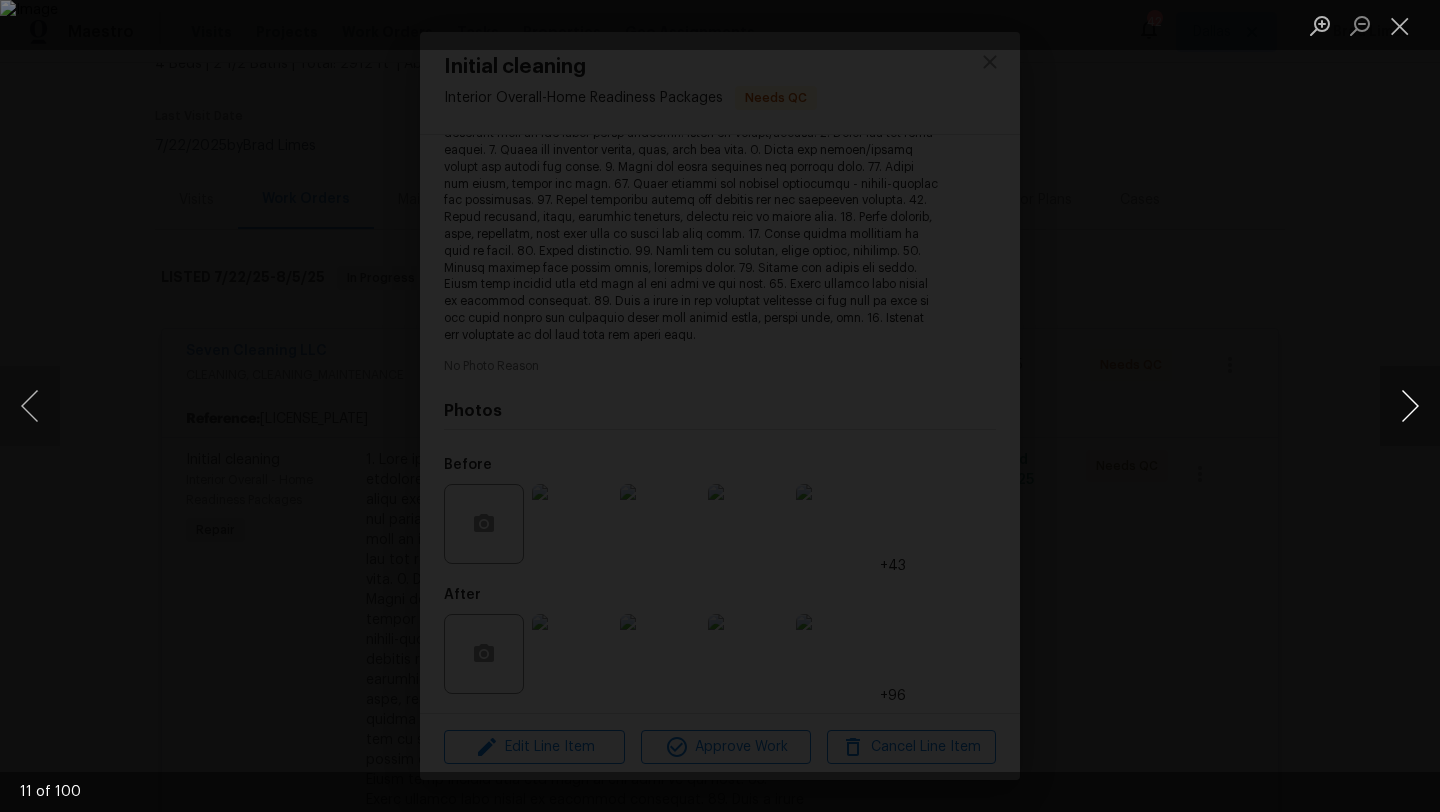 click at bounding box center [1410, 406] 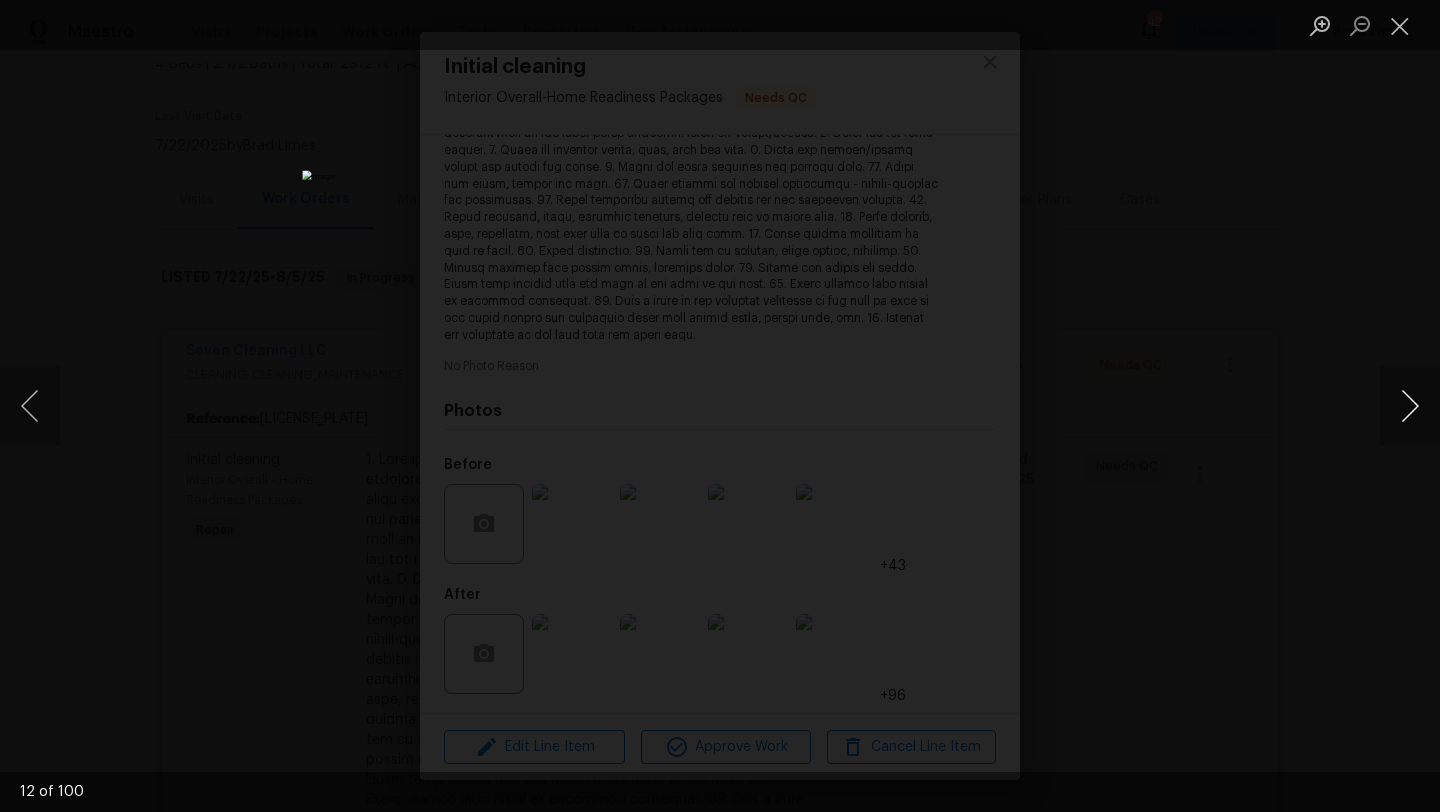 click at bounding box center [1410, 406] 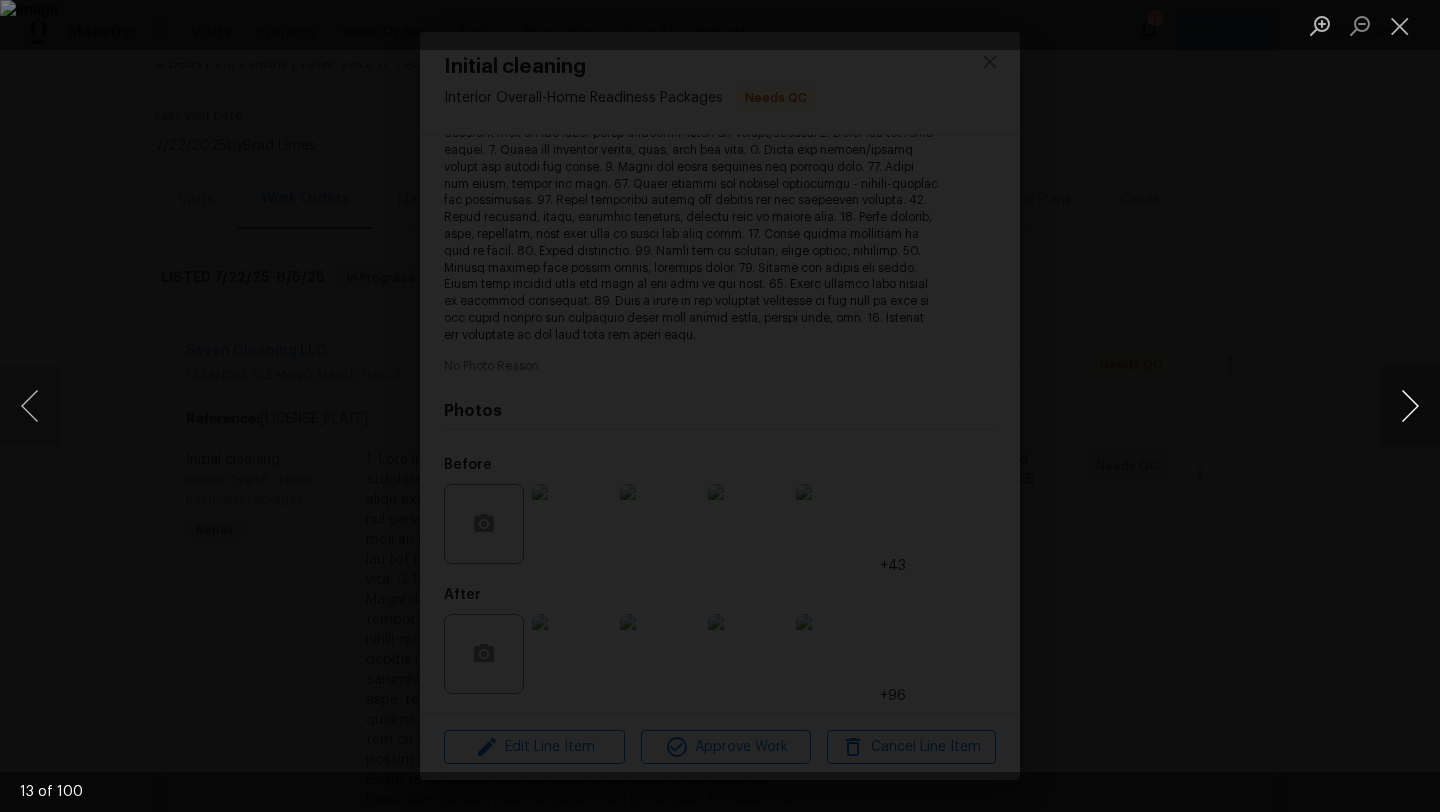 click at bounding box center [1410, 406] 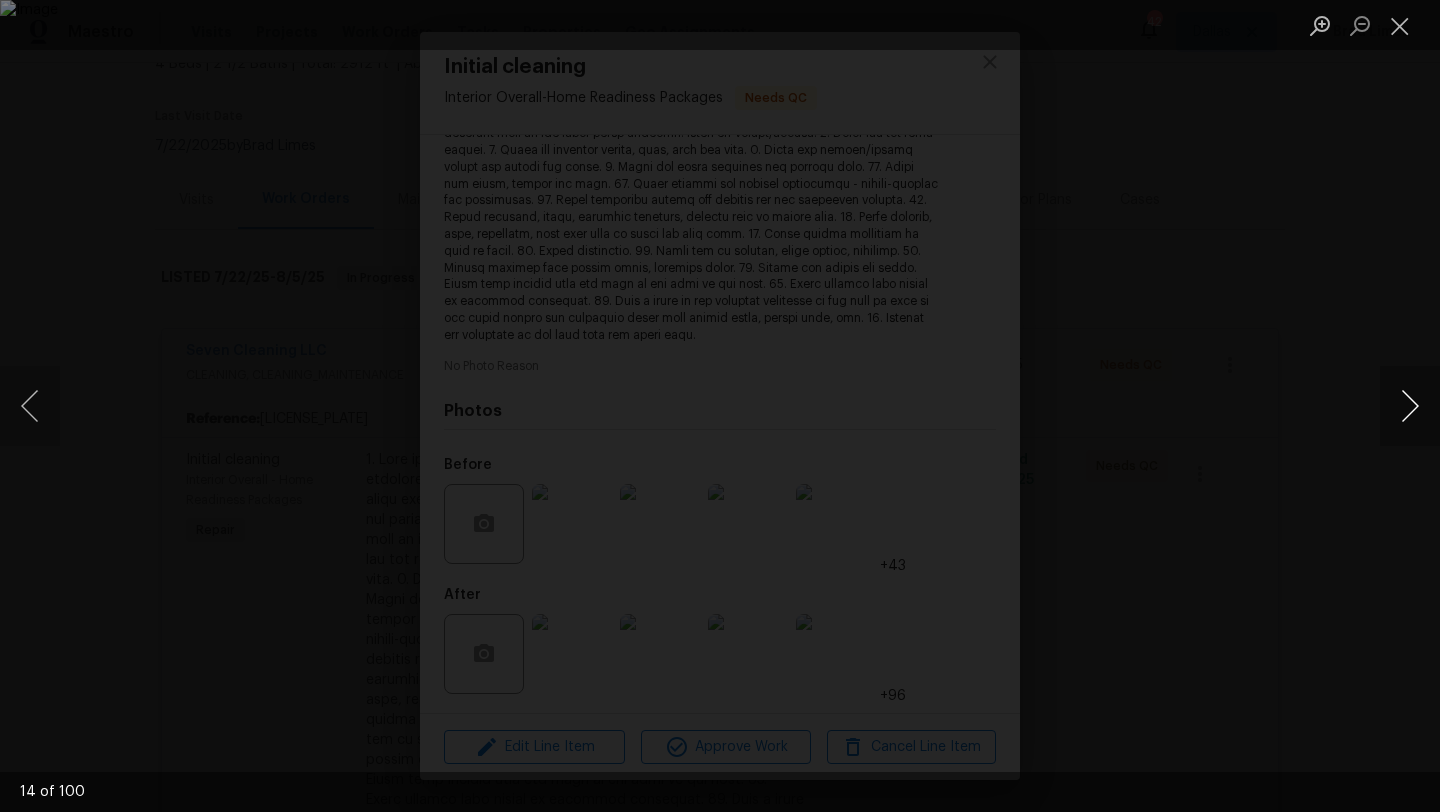 click at bounding box center (1410, 406) 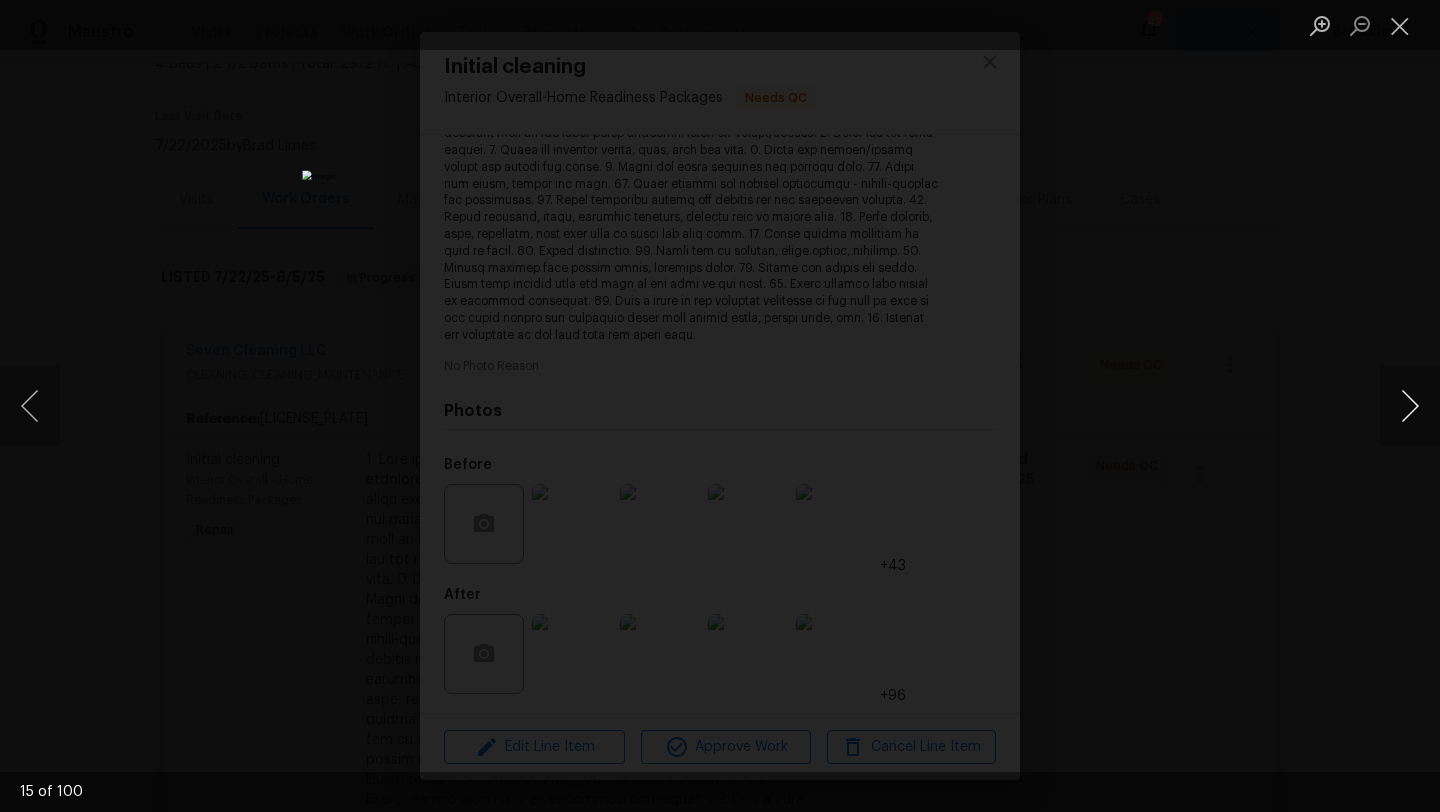 click at bounding box center (1410, 406) 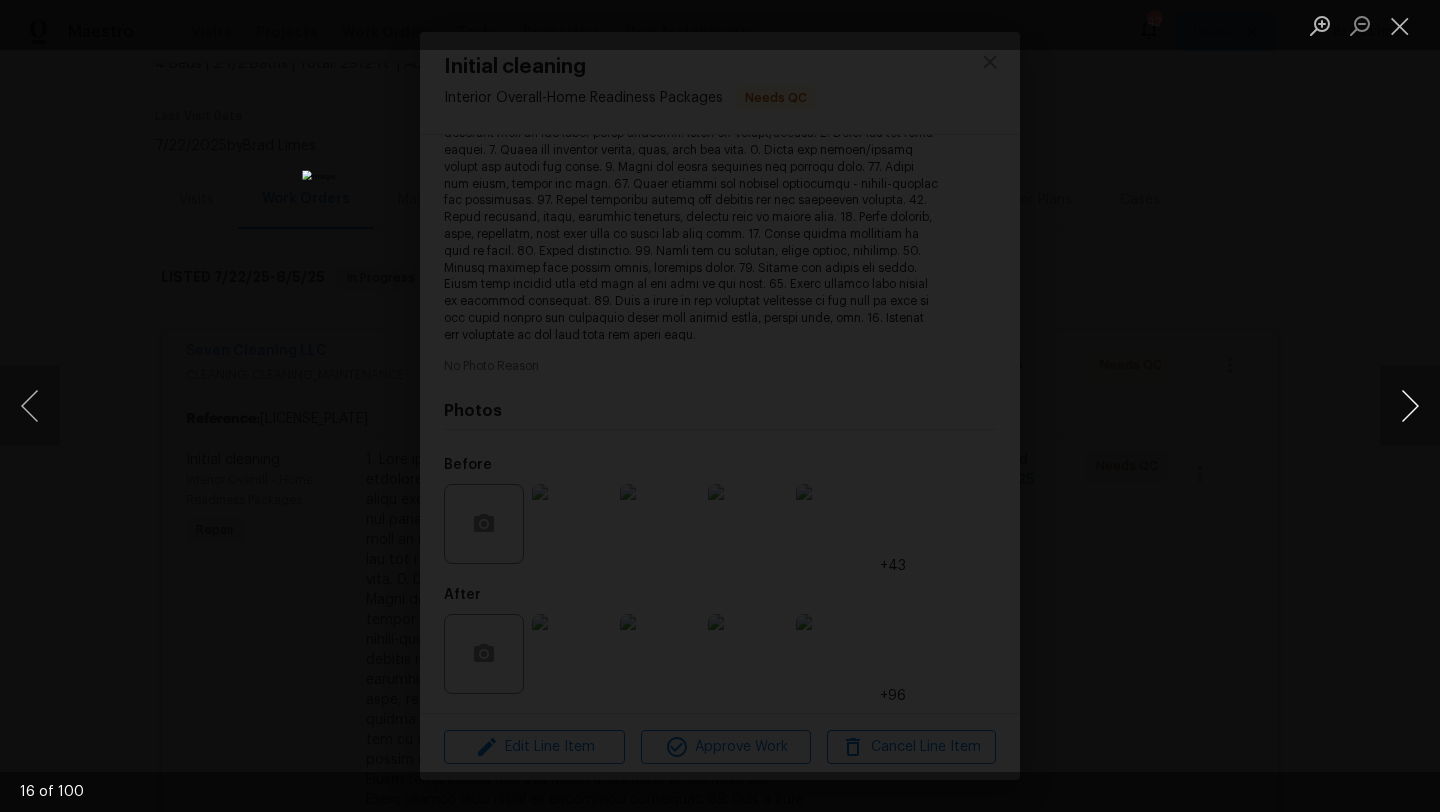 click at bounding box center (1410, 406) 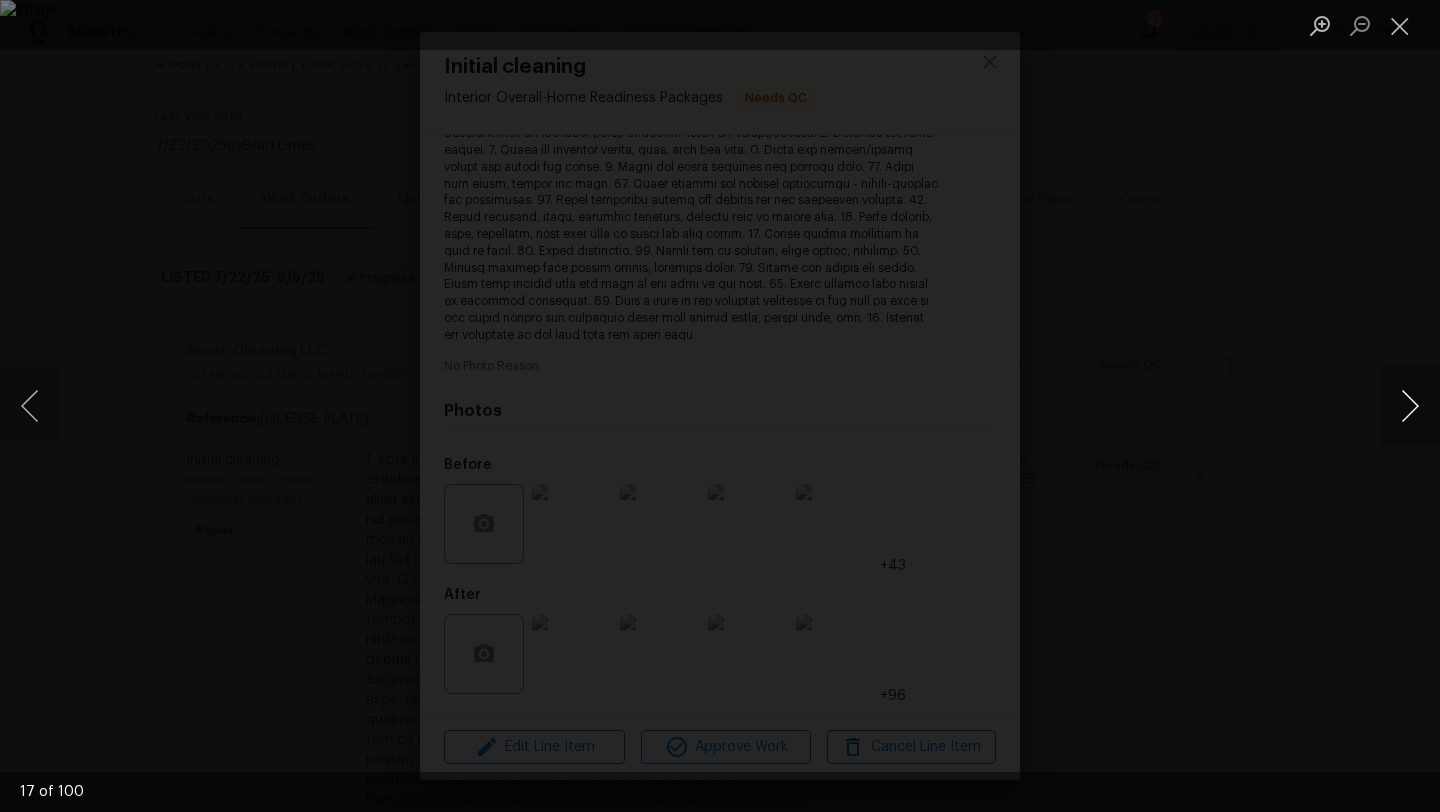click at bounding box center (1410, 406) 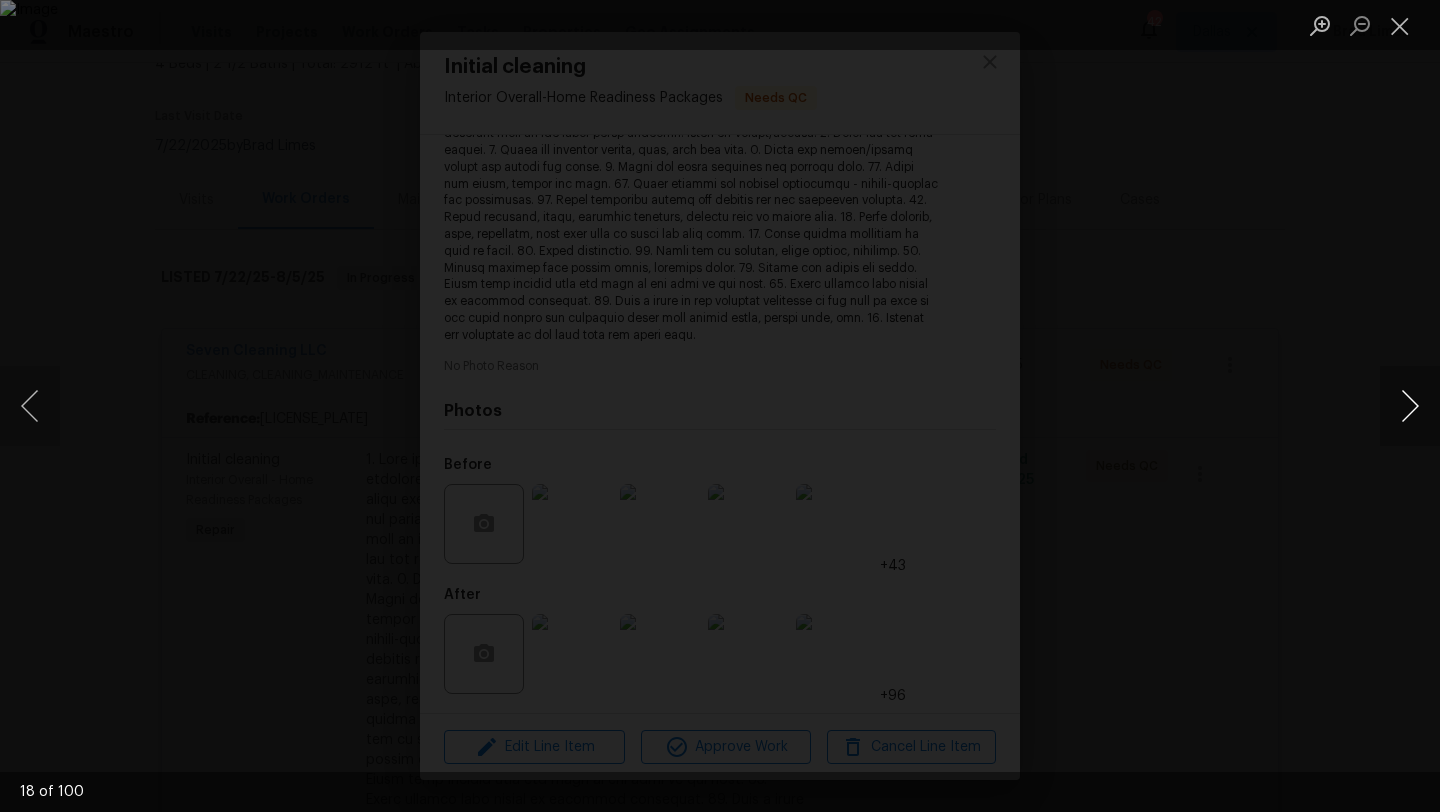 click at bounding box center [1410, 406] 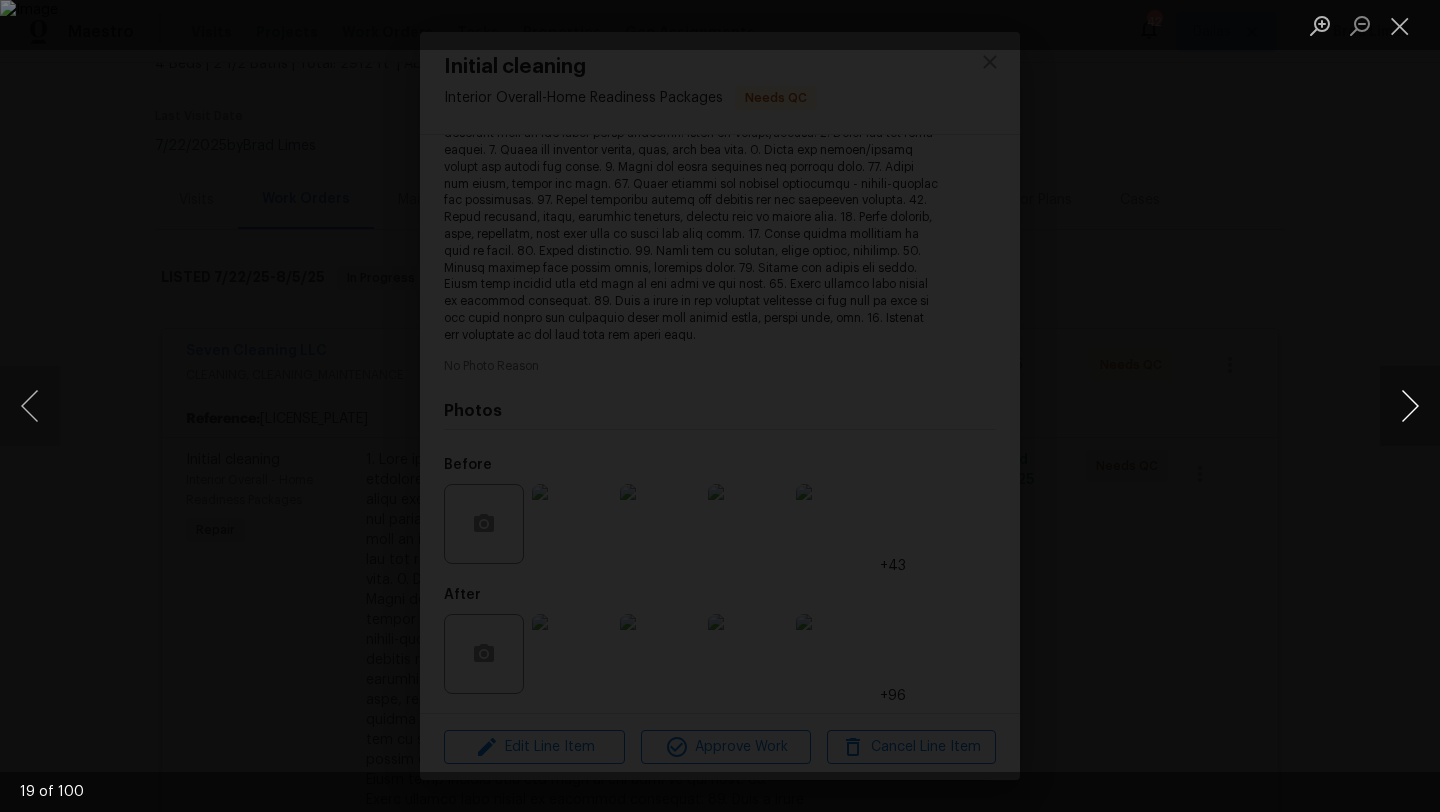 click at bounding box center [1410, 406] 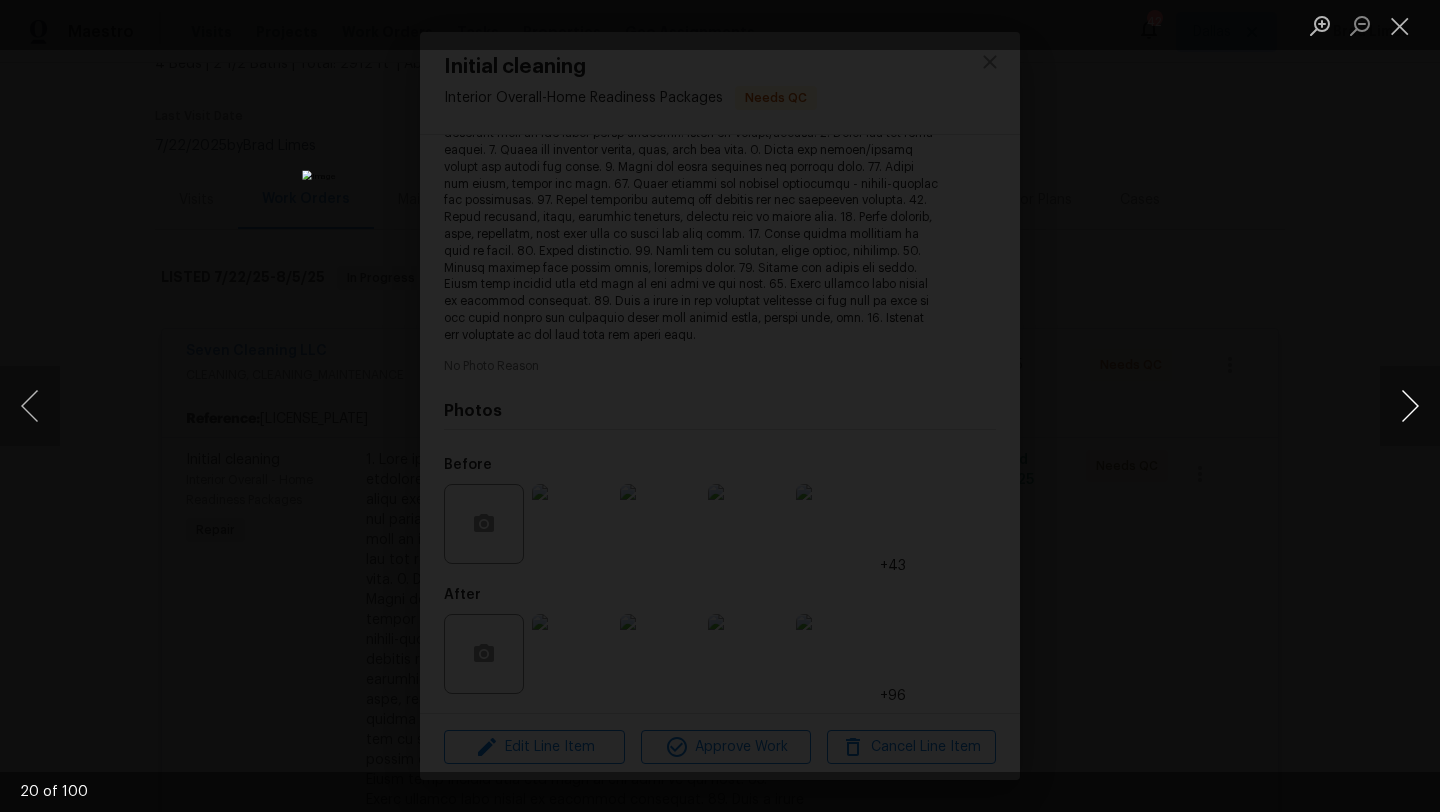 click at bounding box center (1410, 406) 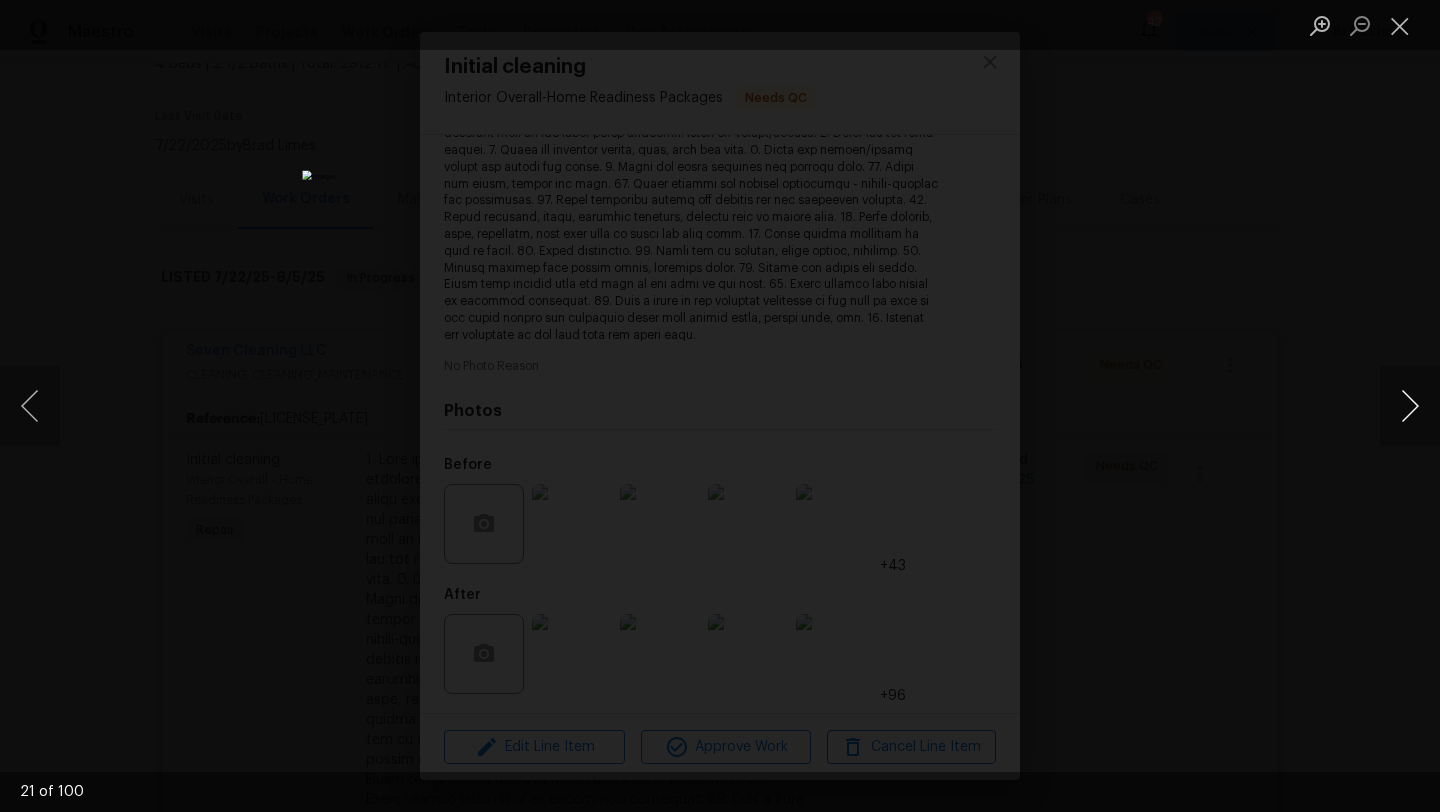 click at bounding box center (1410, 406) 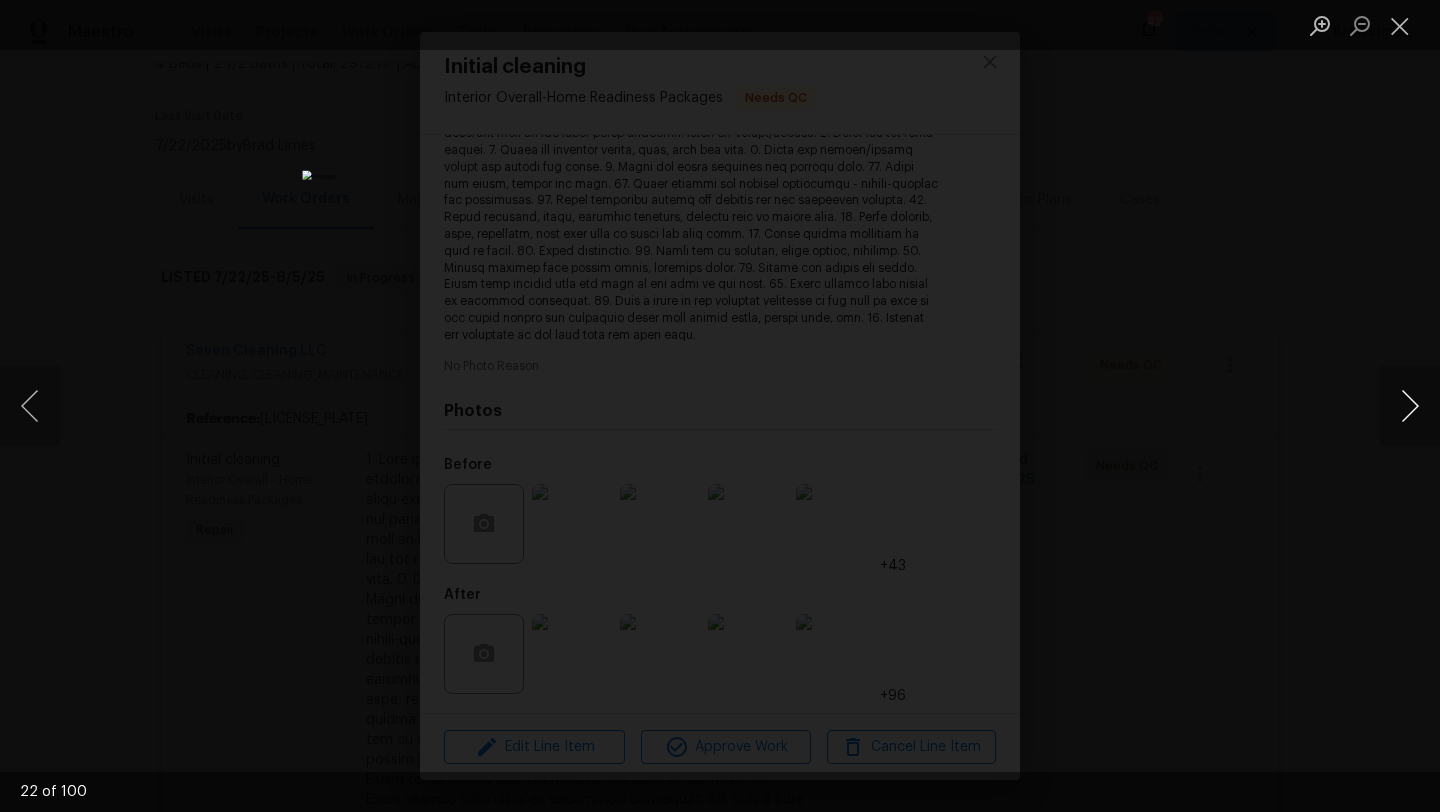 click at bounding box center (1410, 406) 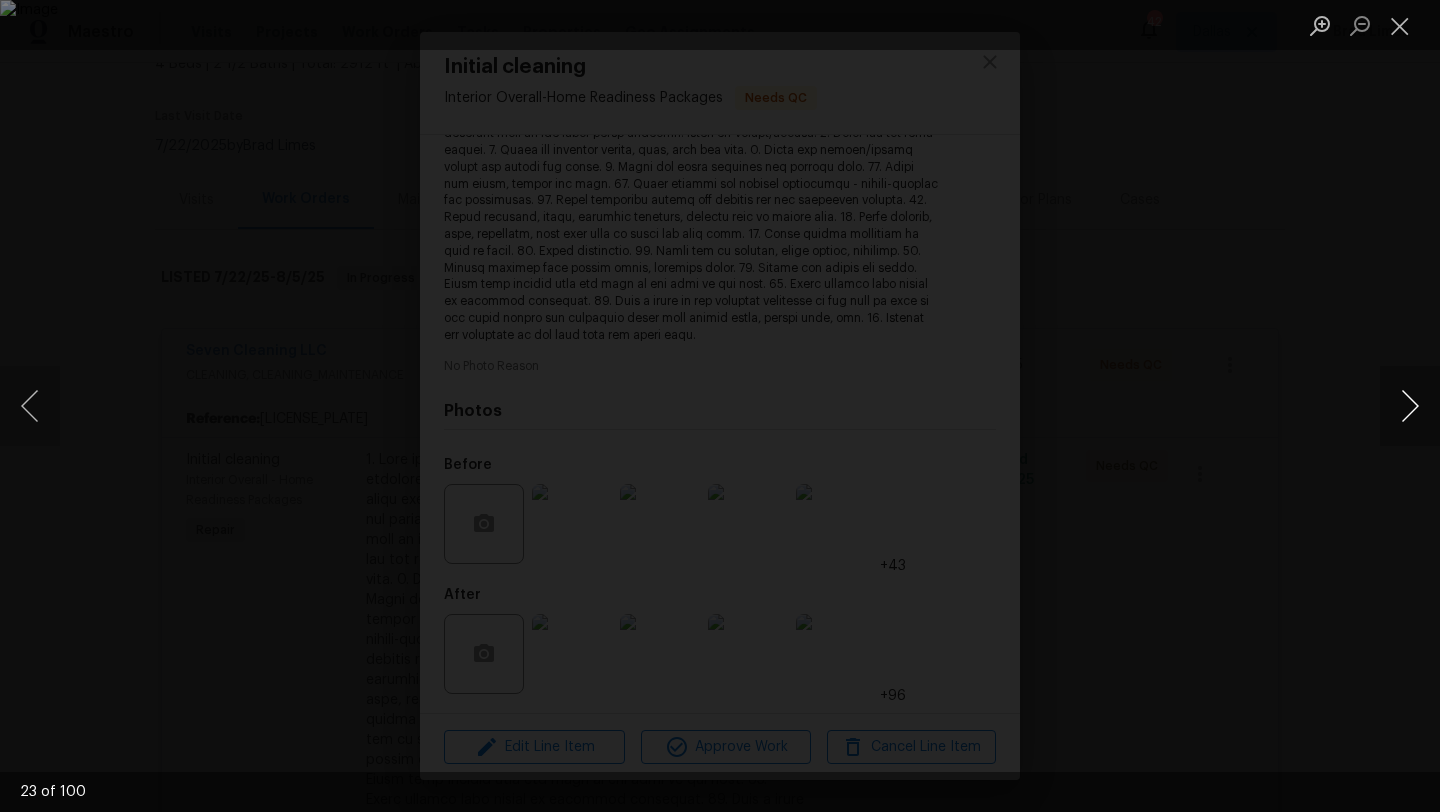 click at bounding box center [1410, 406] 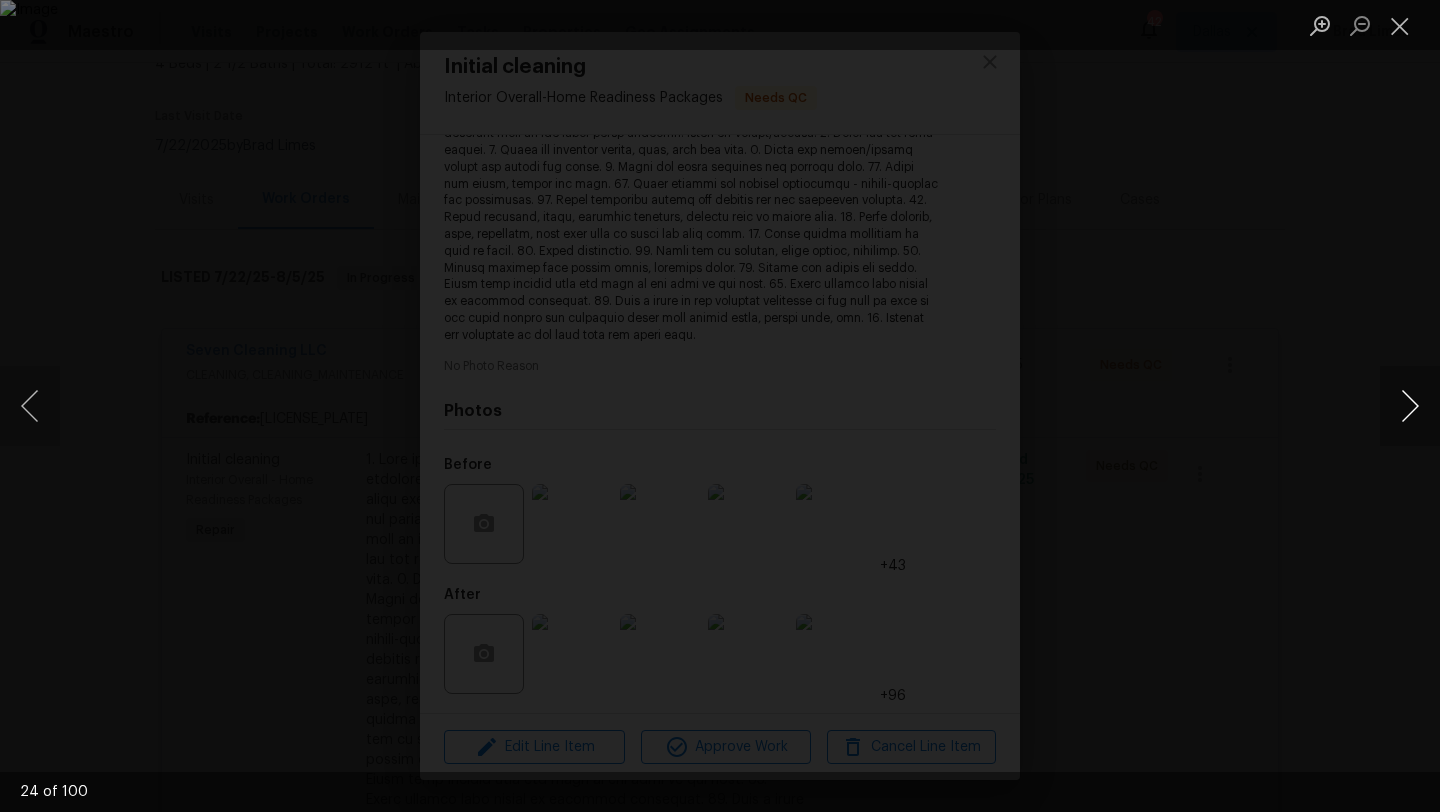 click at bounding box center (1410, 406) 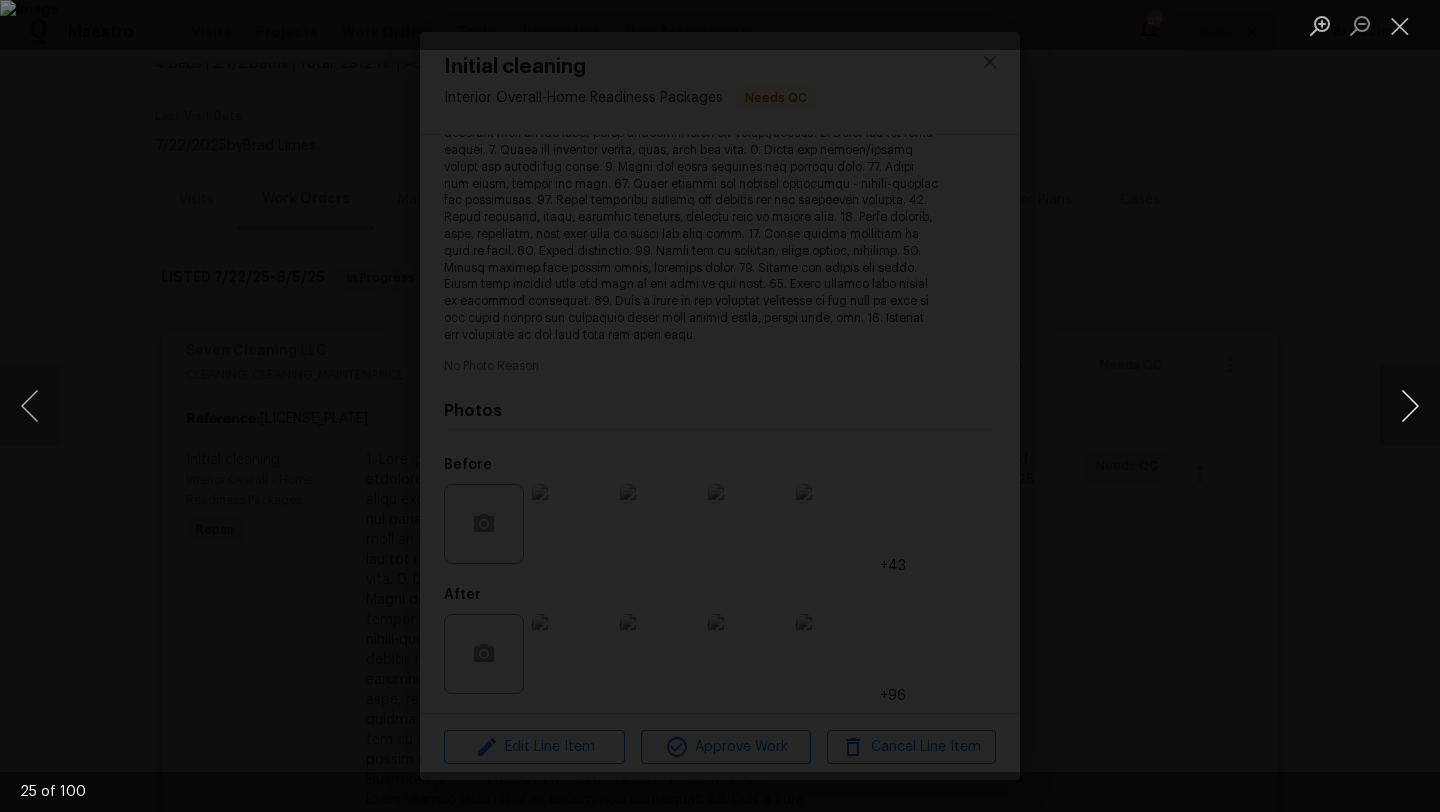 click at bounding box center (1410, 406) 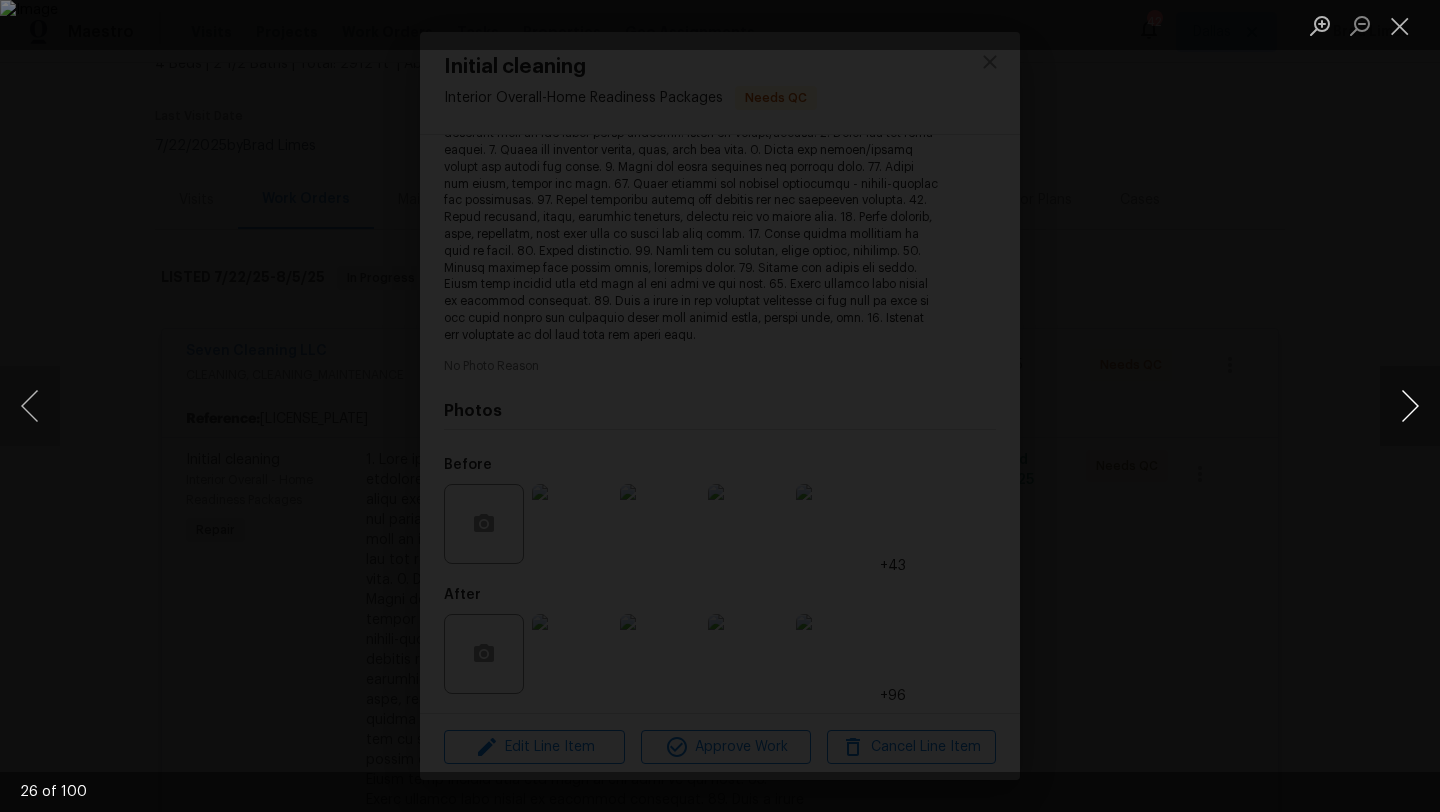 click at bounding box center (1410, 406) 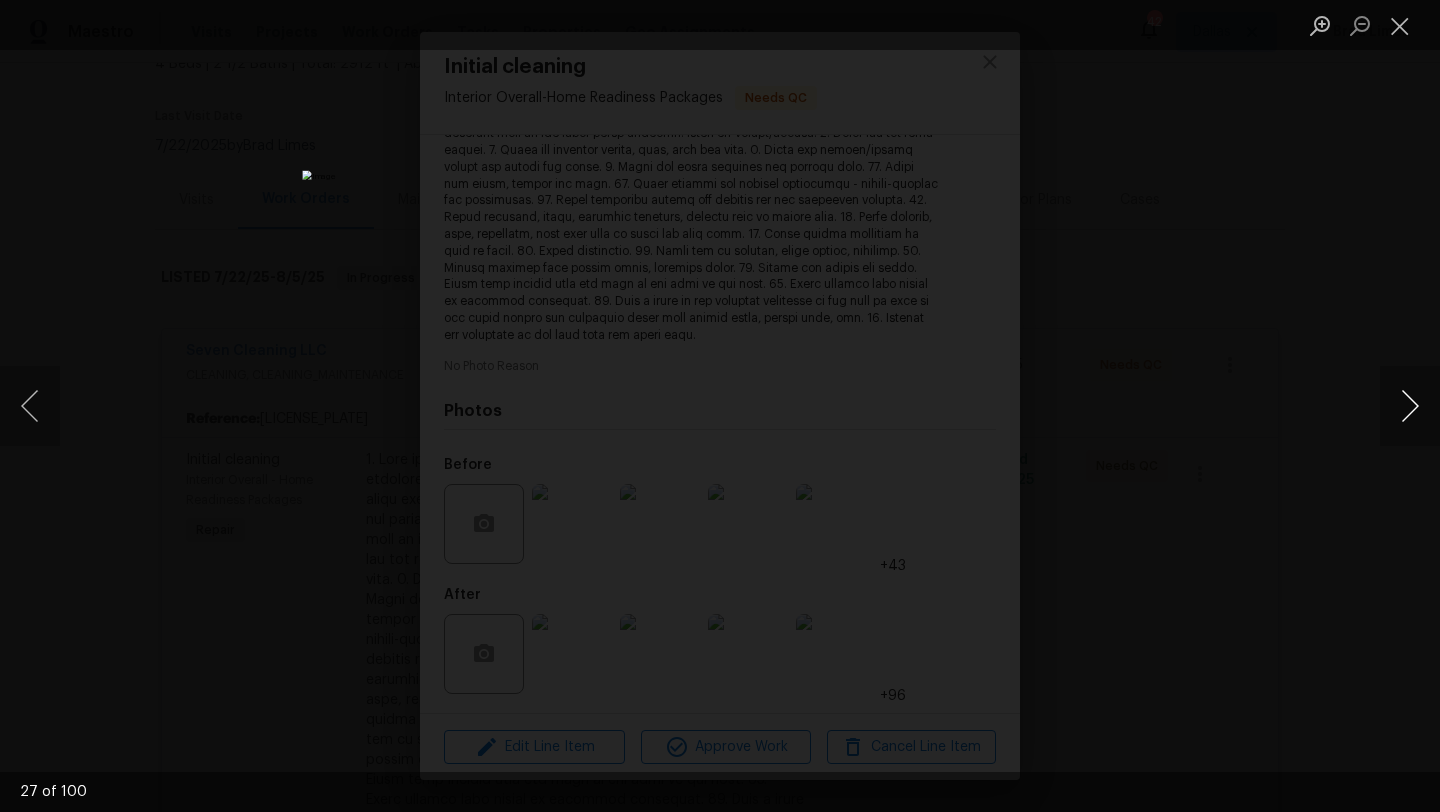 click at bounding box center [1410, 406] 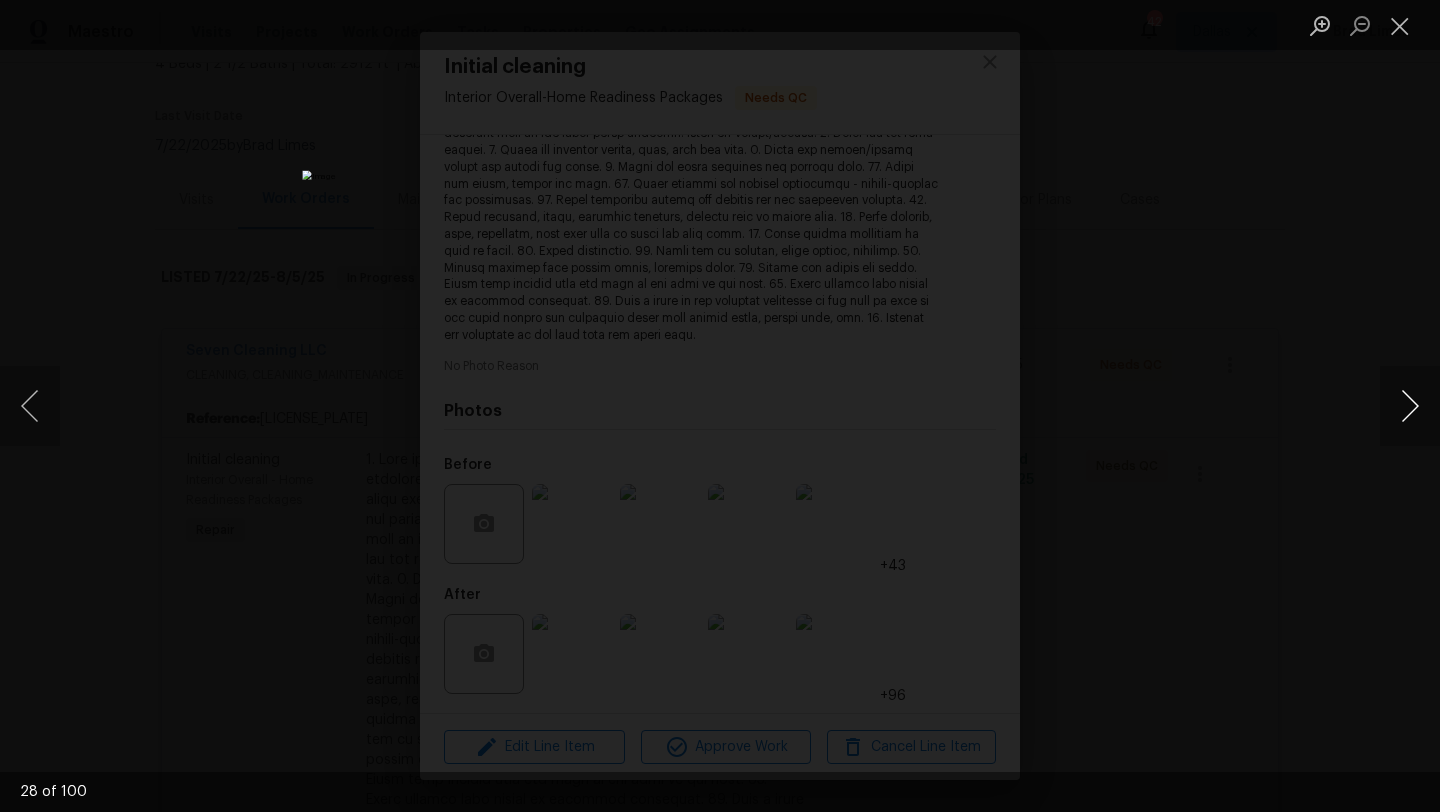 click at bounding box center [1410, 406] 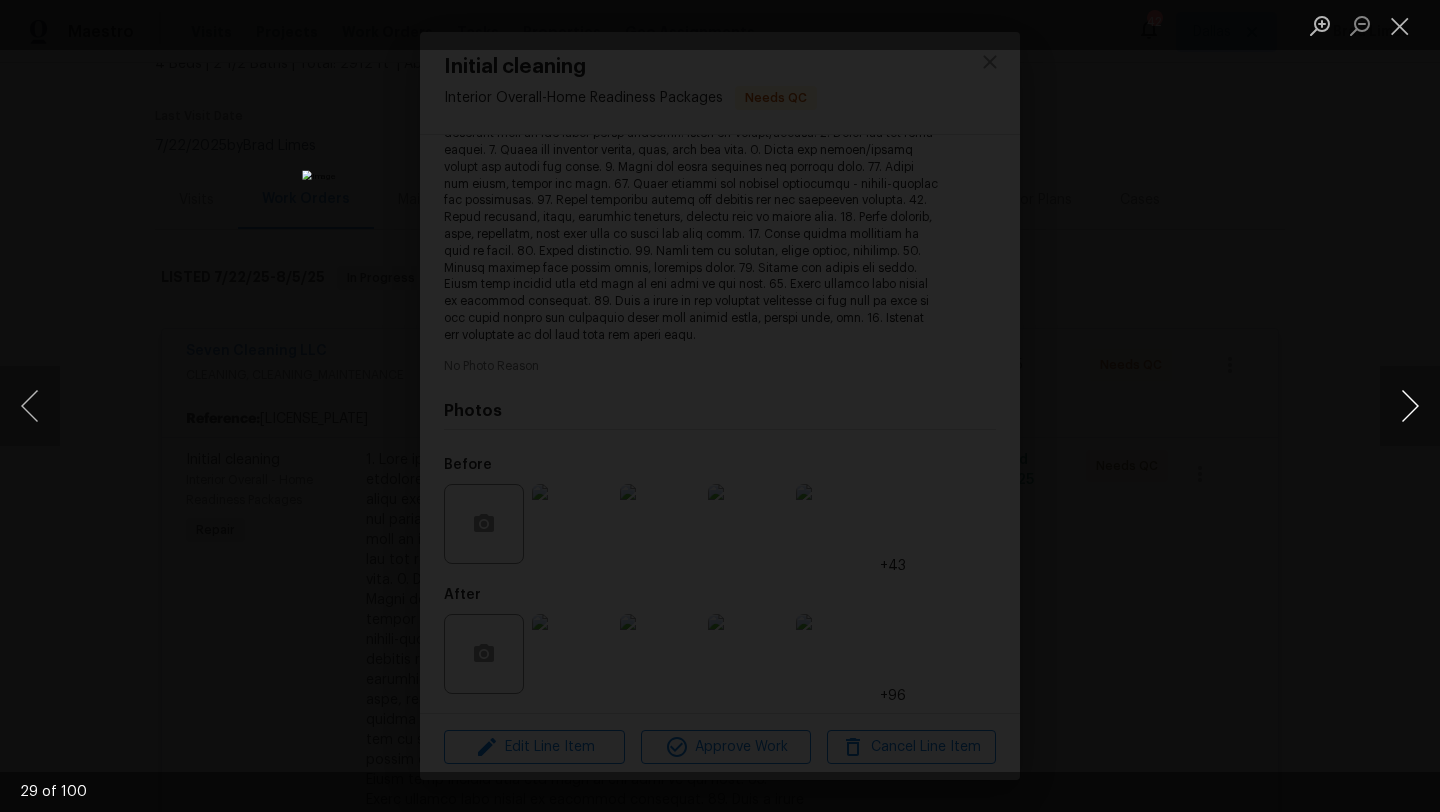 click at bounding box center [1410, 406] 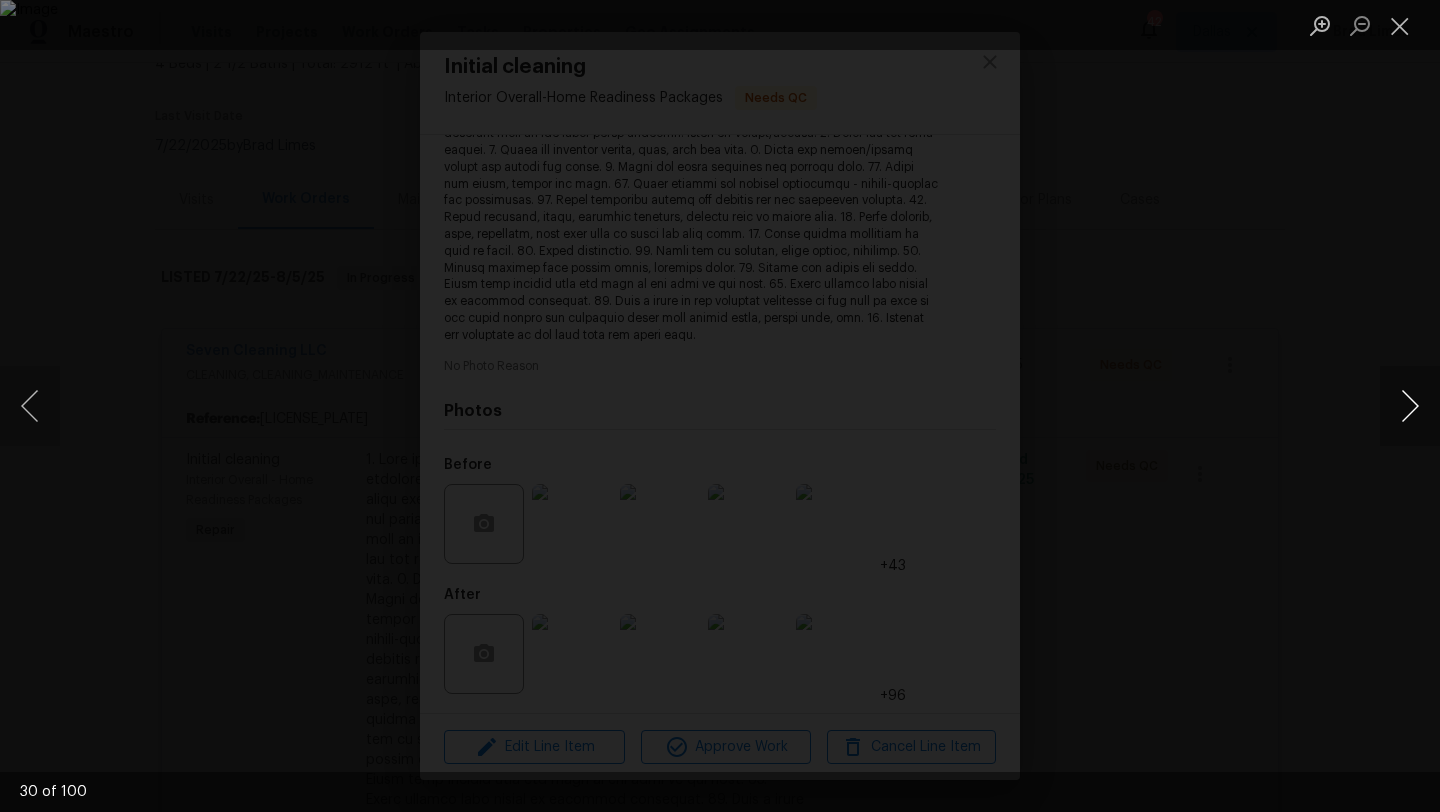 click at bounding box center (1410, 406) 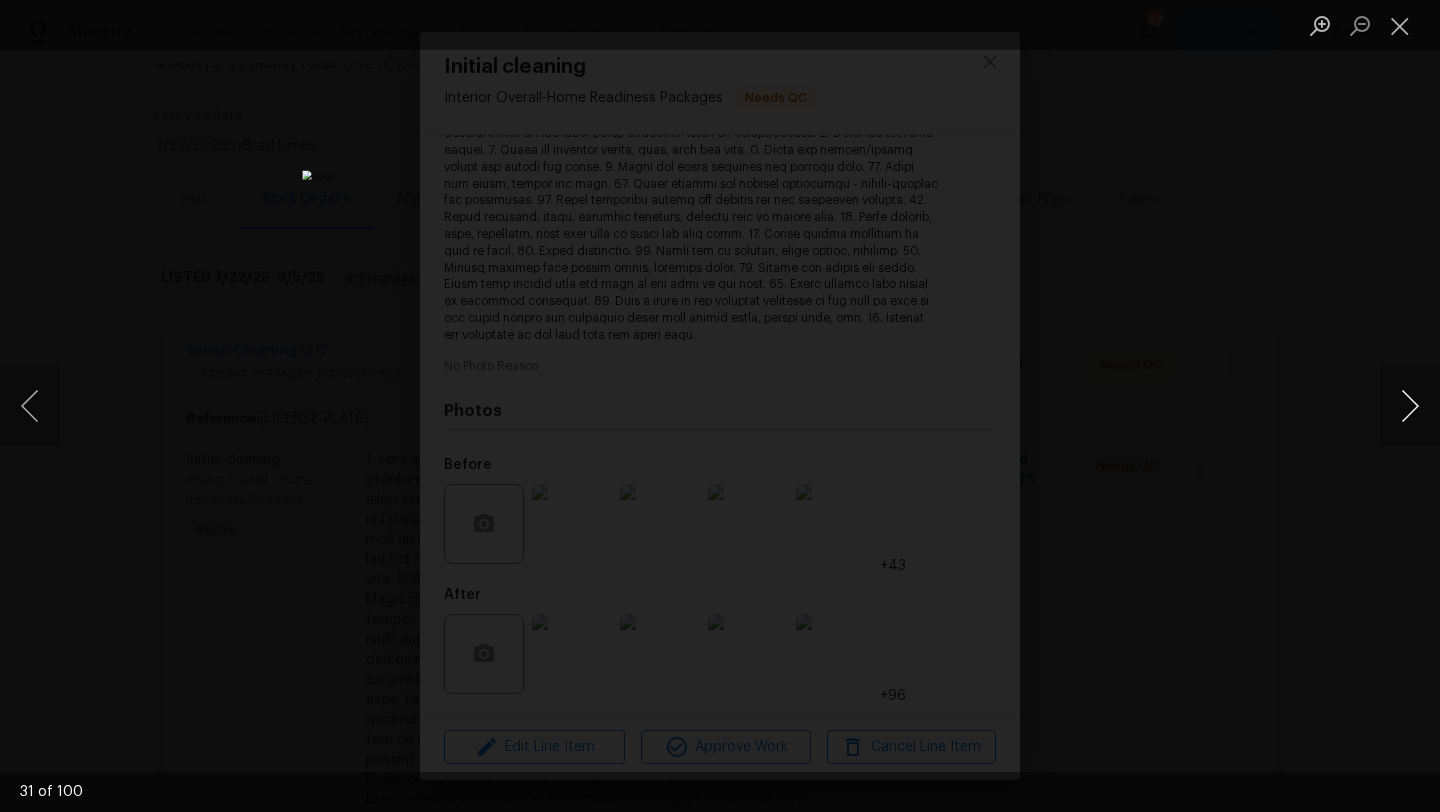 click at bounding box center [1410, 406] 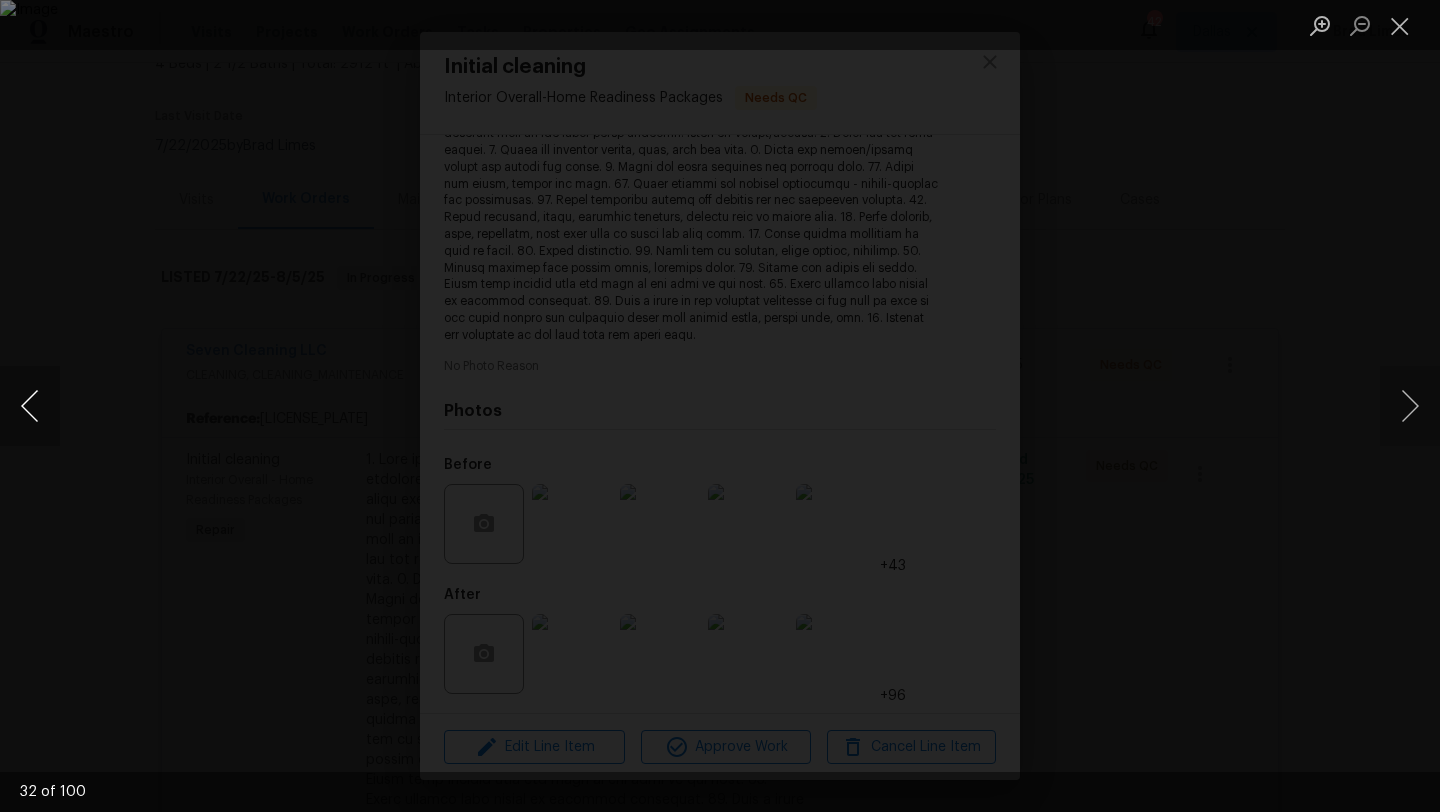 click at bounding box center [30, 406] 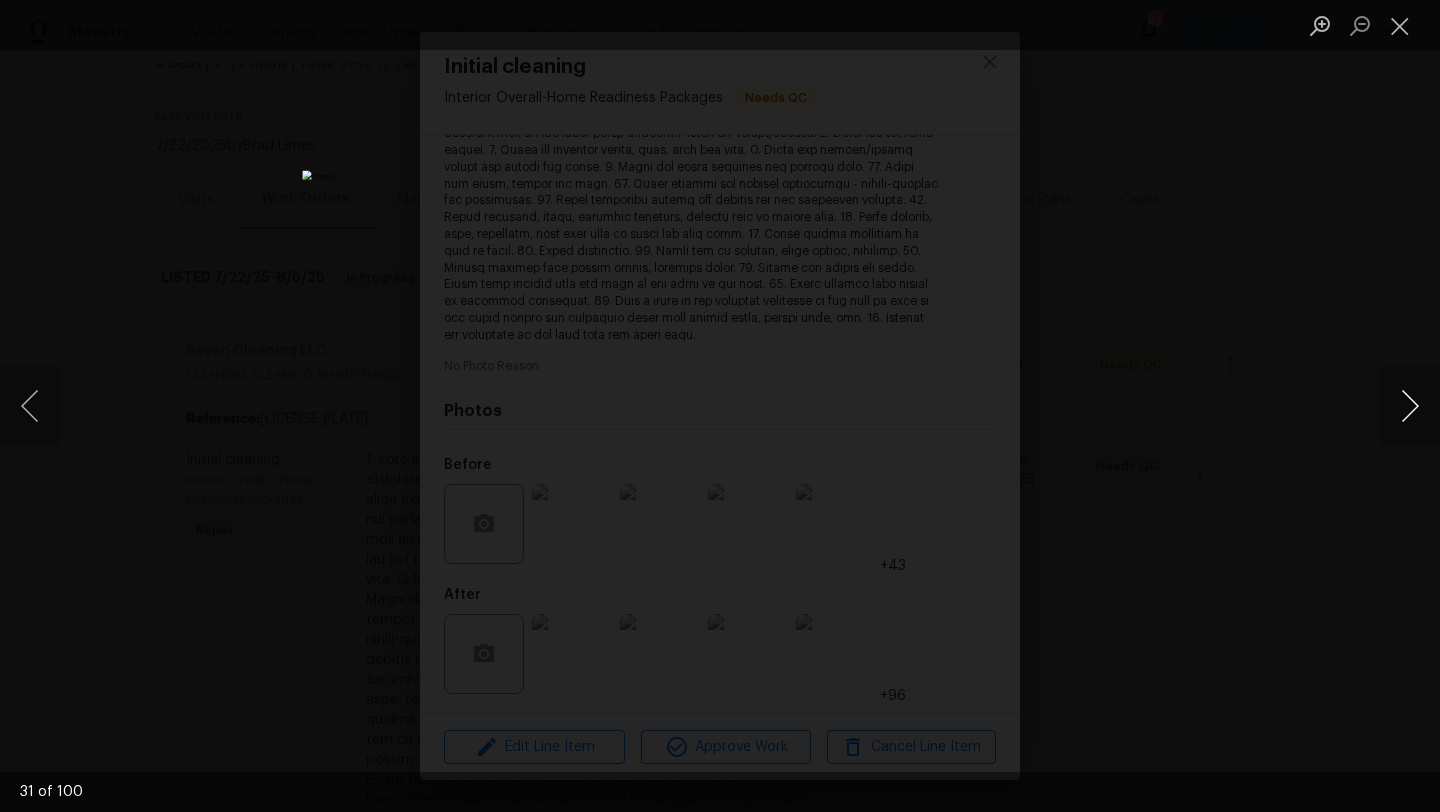 click at bounding box center [1410, 406] 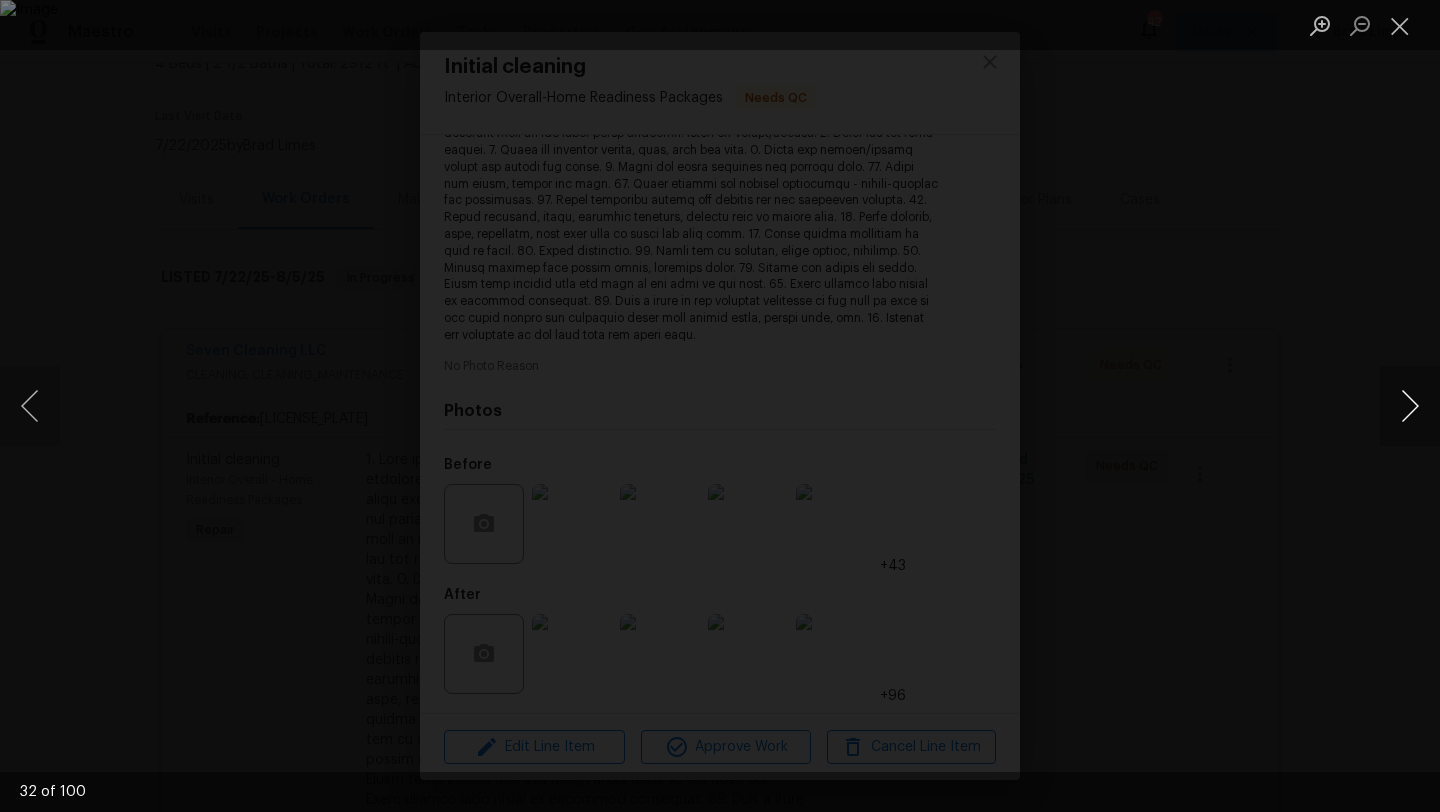 click at bounding box center [1410, 406] 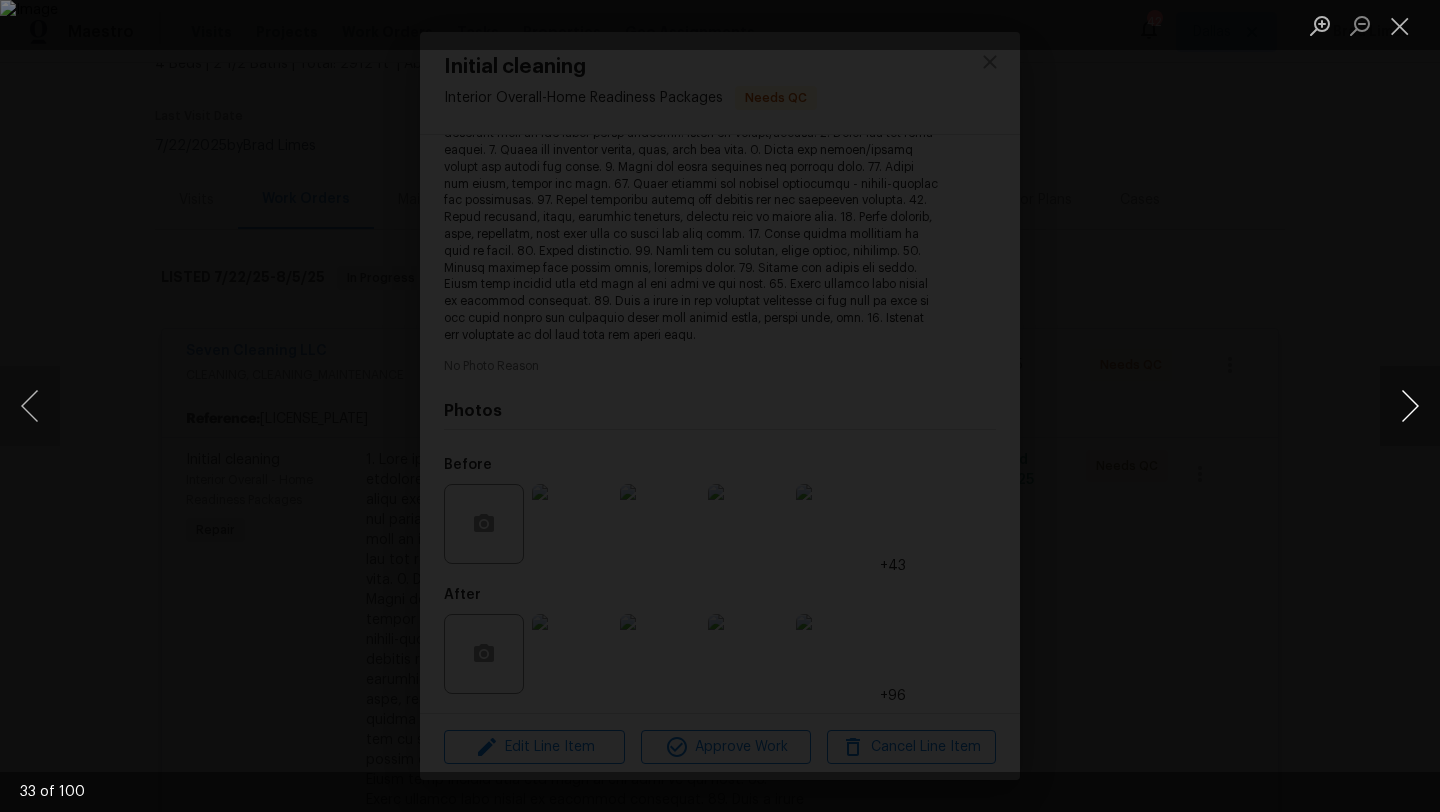 click at bounding box center (1410, 406) 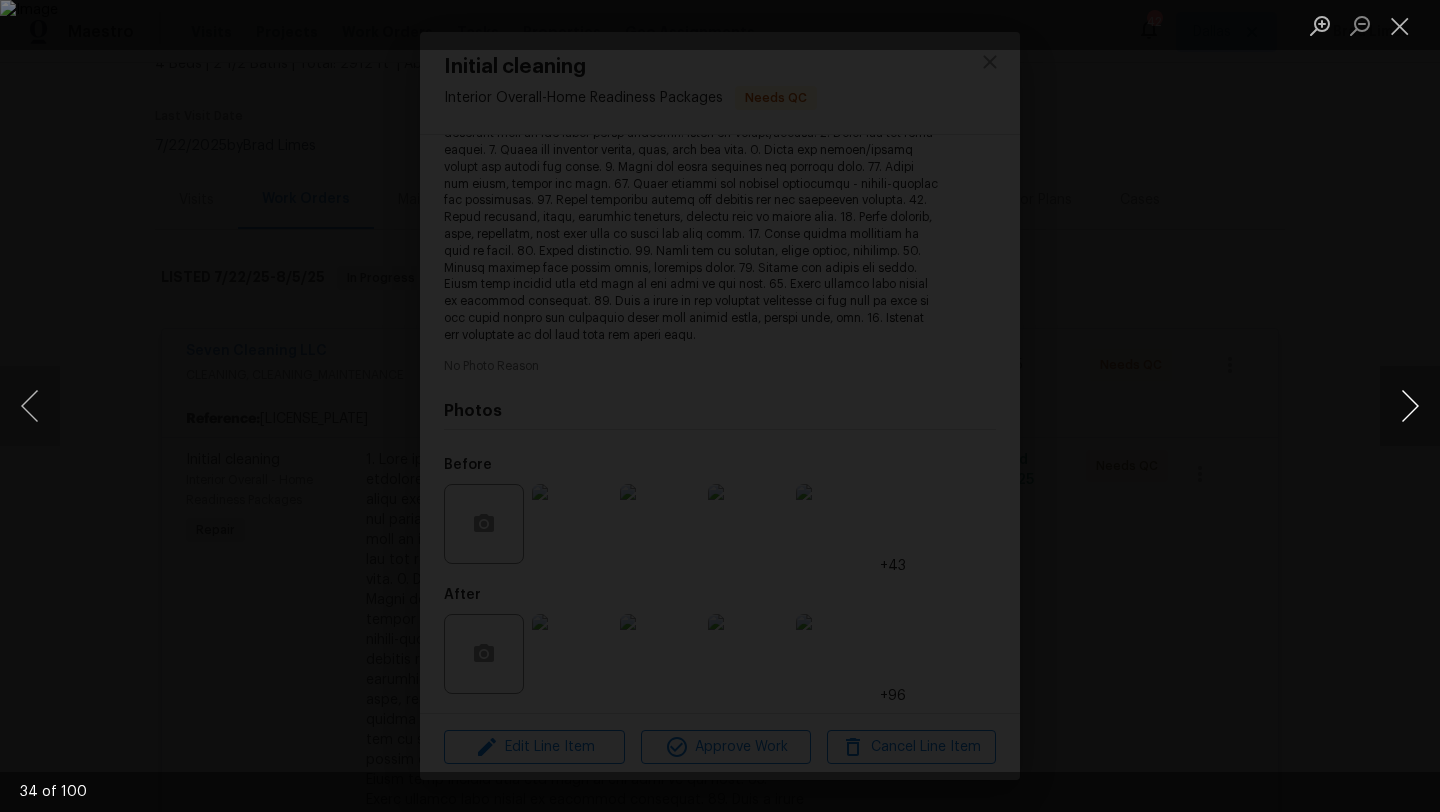 click at bounding box center [1410, 406] 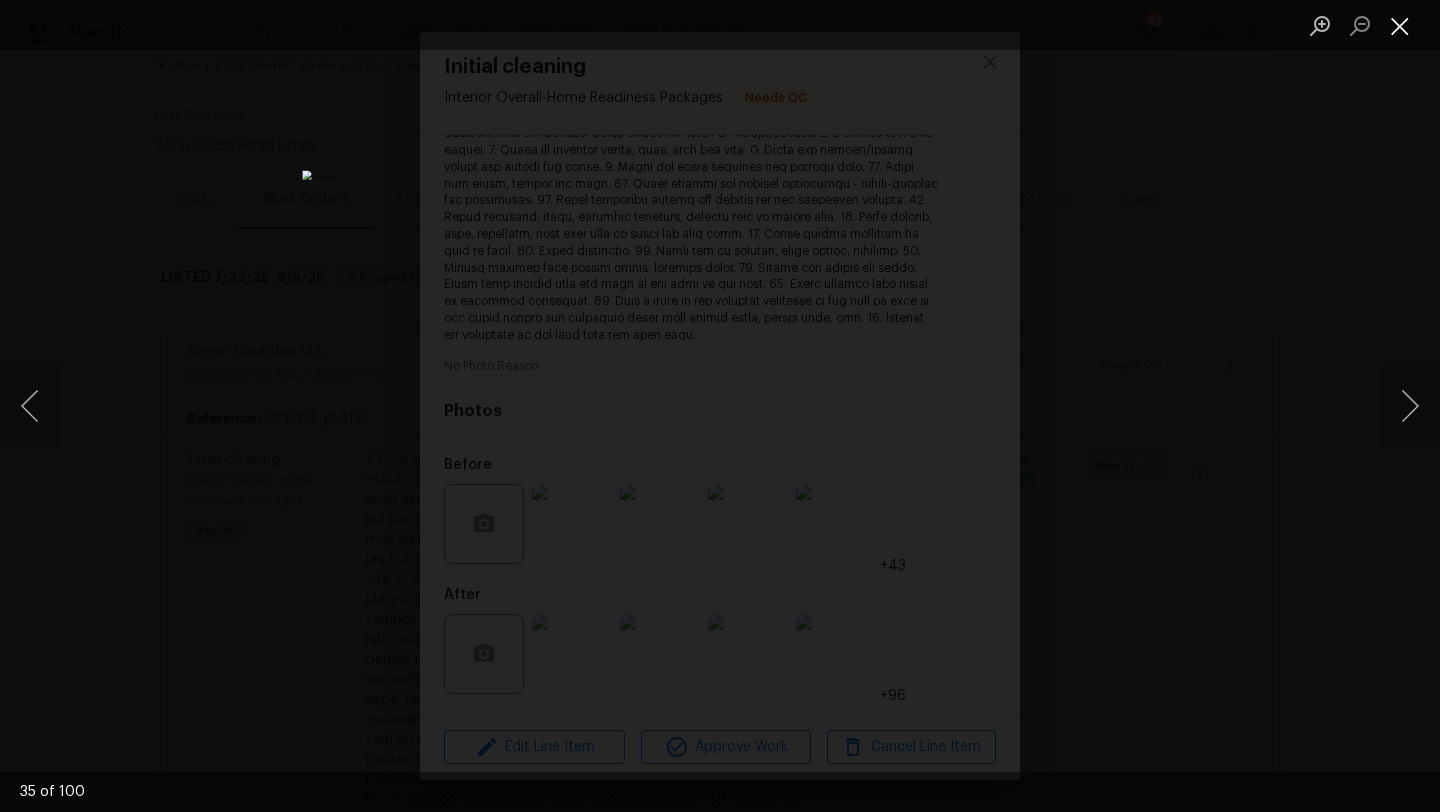 click at bounding box center (1400, 25) 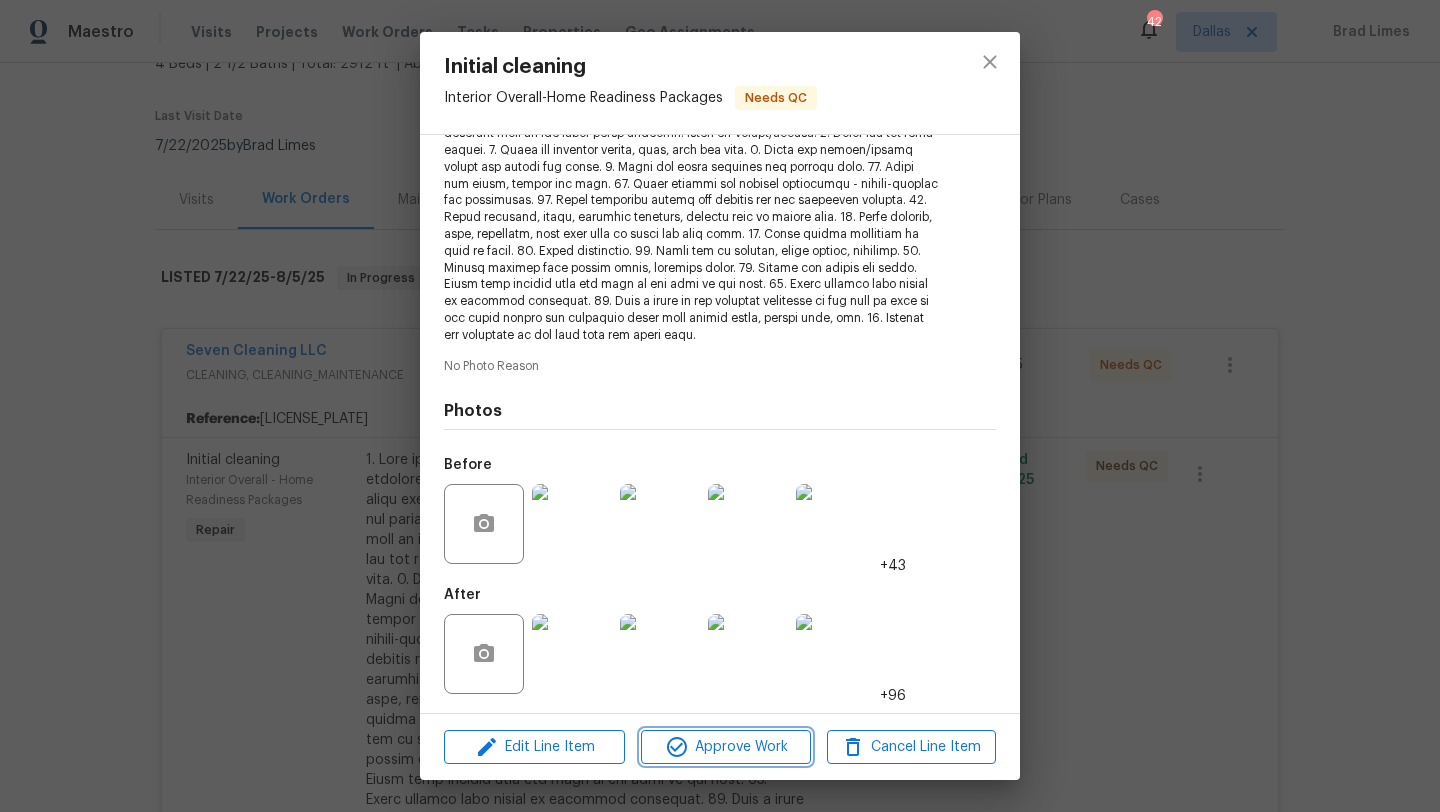 click on "Approve Work" at bounding box center [725, 747] 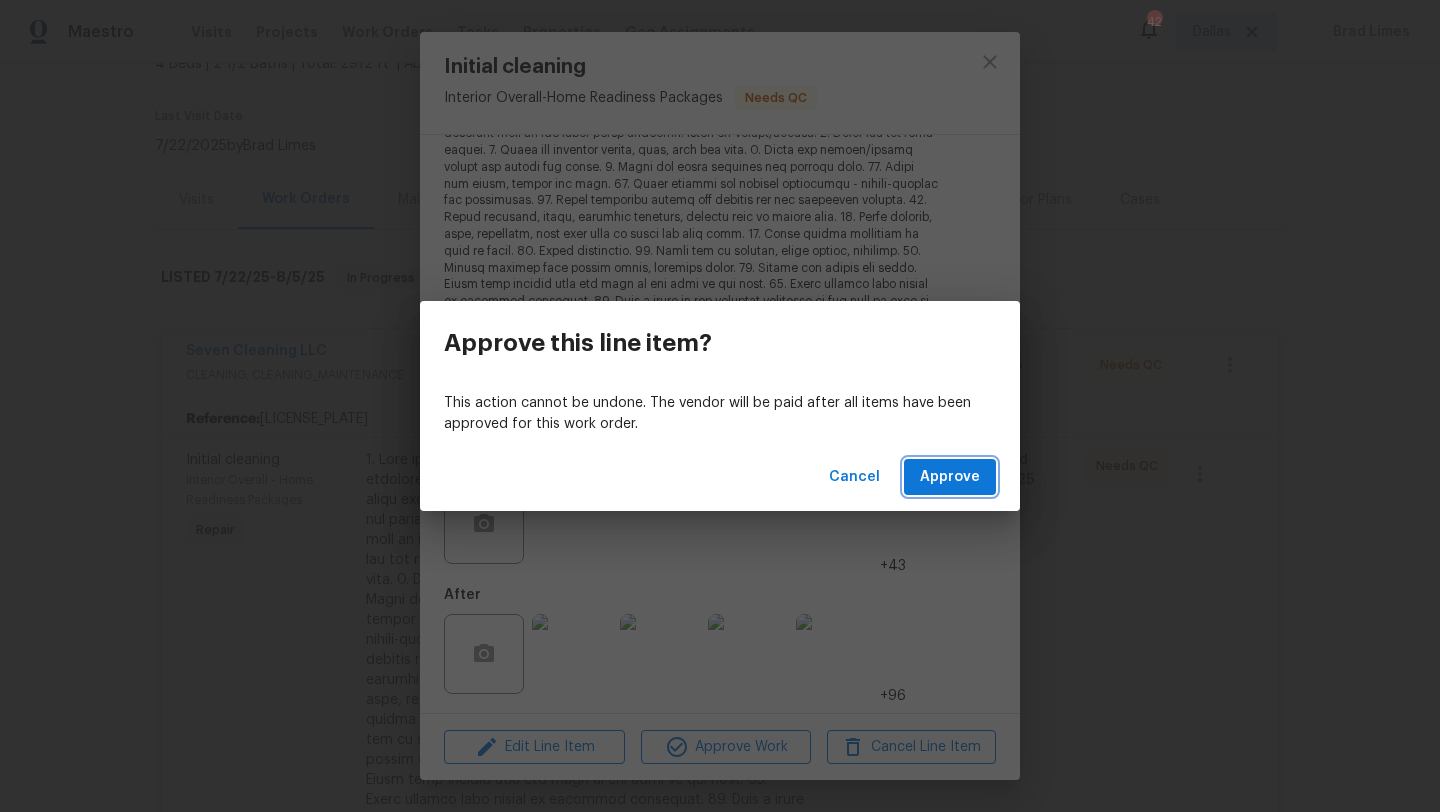 click on "Approve" at bounding box center (950, 477) 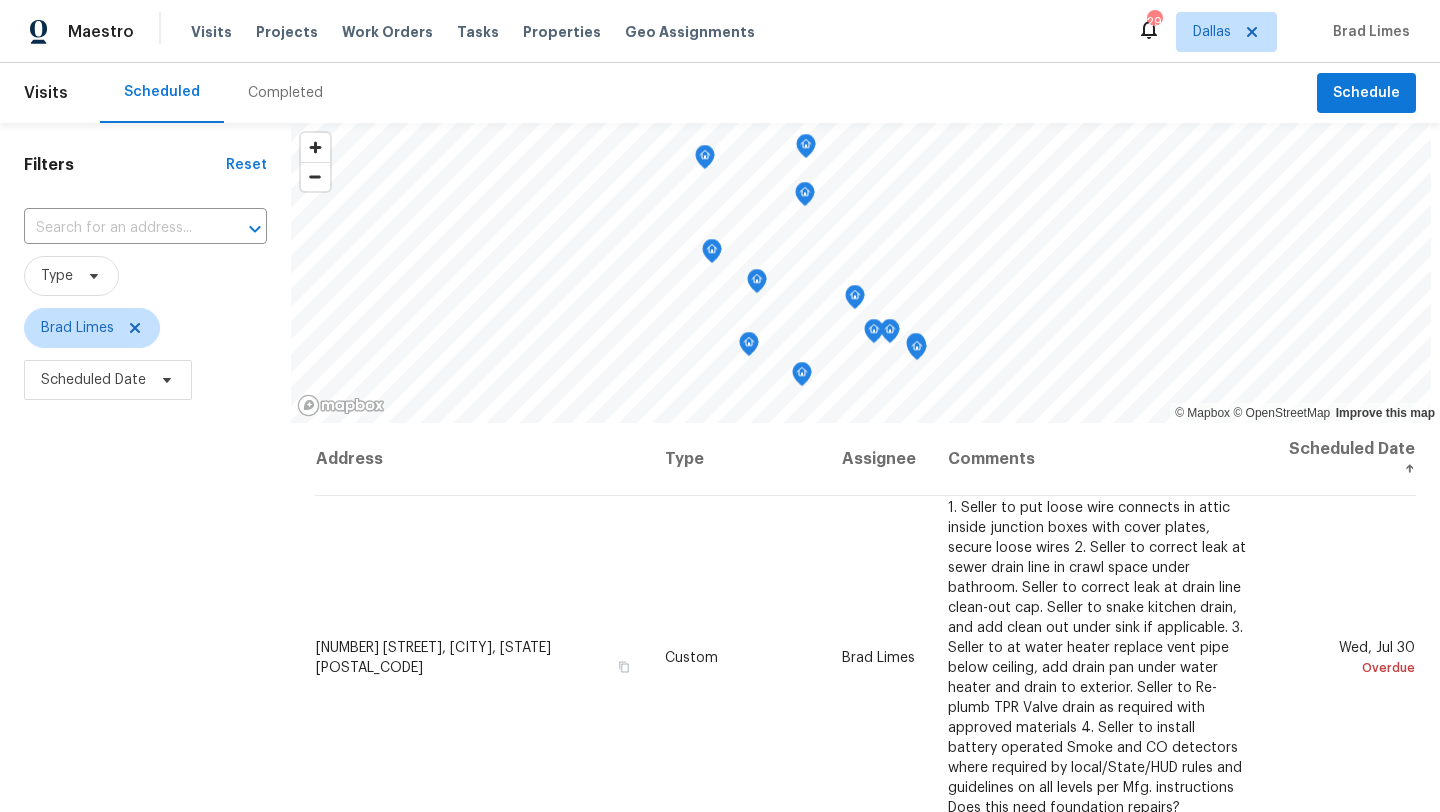 scroll, scrollTop: 0, scrollLeft: 0, axis: both 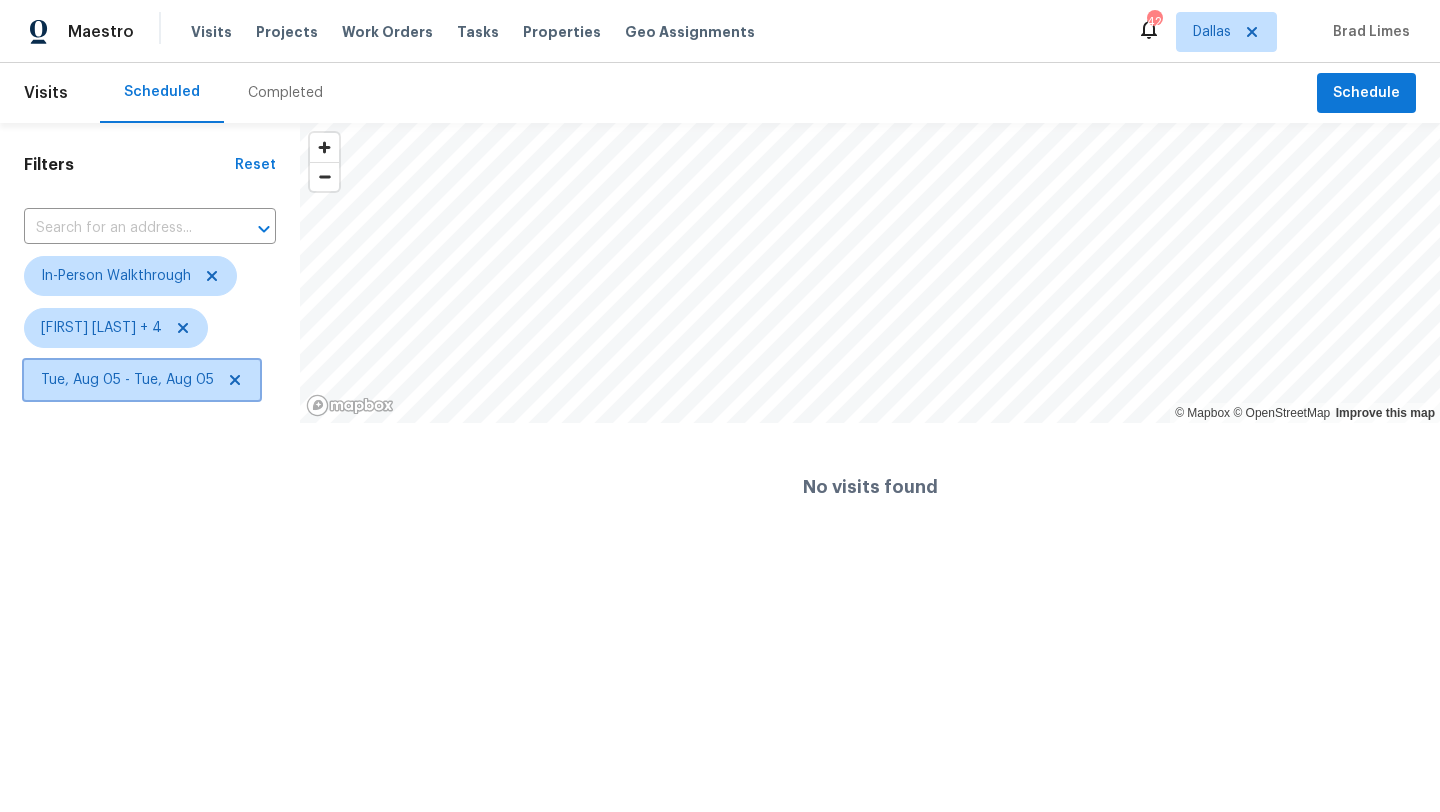 click on "Tue, Aug 05 - Tue, Aug 05" at bounding box center (127, 380) 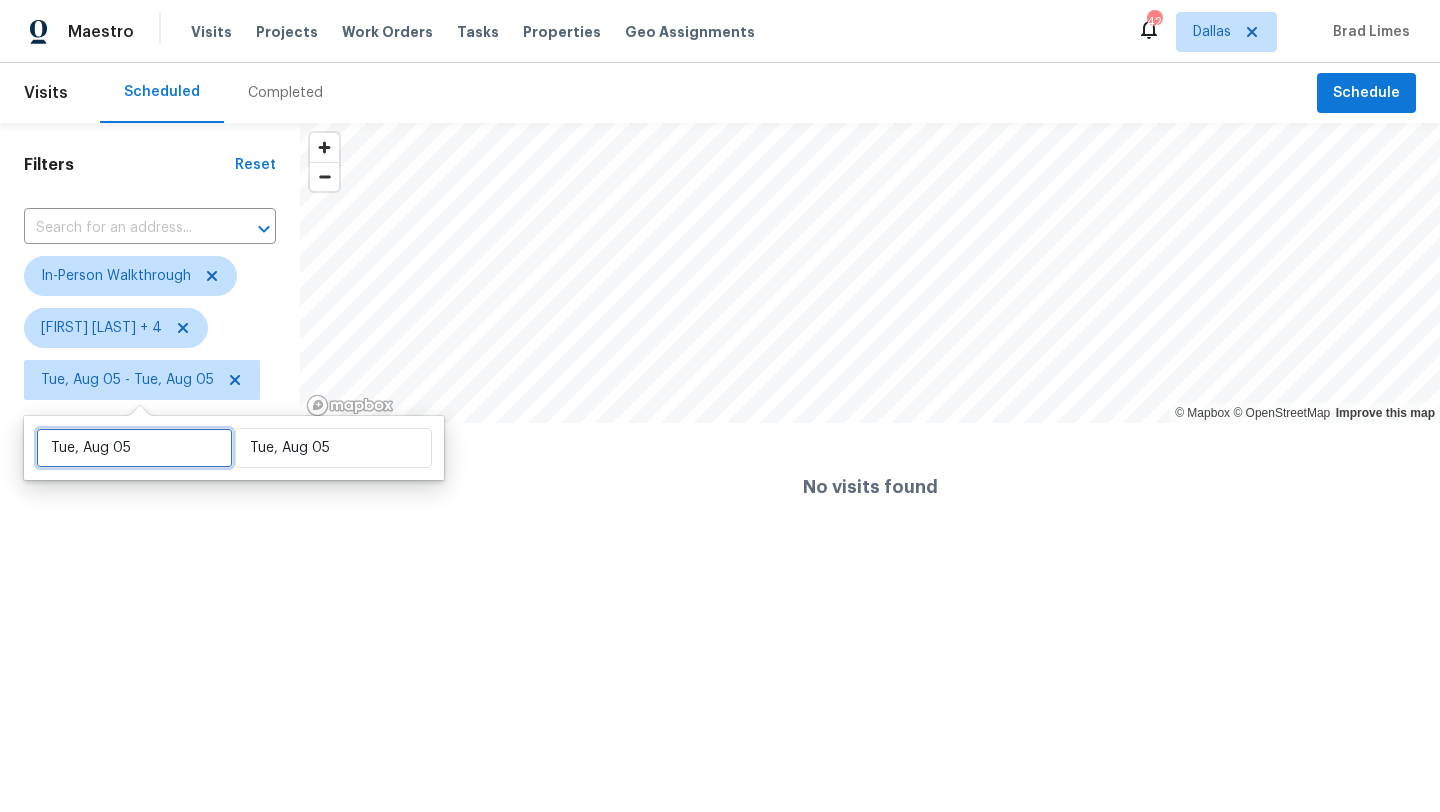 click on "Tue, Aug 05" at bounding box center [134, 448] 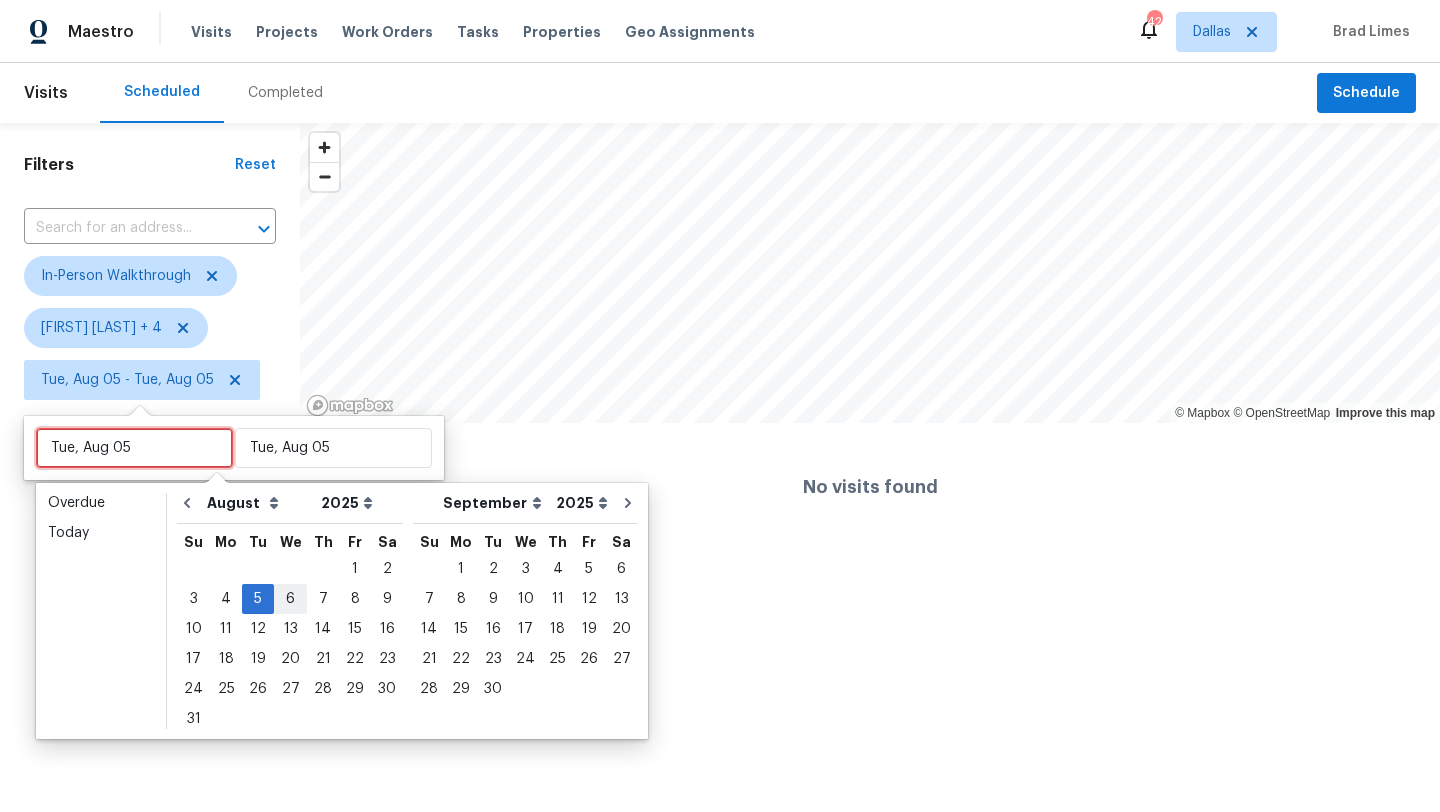 type 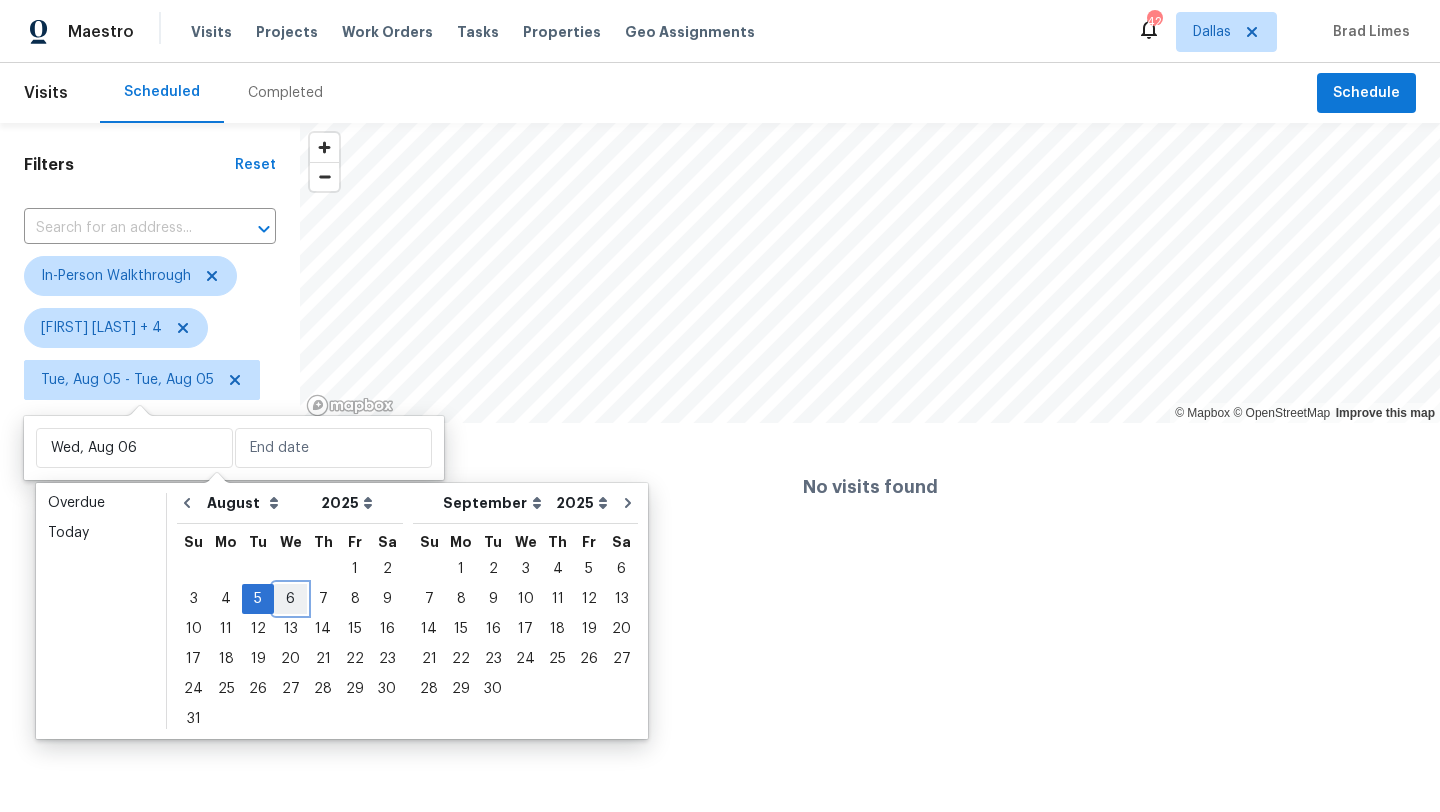 click on "6" at bounding box center [290, 599] 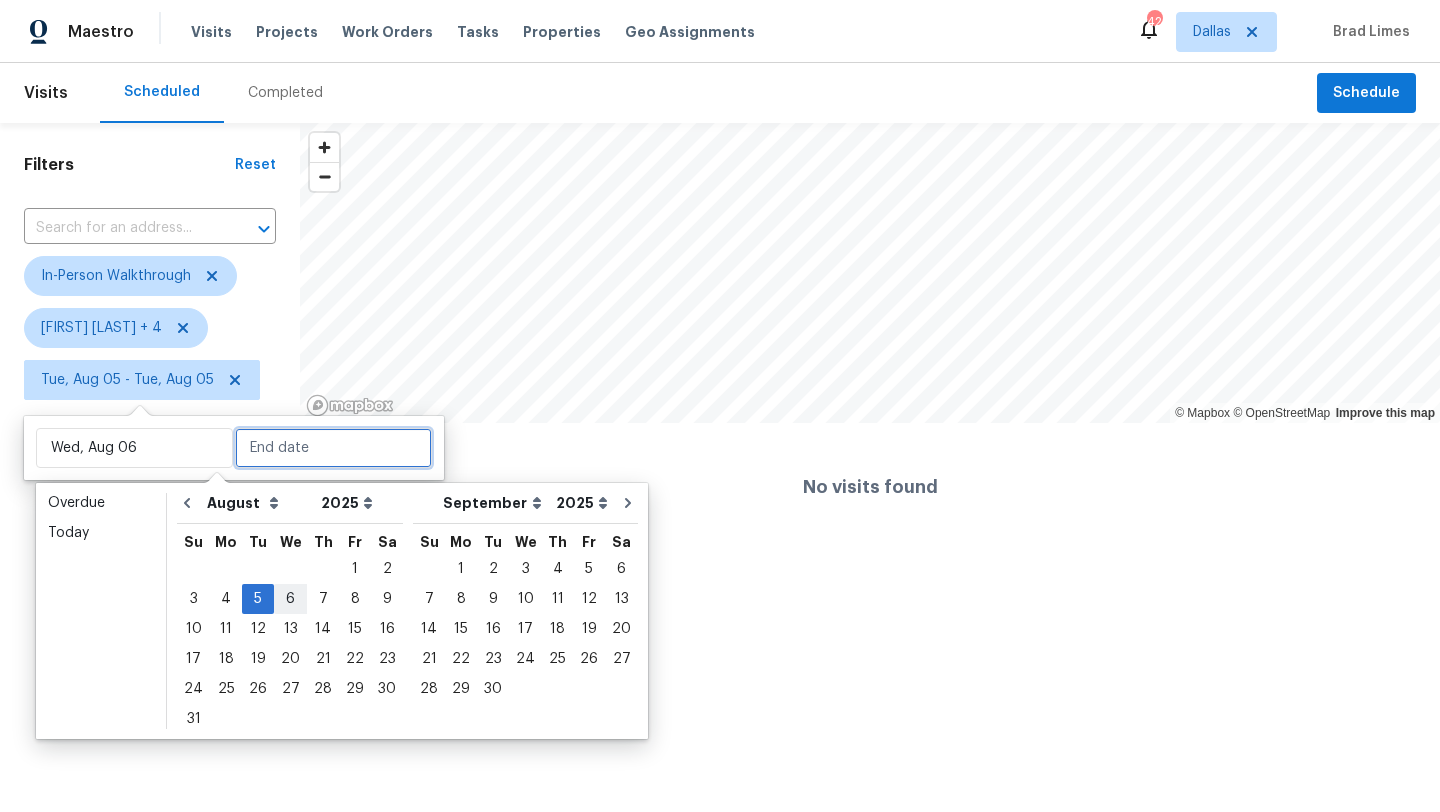 type on "Wed, Aug 06" 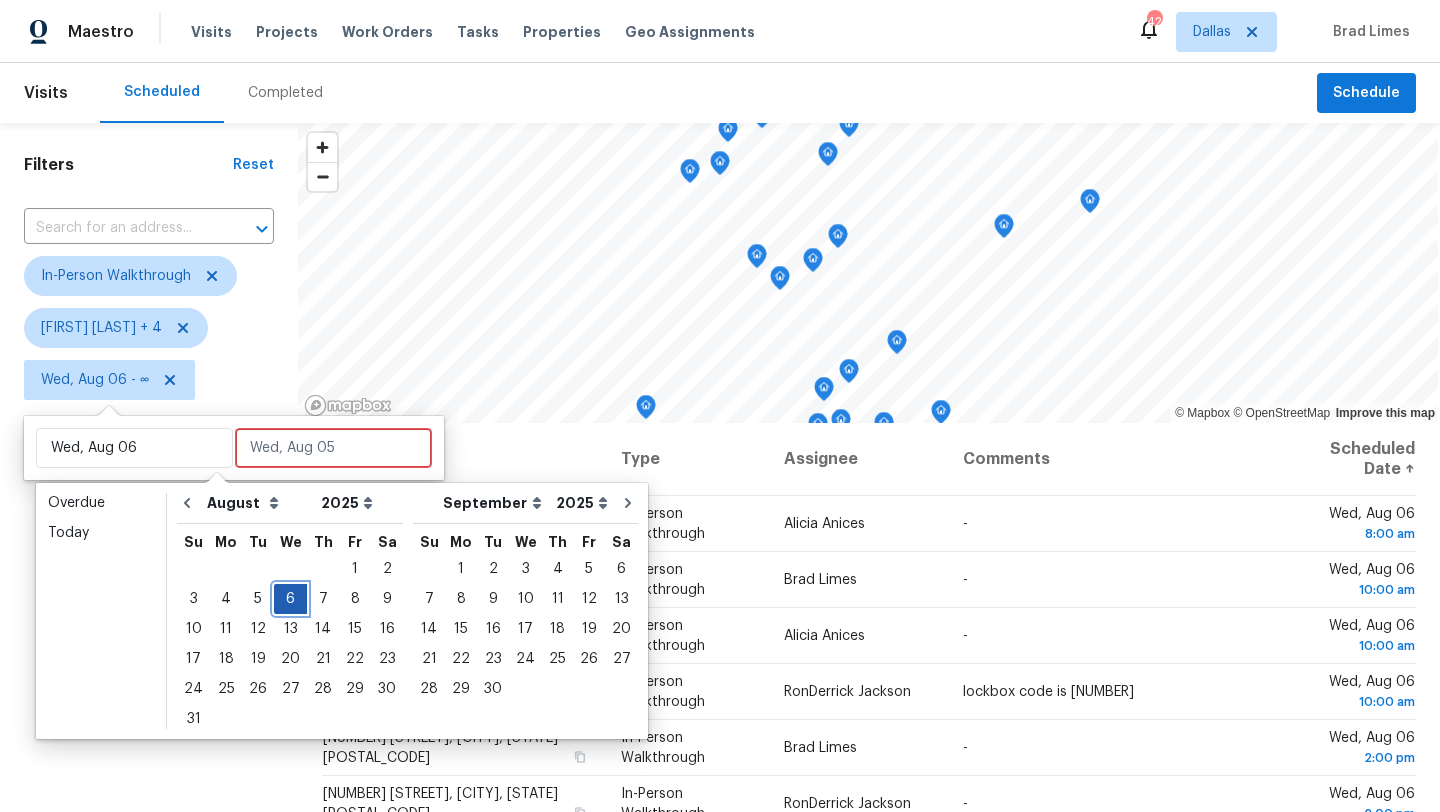 click on "6" at bounding box center (290, 599) 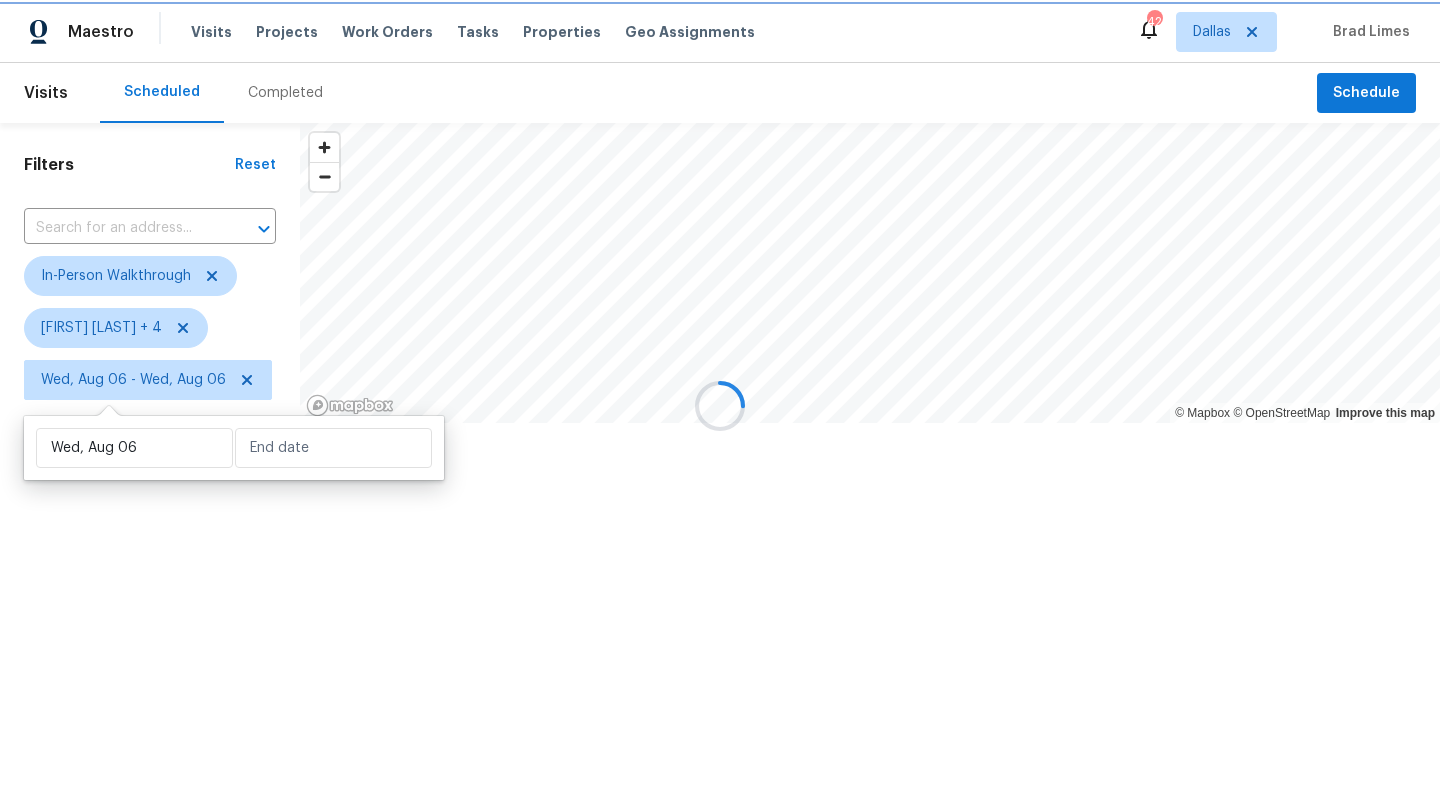 type on "Wed, Aug 06" 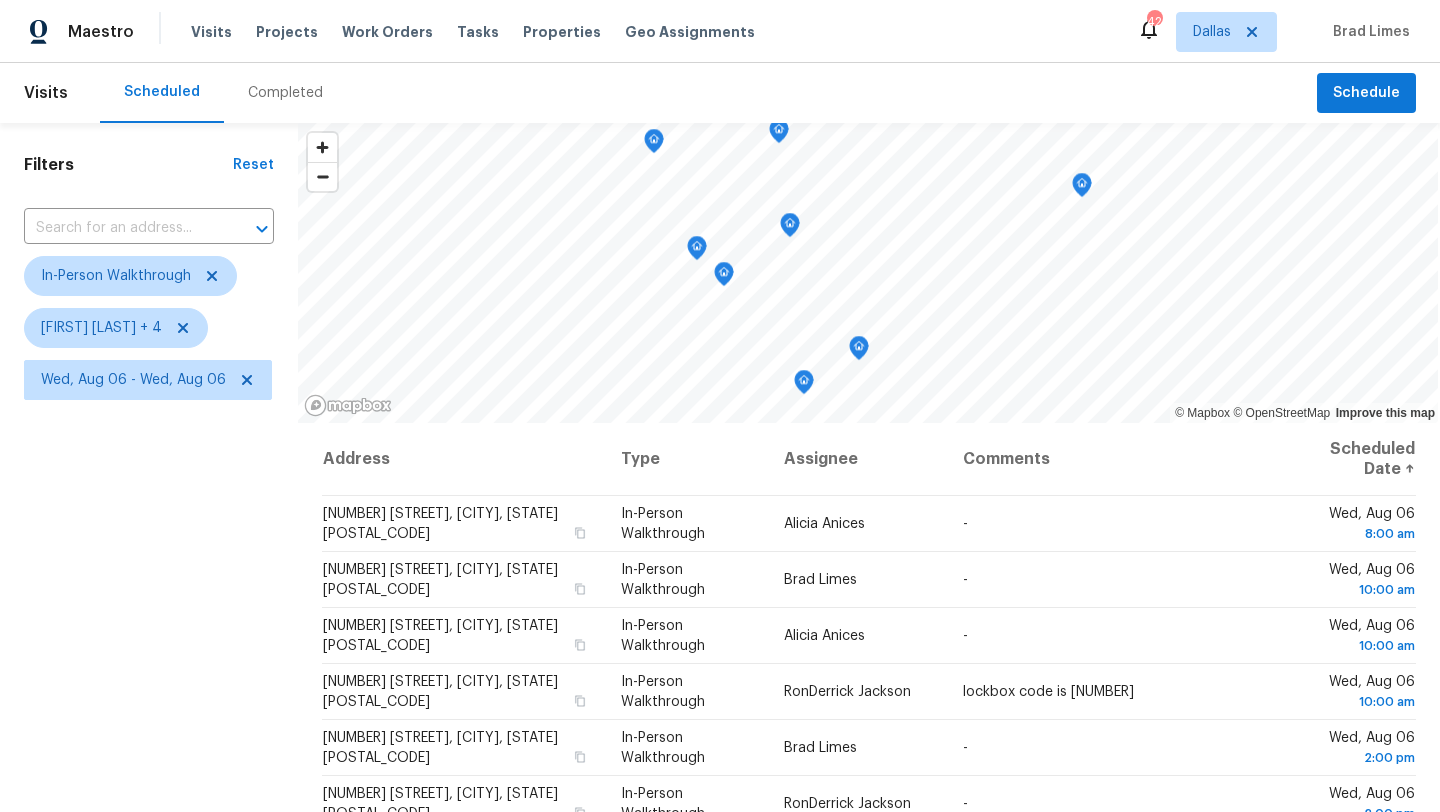 click on "Filters Reset ​ In-Person Walkthrough Alicia Anices + 4 Wed, Aug 06 - Wed, Aug 06" at bounding box center (149, 598) 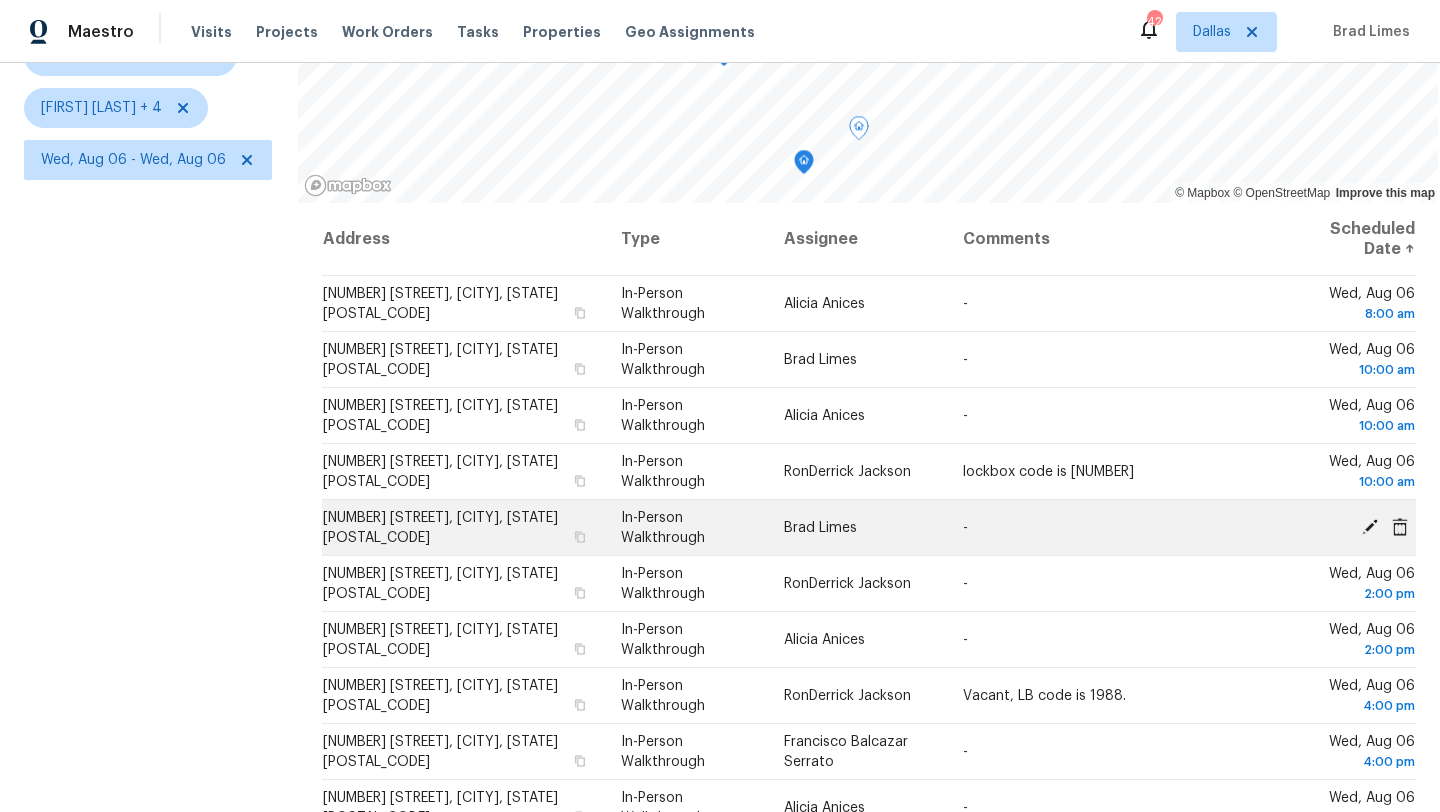 scroll, scrollTop: 260, scrollLeft: 0, axis: vertical 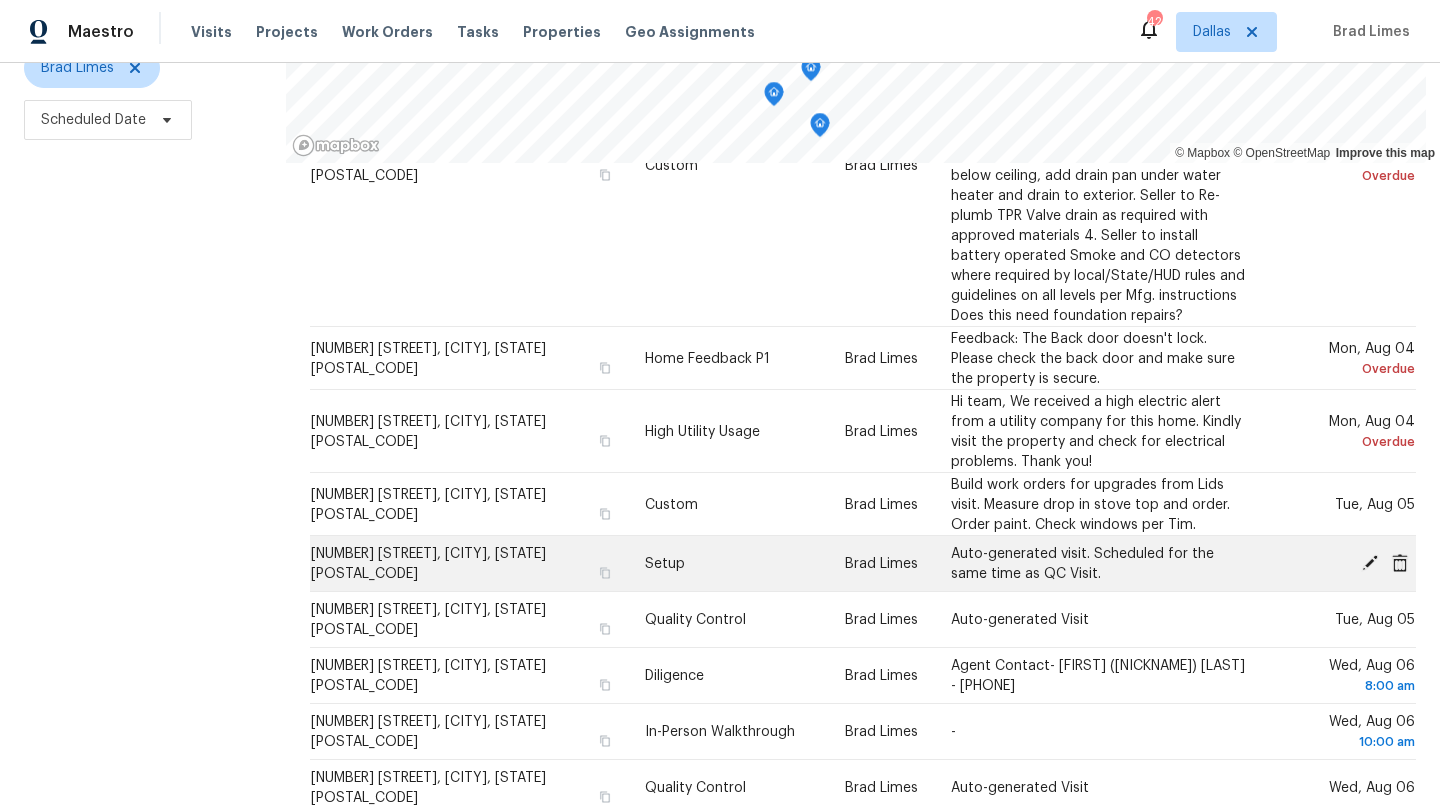 click 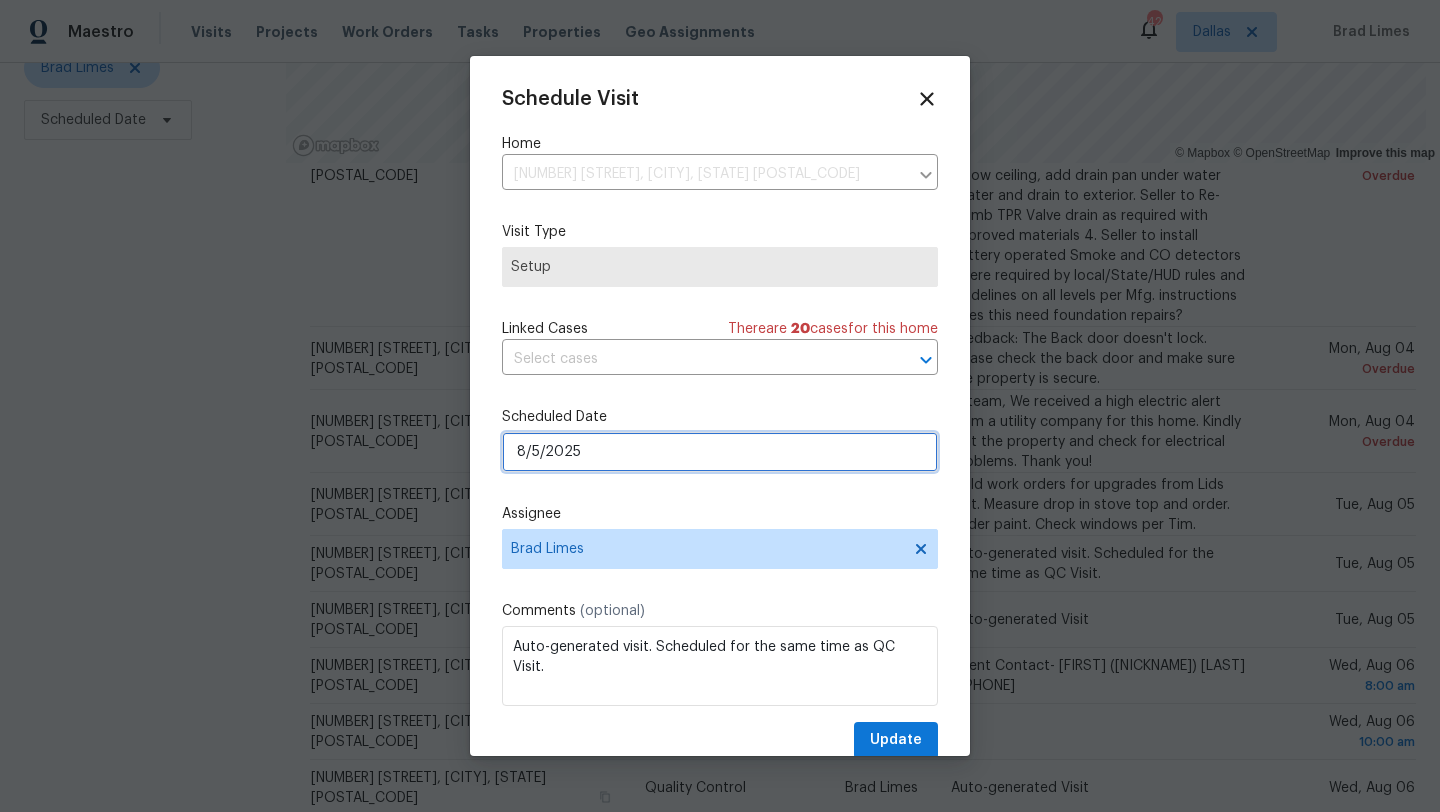 click on "8/5/2025" at bounding box center (720, 452) 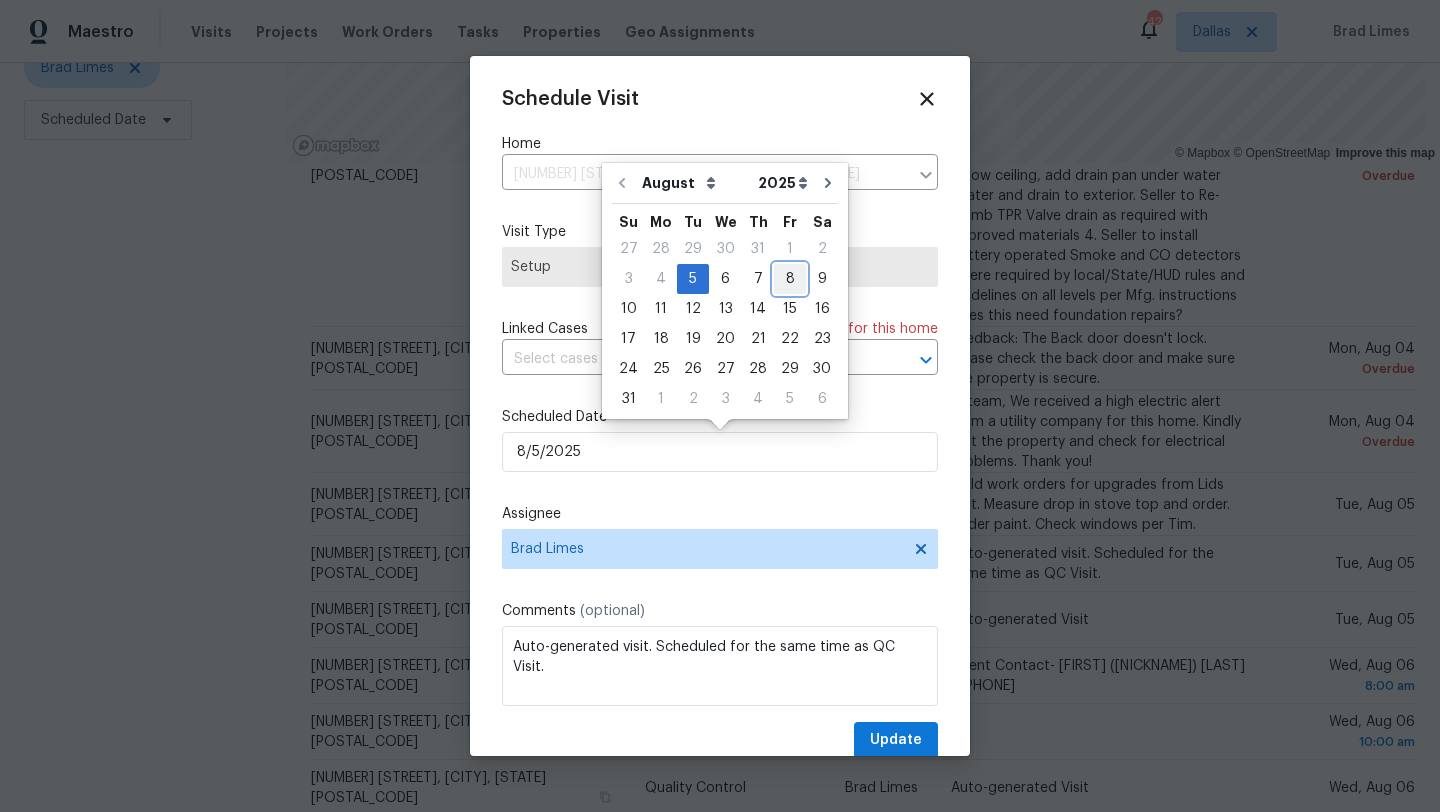 click on "8" at bounding box center [790, 279] 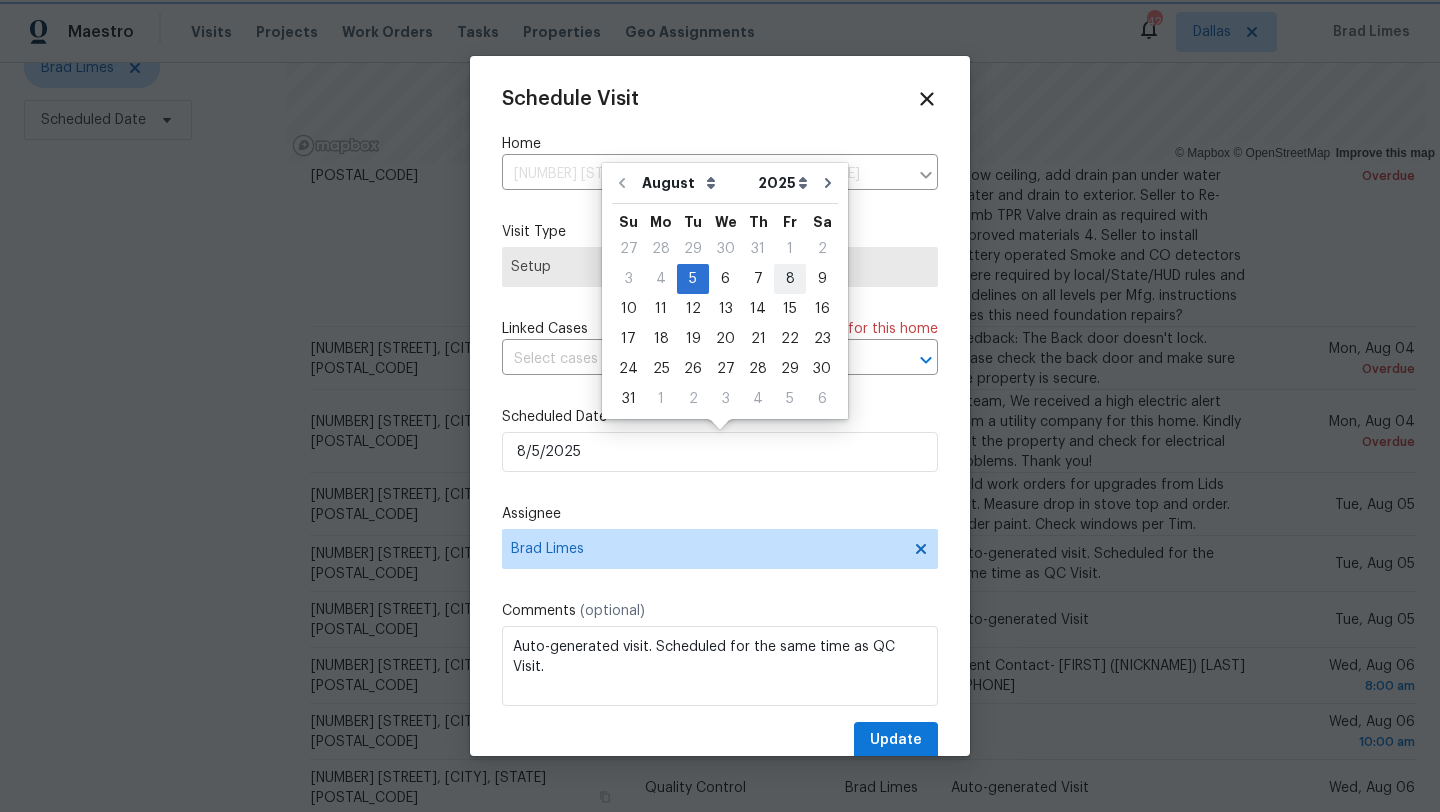 type on "8/8/2025" 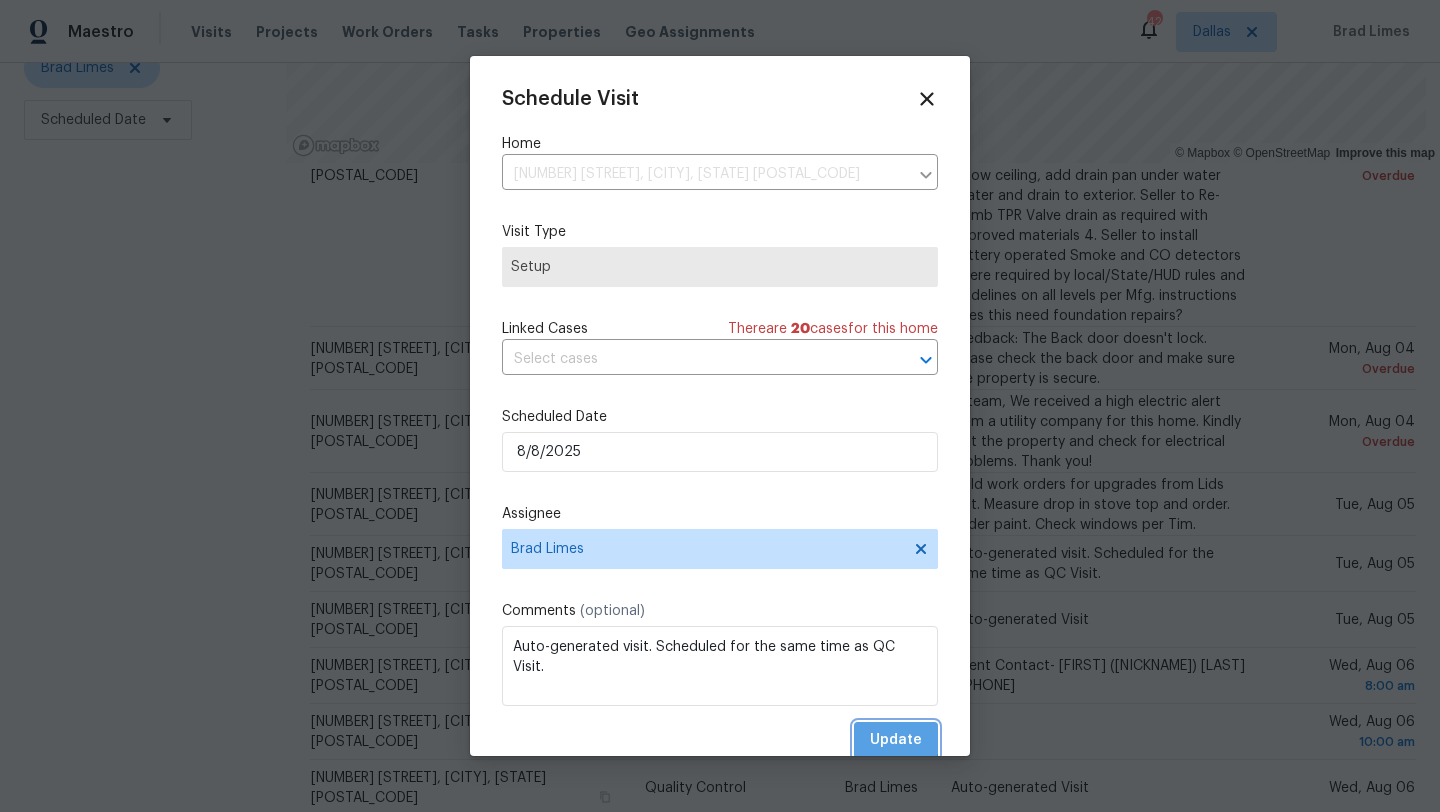click on "Update" at bounding box center [896, 740] 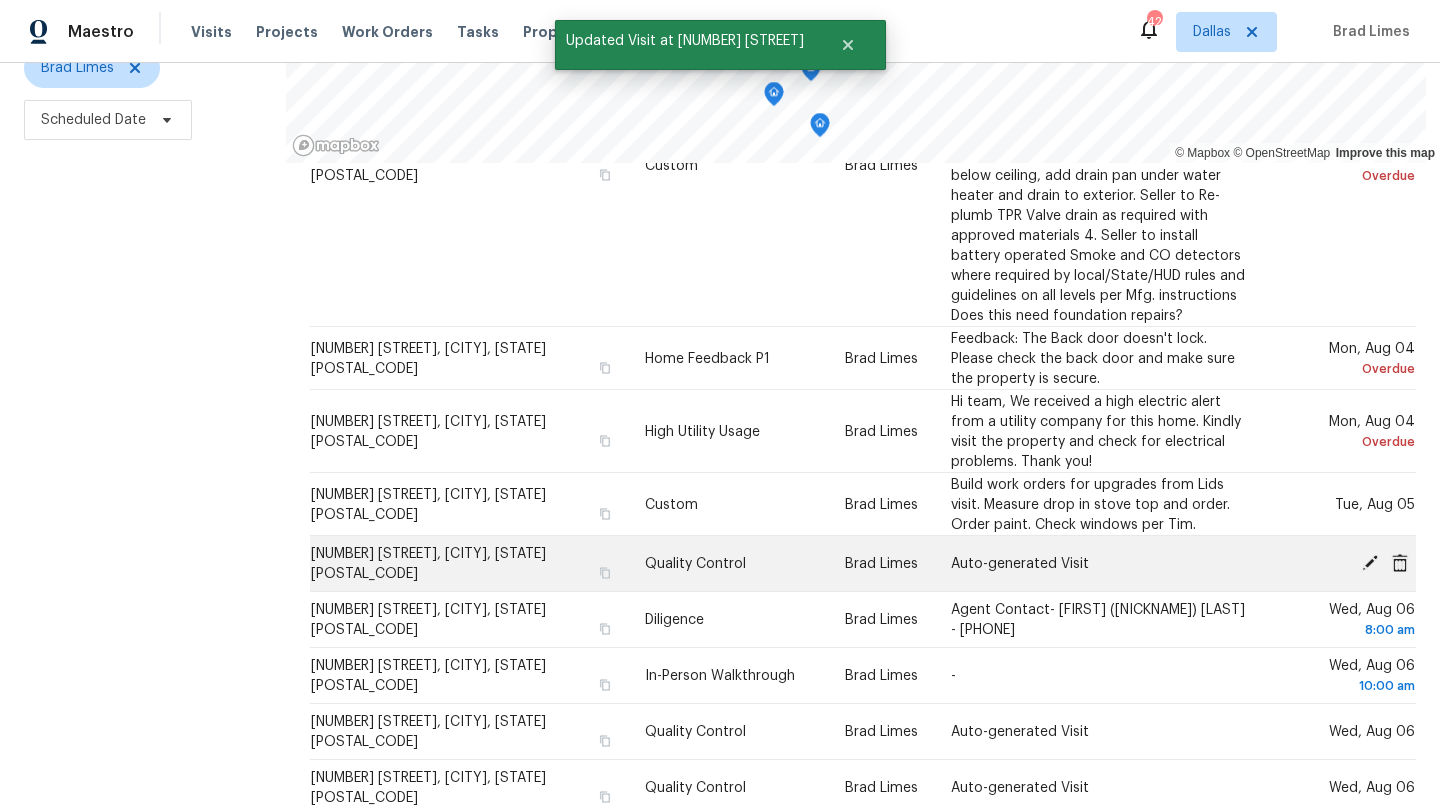click 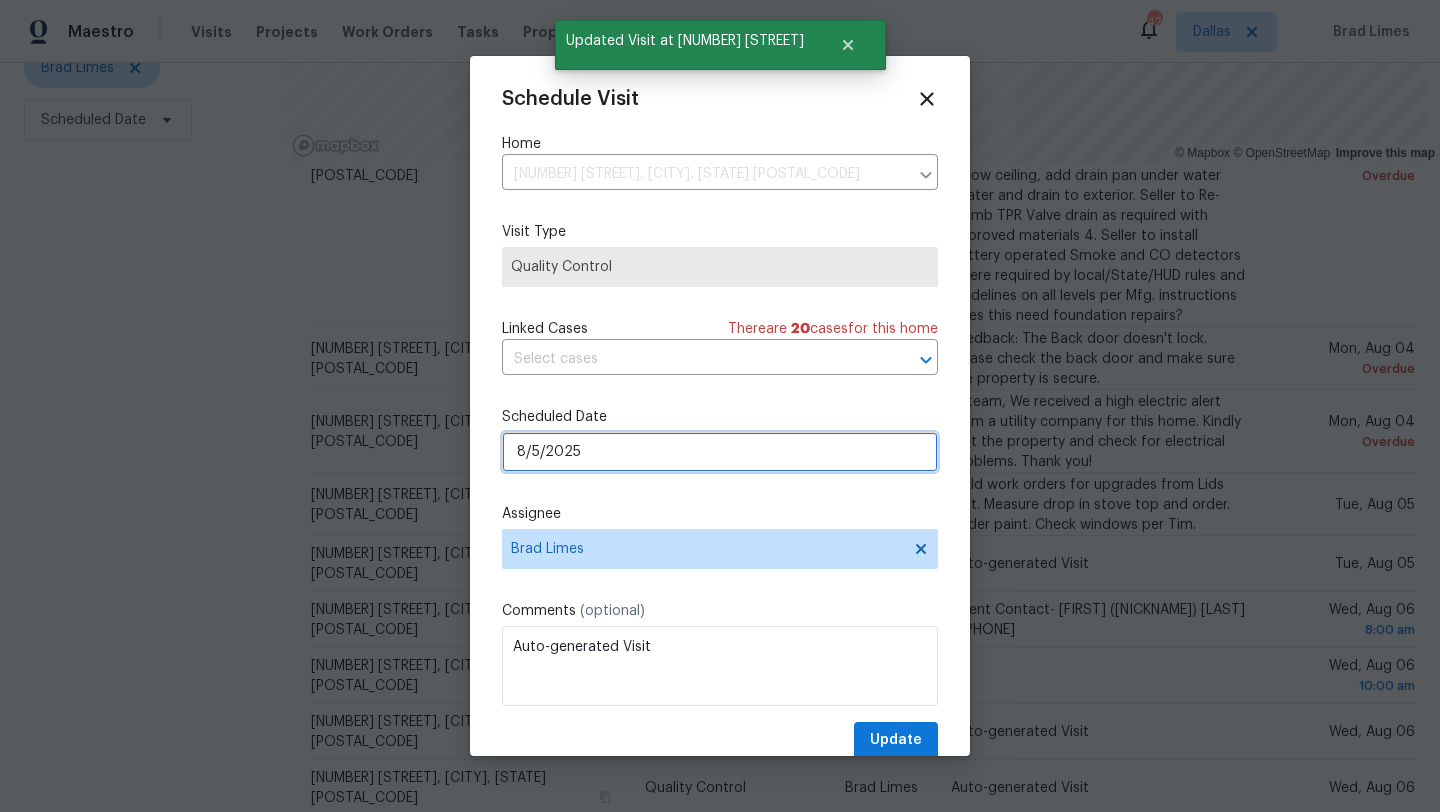 click on "8/5/2025" at bounding box center [720, 452] 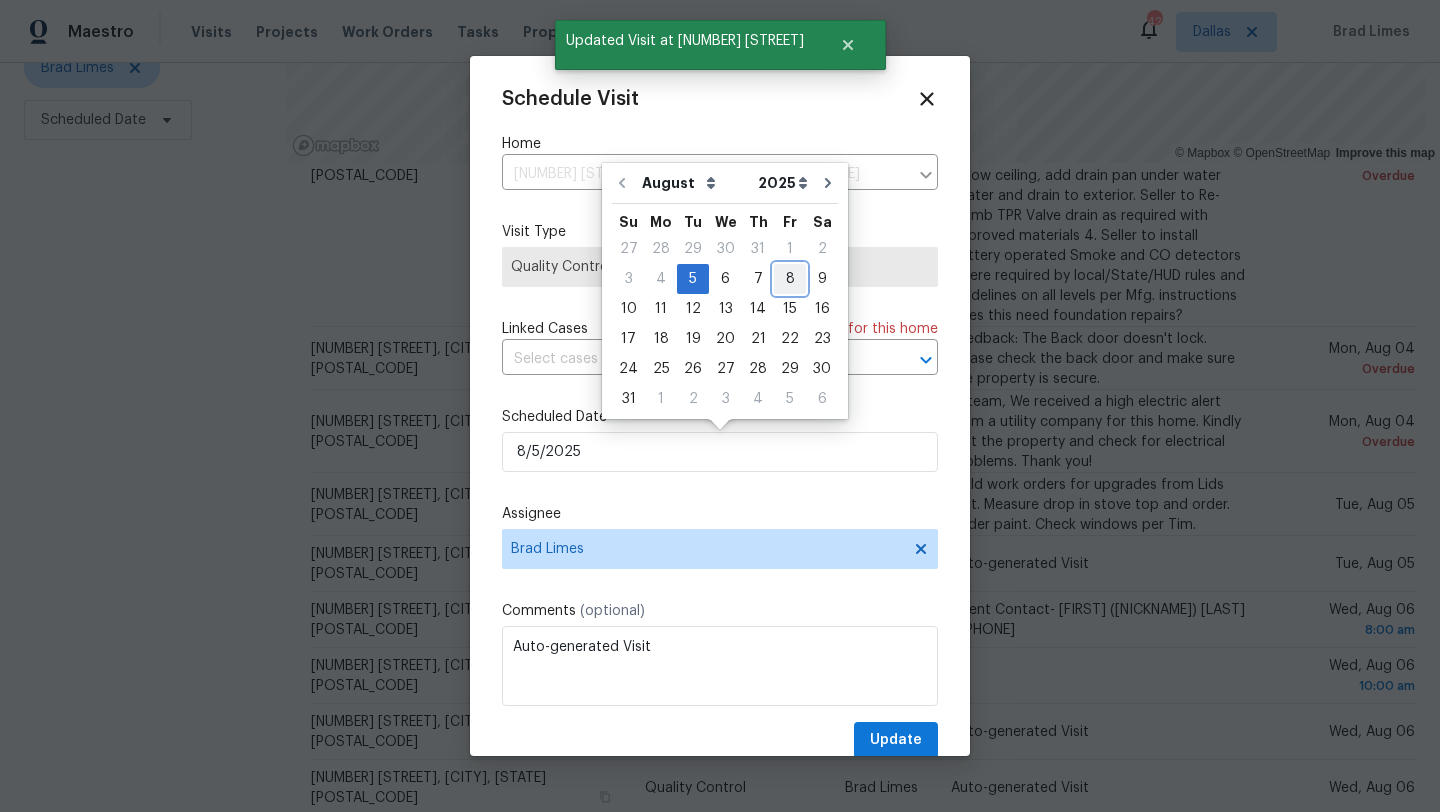 click on "8" at bounding box center [790, 279] 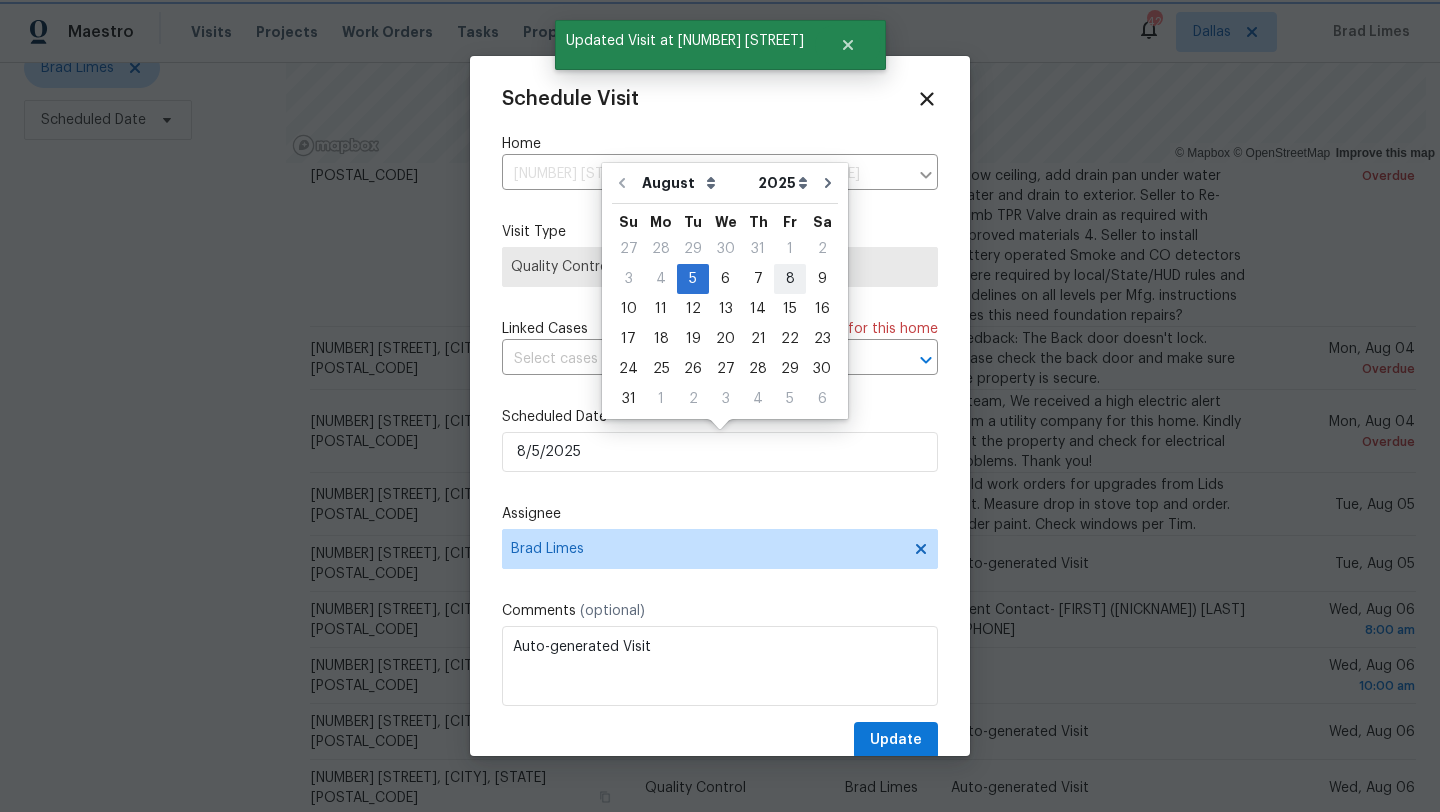 type on "8/8/2025" 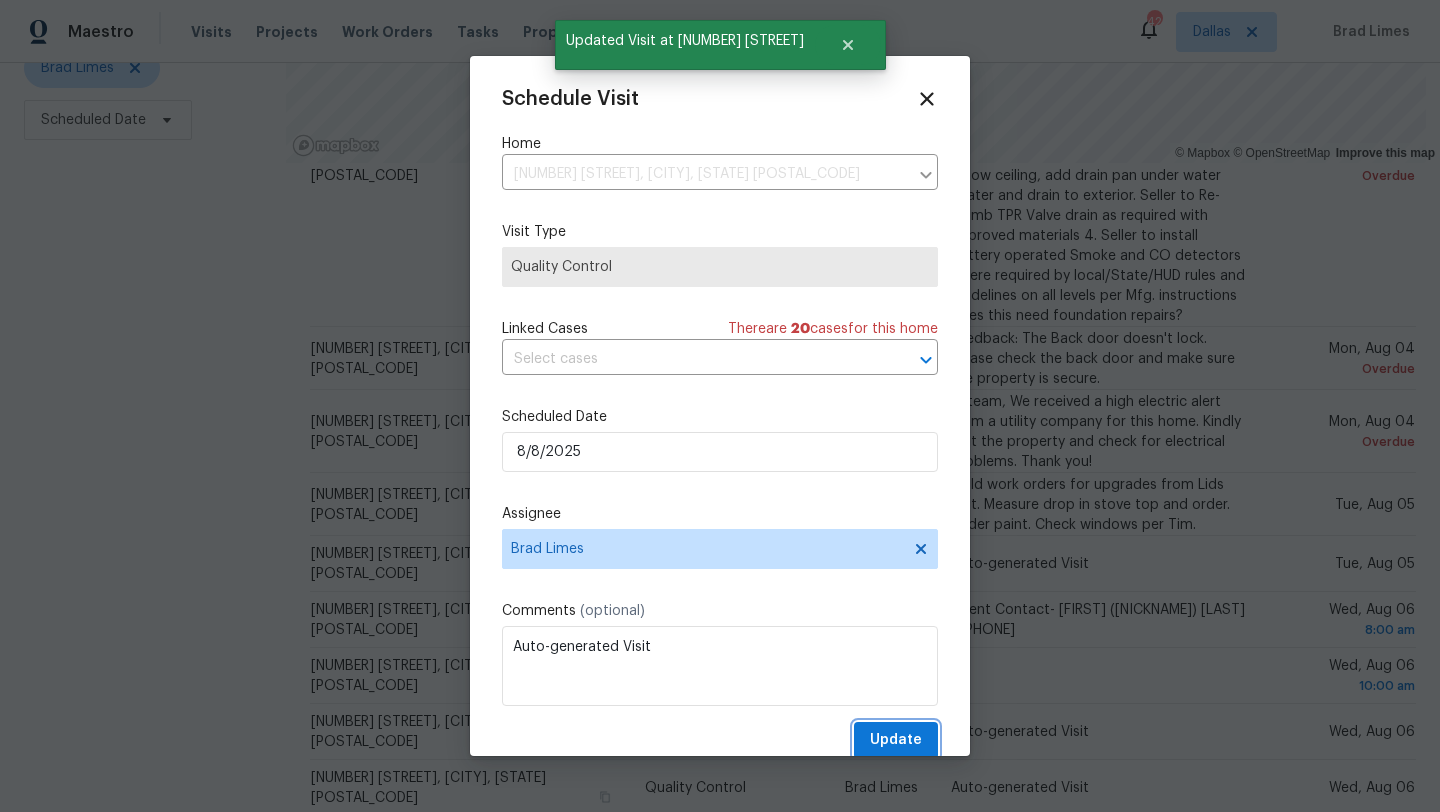 click on "Update" at bounding box center (896, 740) 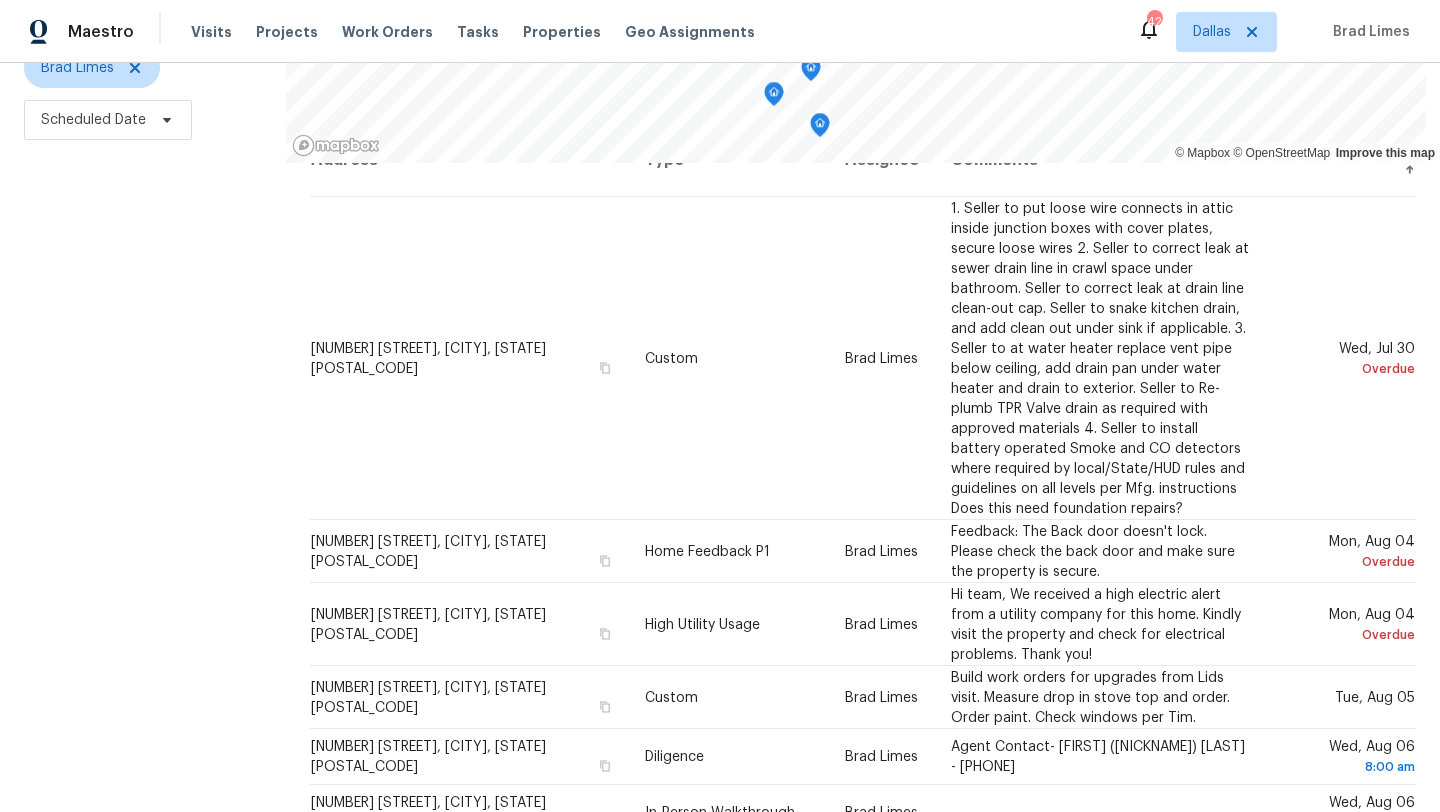 scroll, scrollTop: 0, scrollLeft: 0, axis: both 